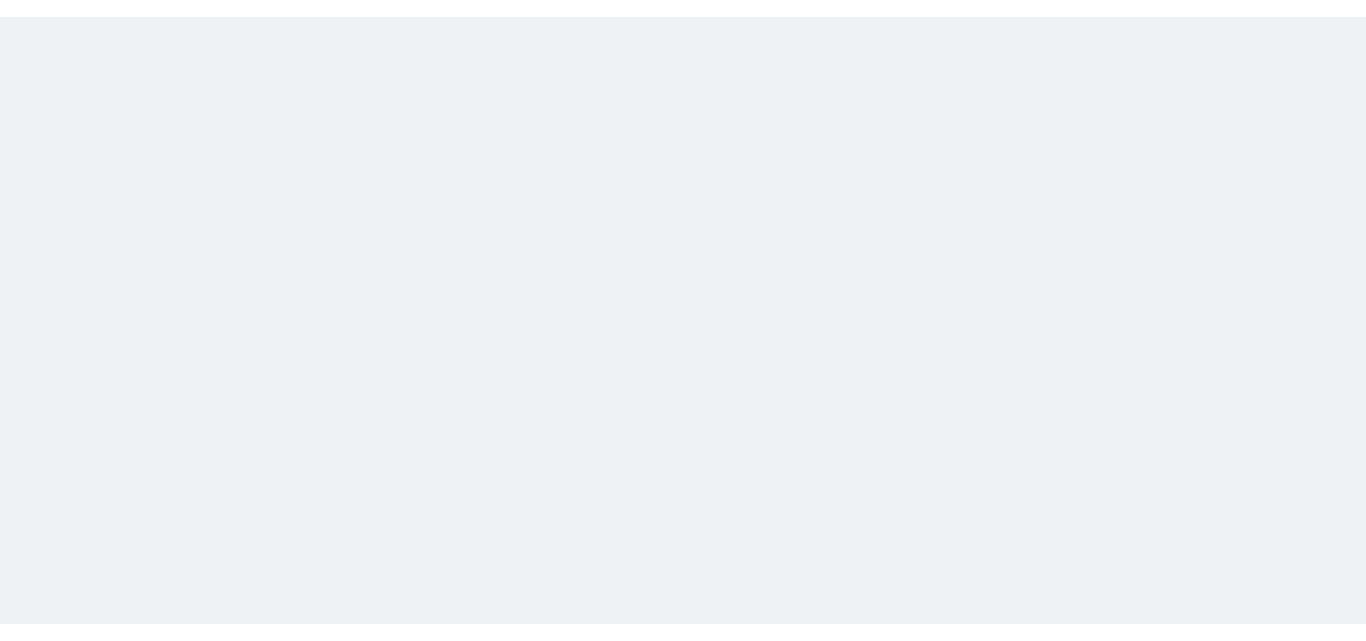 scroll, scrollTop: 0, scrollLeft: 0, axis: both 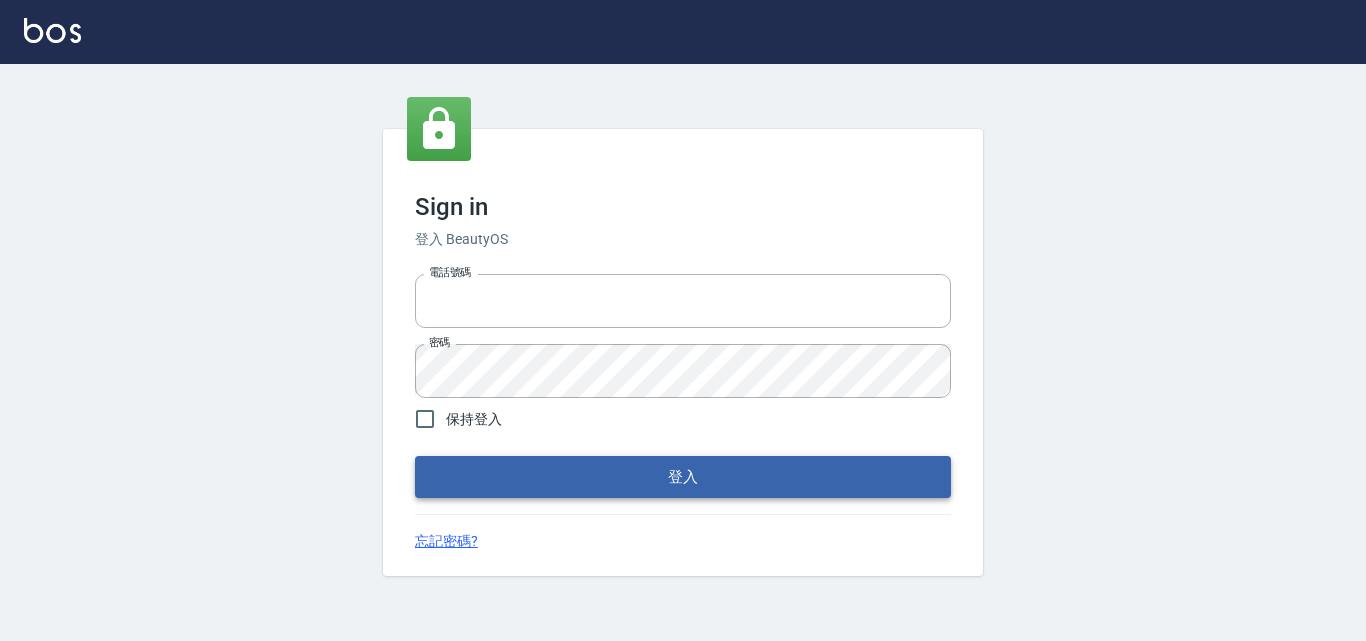 type on "[PHONE]" 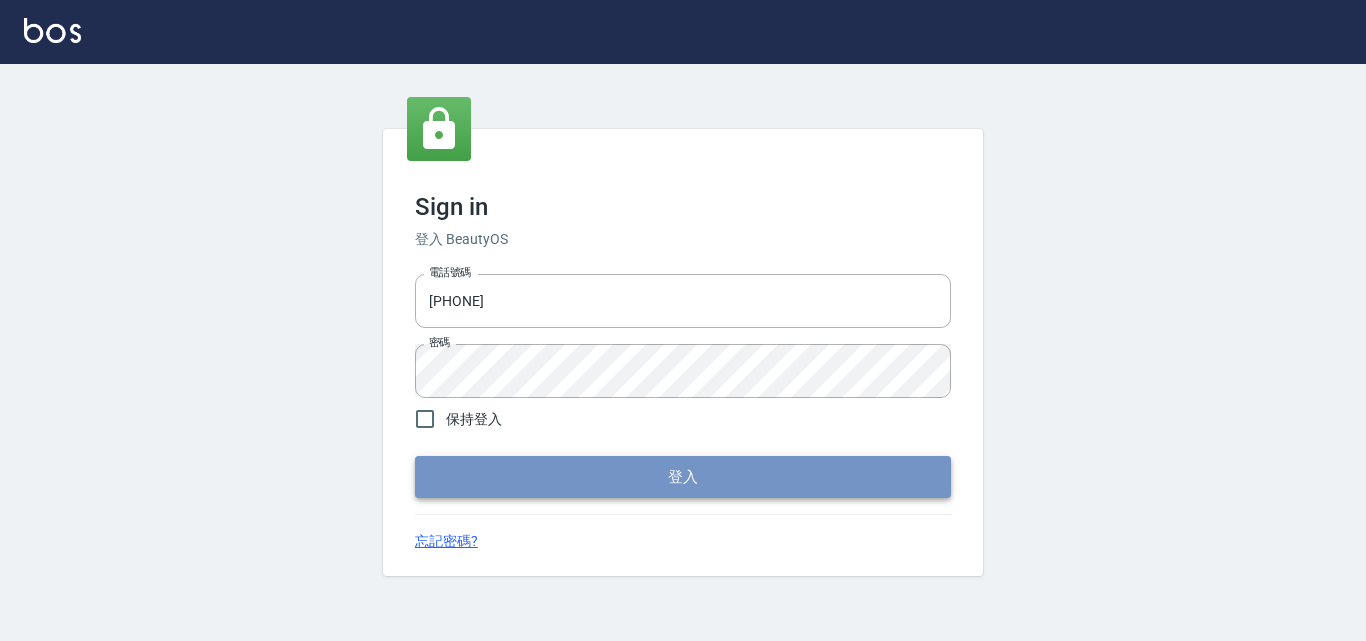 click on "登入" at bounding box center (683, 477) 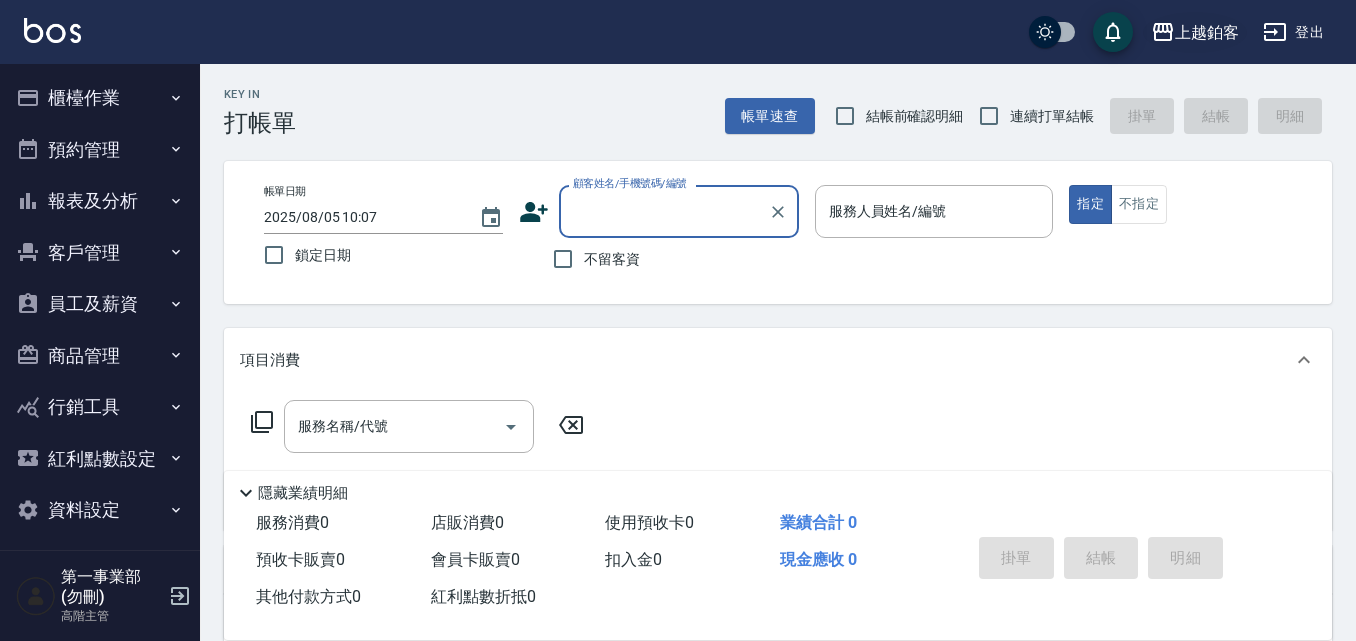 click on "上越鉑客" at bounding box center (1207, 32) 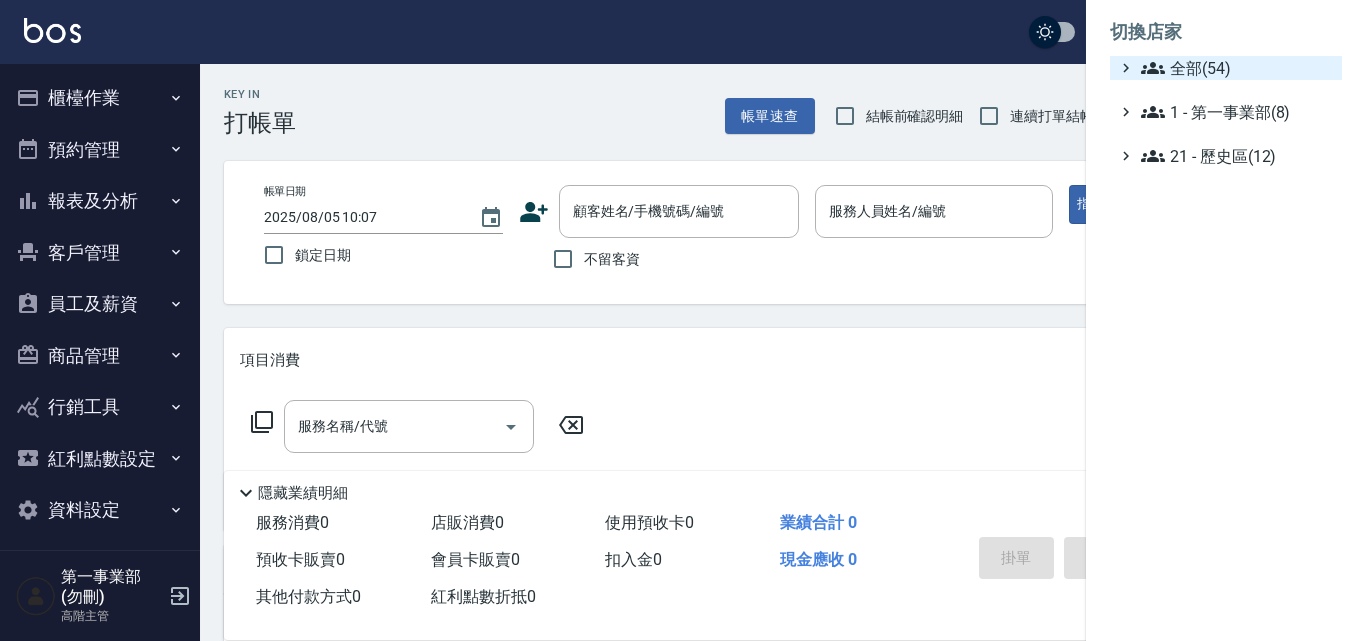 click on "全部(54)" at bounding box center [1237, 68] 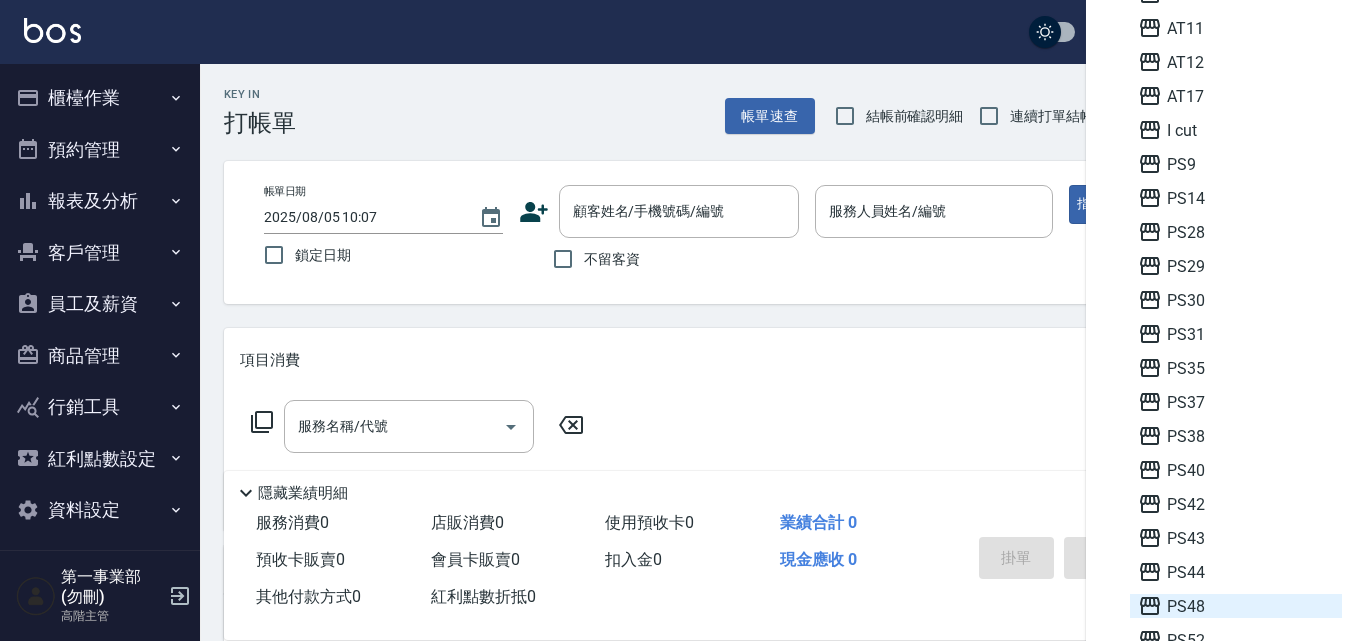 scroll, scrollTop: 300, scrollLeft: 0, axis: vertical 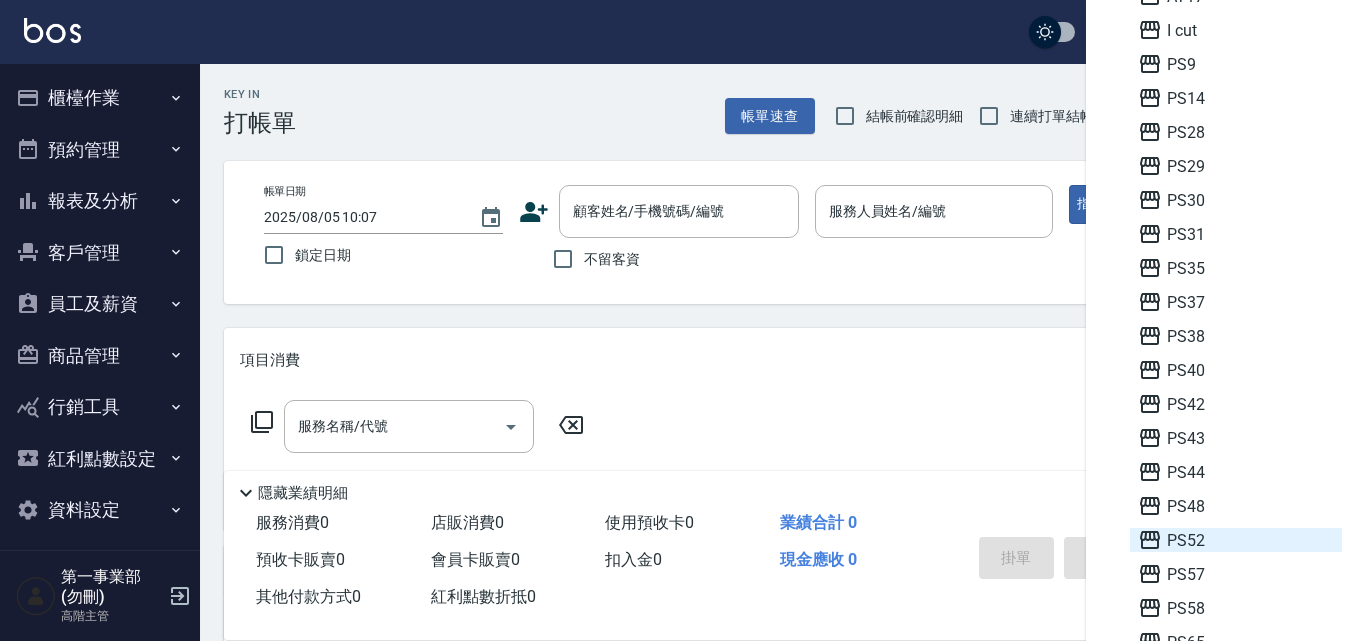 click on "PS52" at bounding box center (1236, 540) 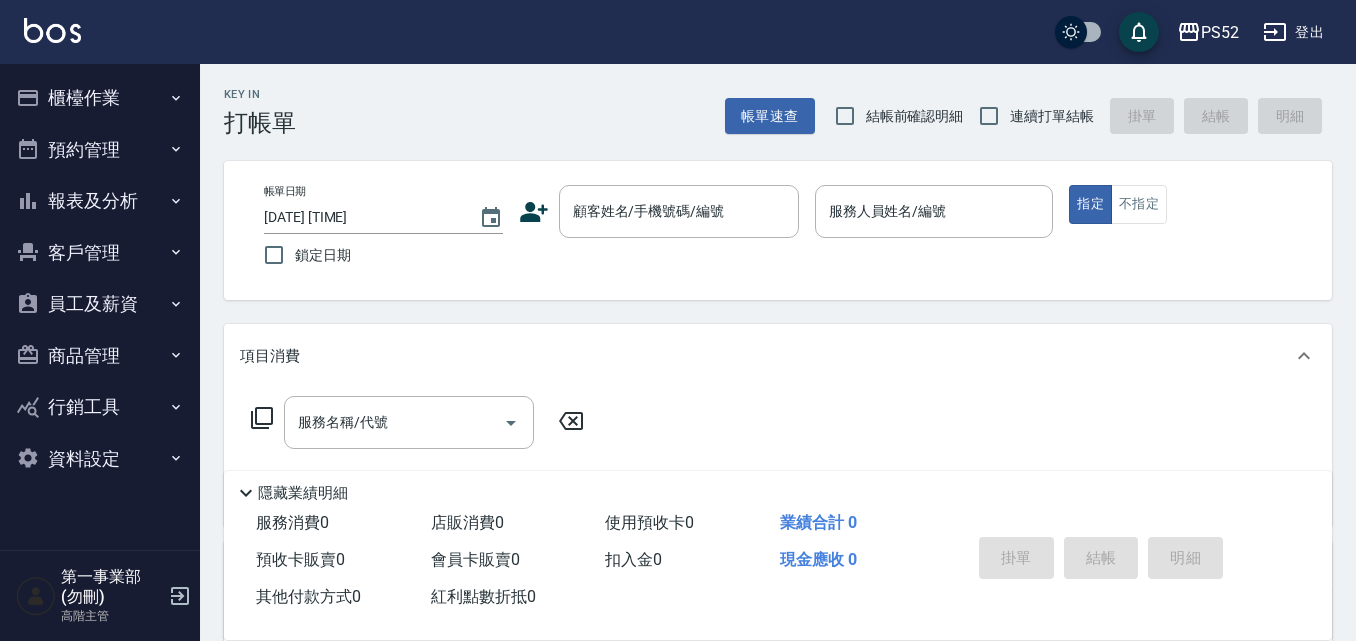 scroll, scrollTop: 0, scrollLeft: 0, axis: both 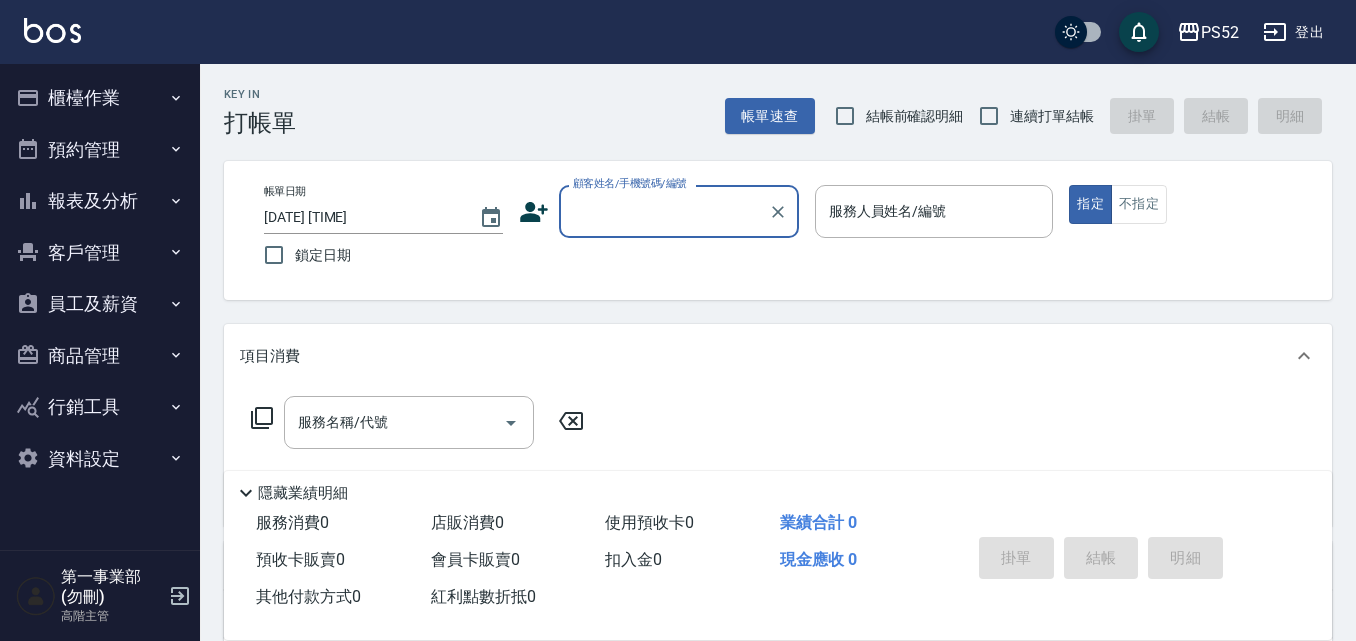 click on "報表及分析" at bounding box center [100, 201] 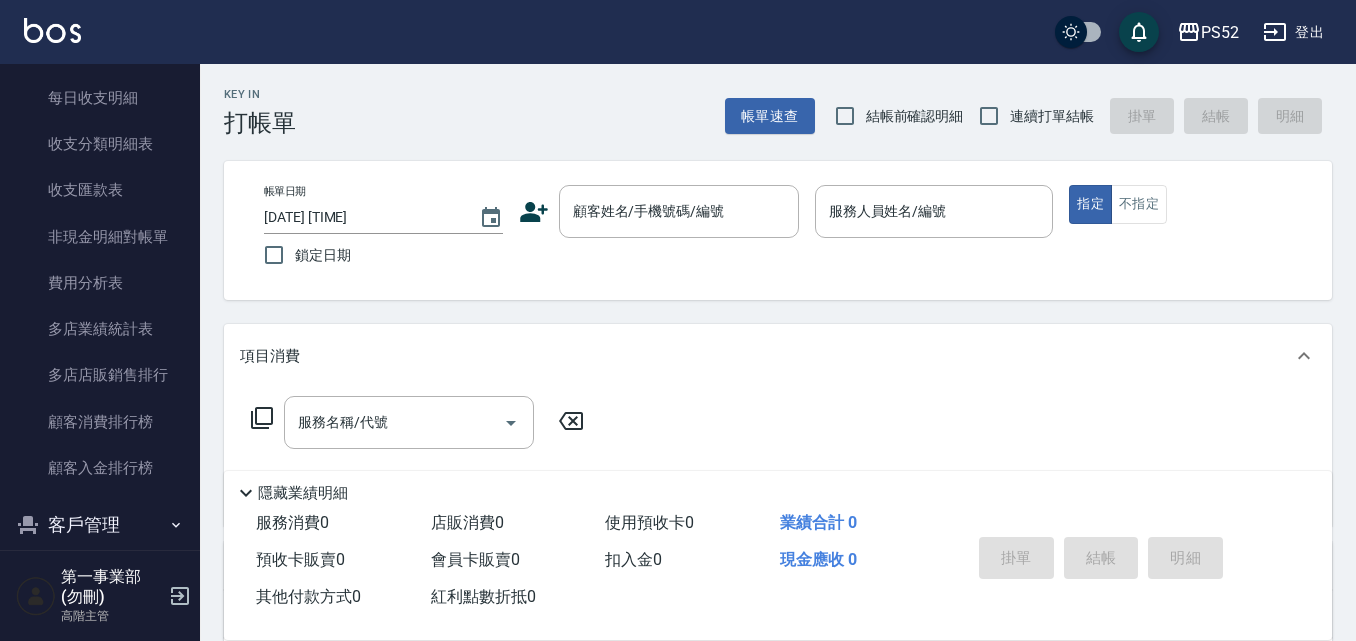scroll, scrollTop: 1700, scrollLeft: 0, axis: vertical 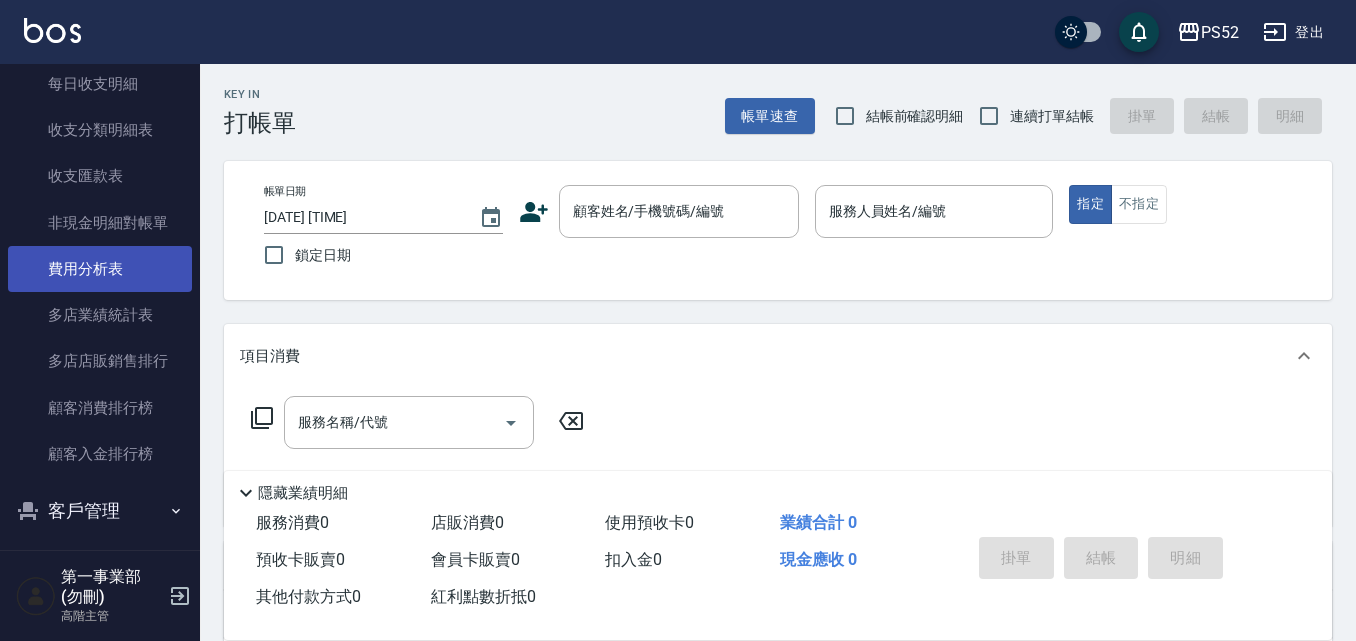click on "費用分析表" at bounding box center (100, 269) 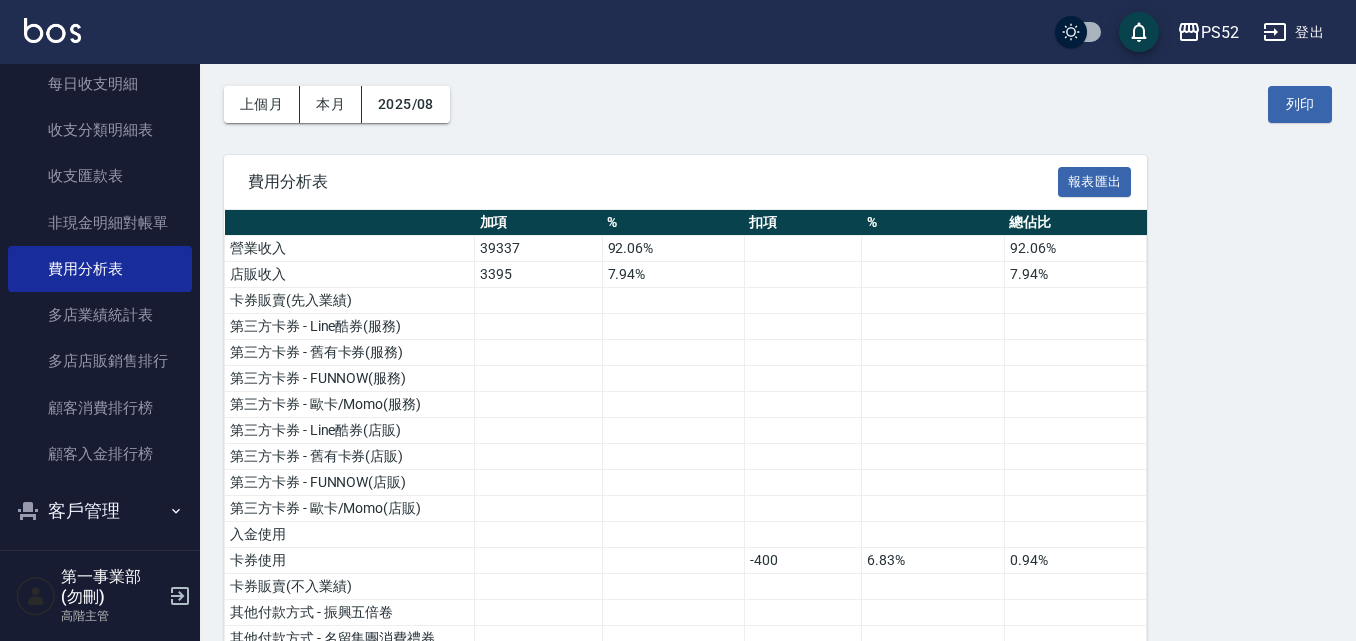 scroll, scrollTop: 0, scrollLeft: 0, axis: both 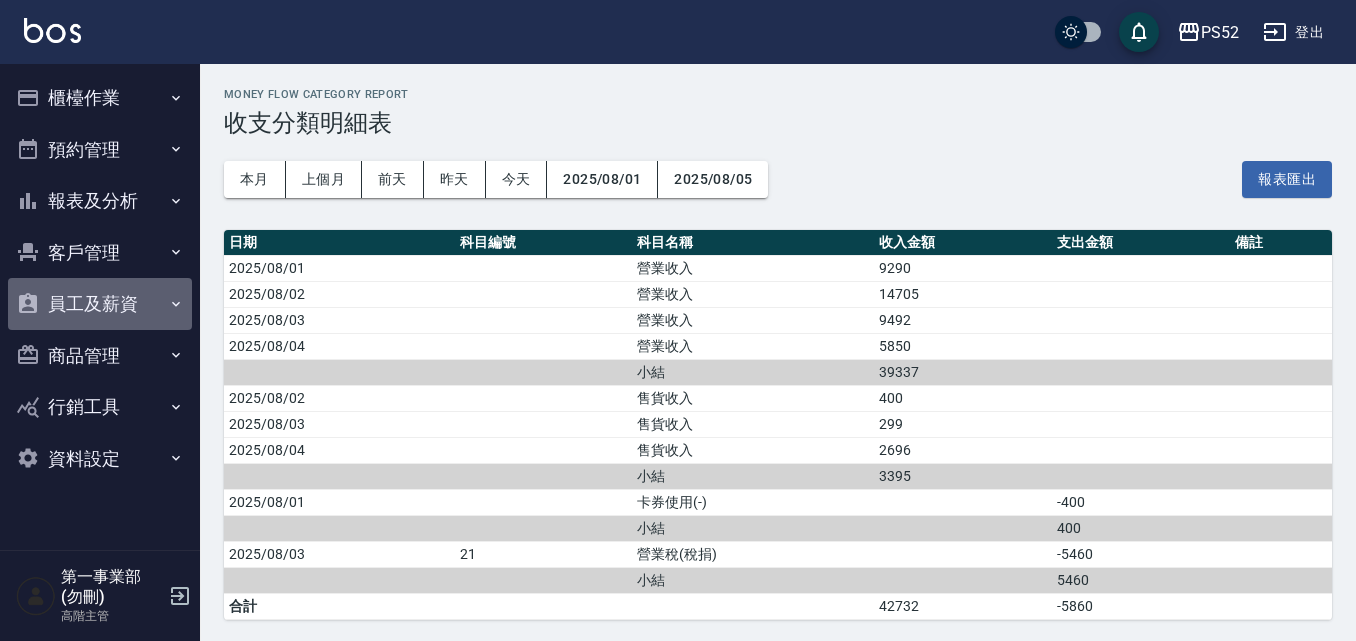 click on "員工及薪資" at bounding box center [100, 304] 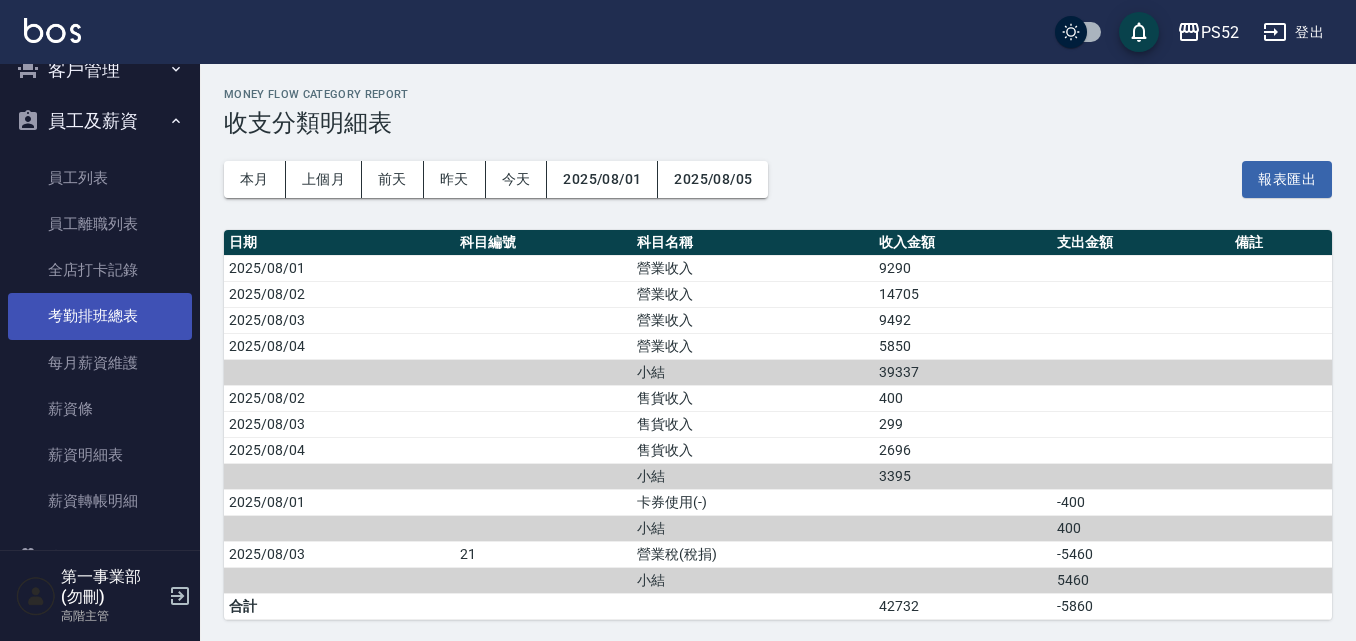 scroll, scrollTop: 200, scrollLeft: 0, axis: vertical 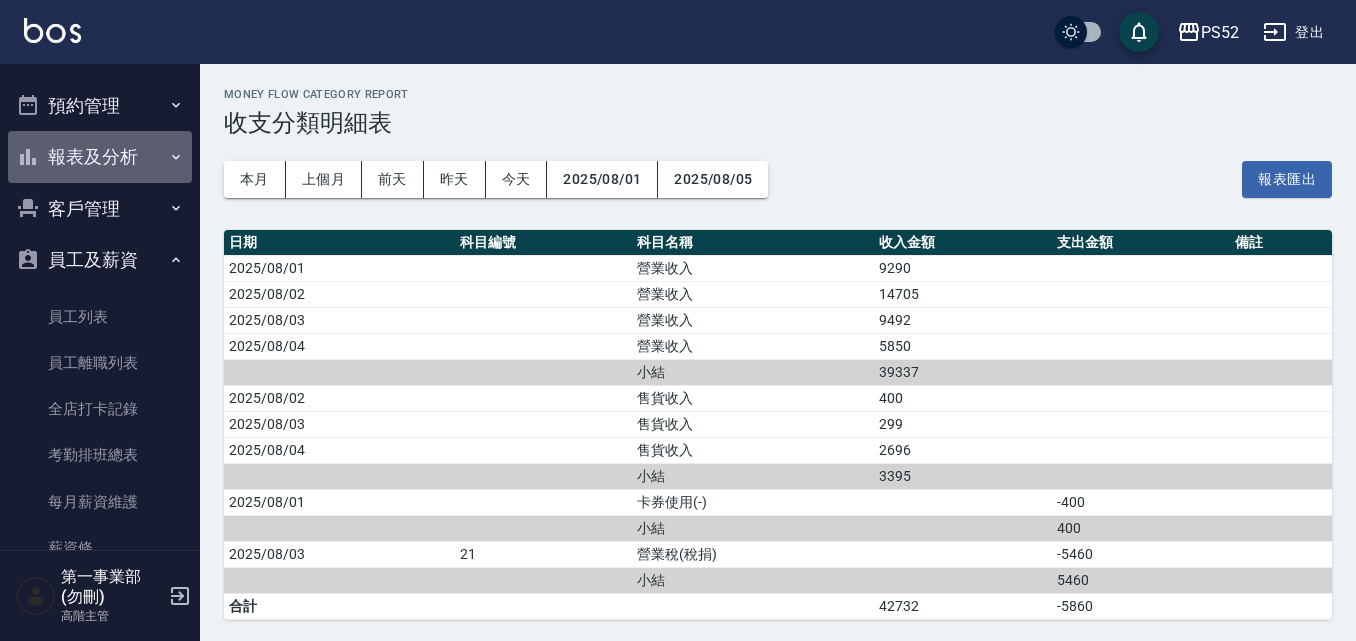 click on "報表及分析" at bounding box center (100, 157) 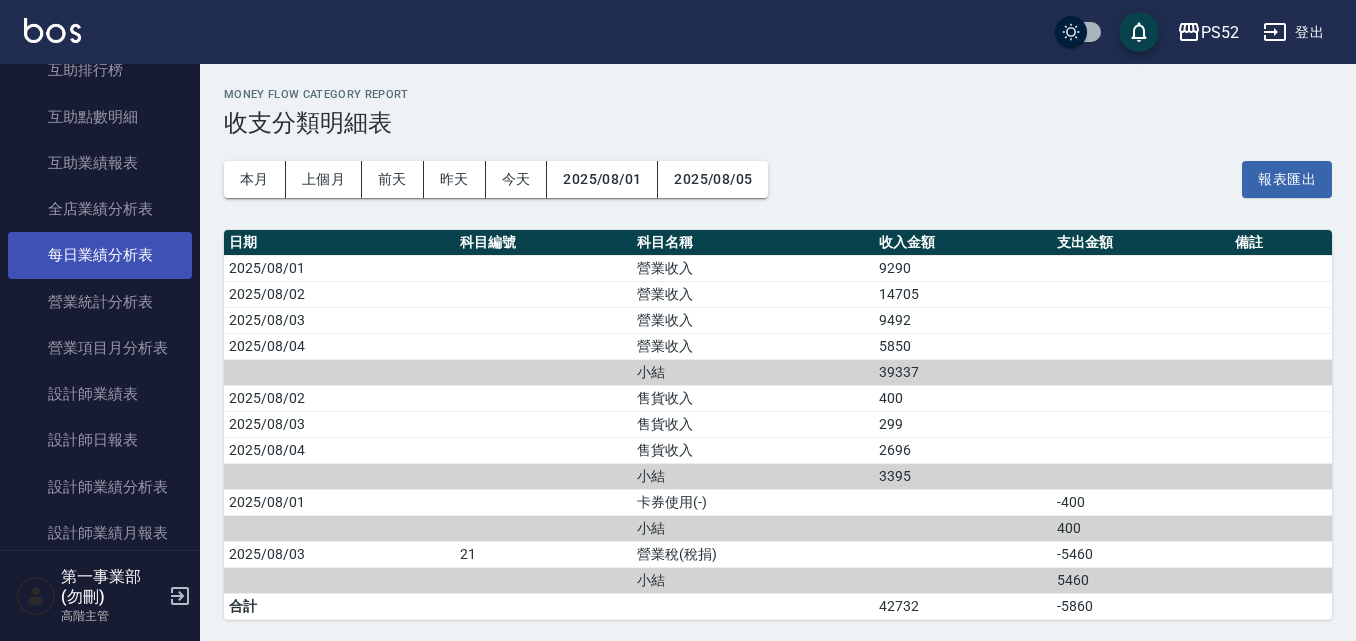 scroll, scrollTop: 544, scrollLeft: 0, axis: vertical 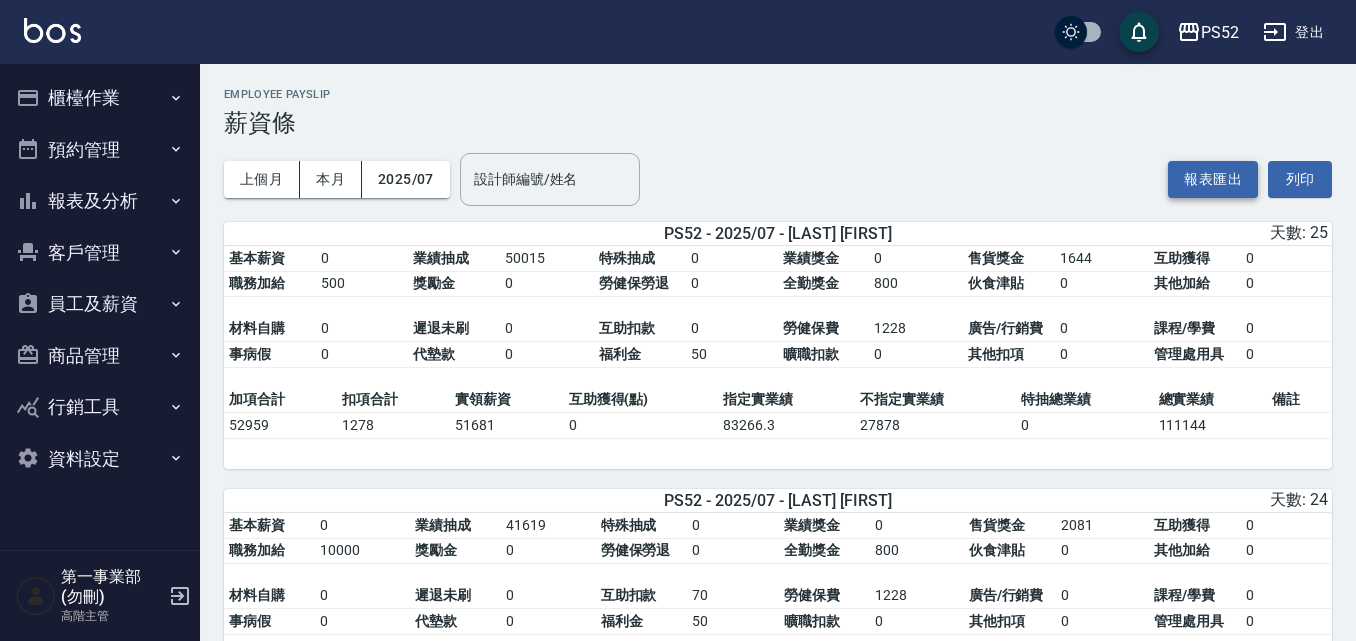 click on "報表匯出" at bounding box center (1213, 179) 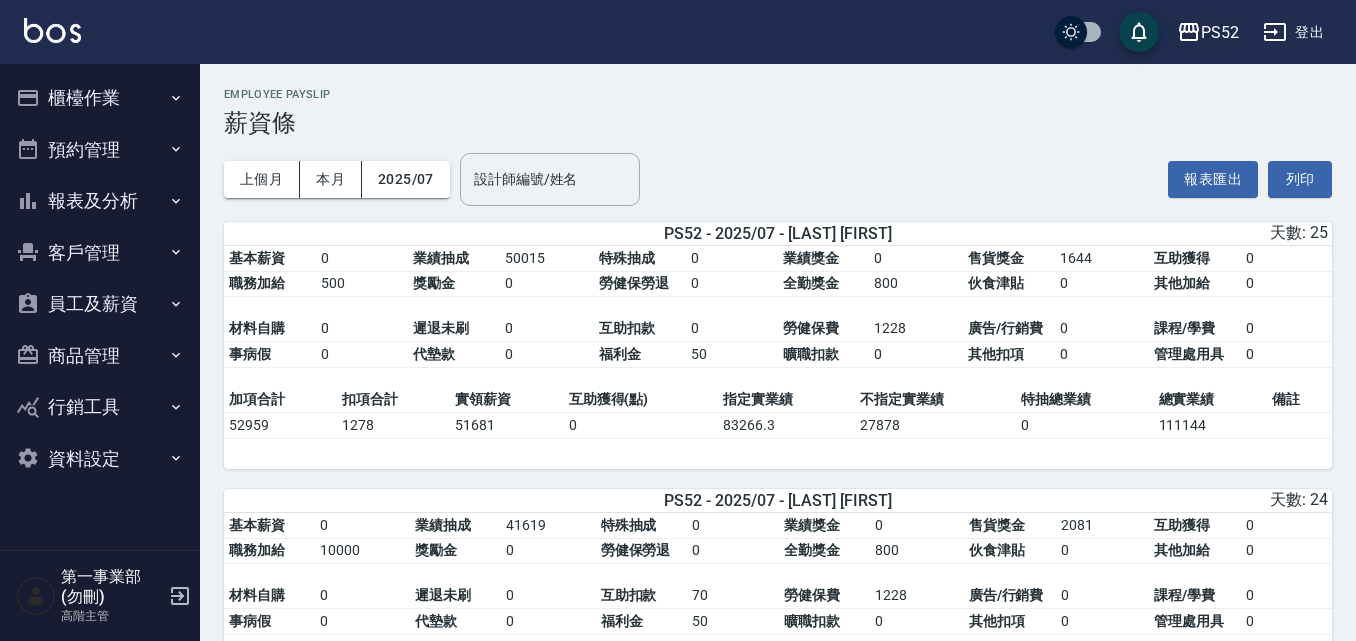 click on "PS52" at bounding box center [1220, 32] 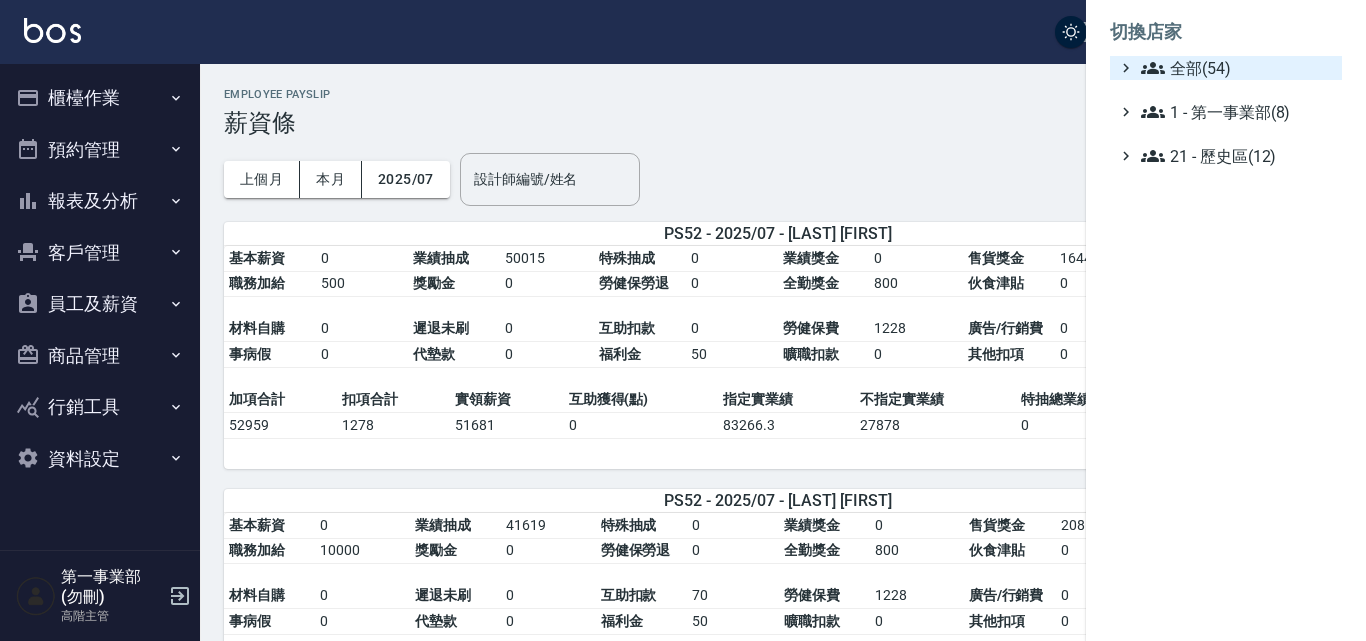 click on "全部(54)" at bounding box center (1237, 68) 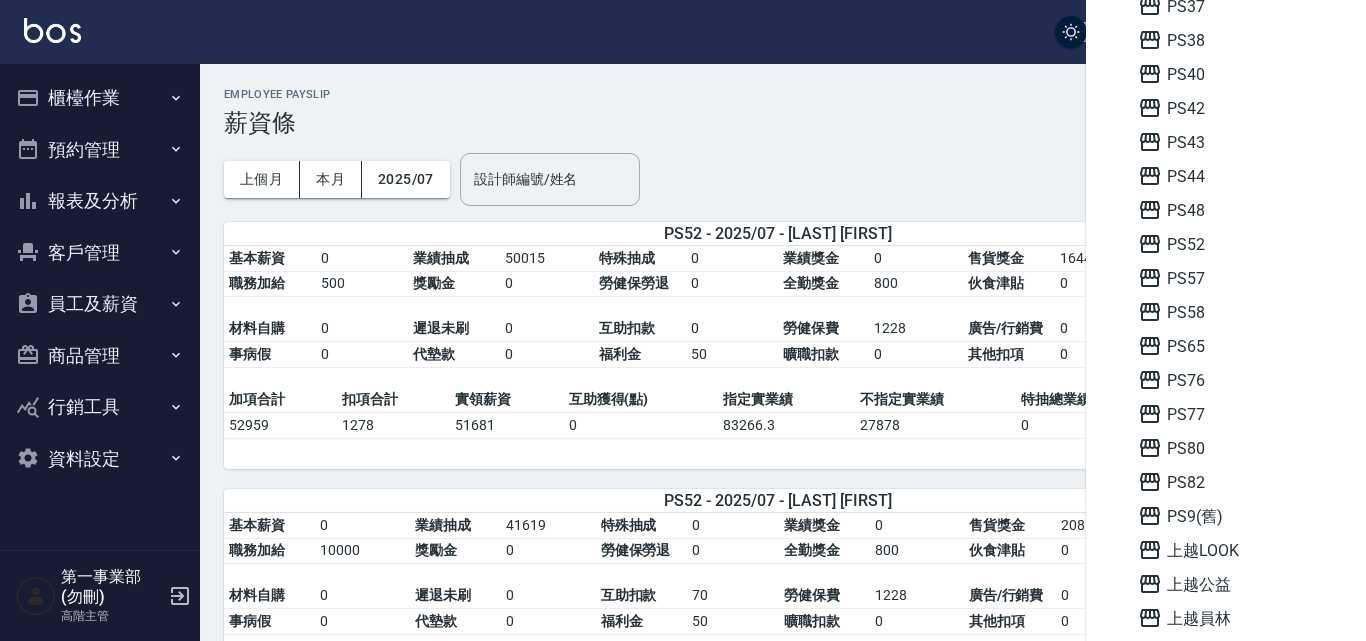scroll, scrollTop: 700, scrollLeft: 0, axis: vertical 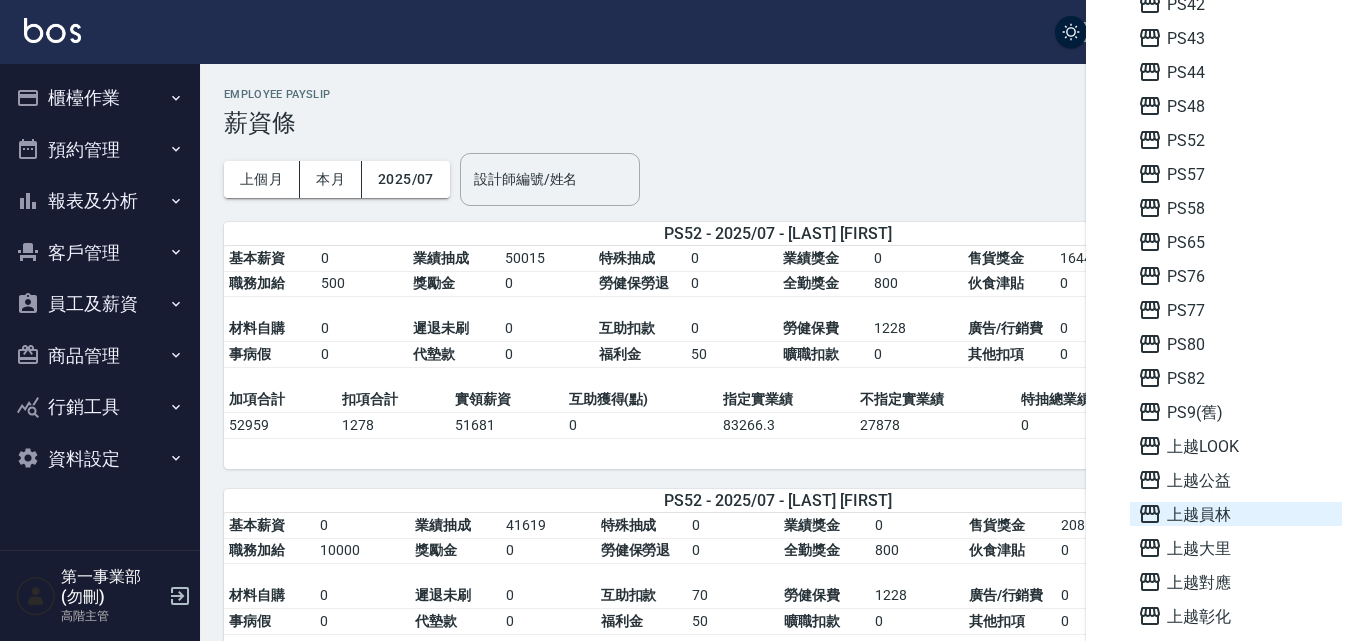 click on "上越員林" at bounding box center [1236, 514] 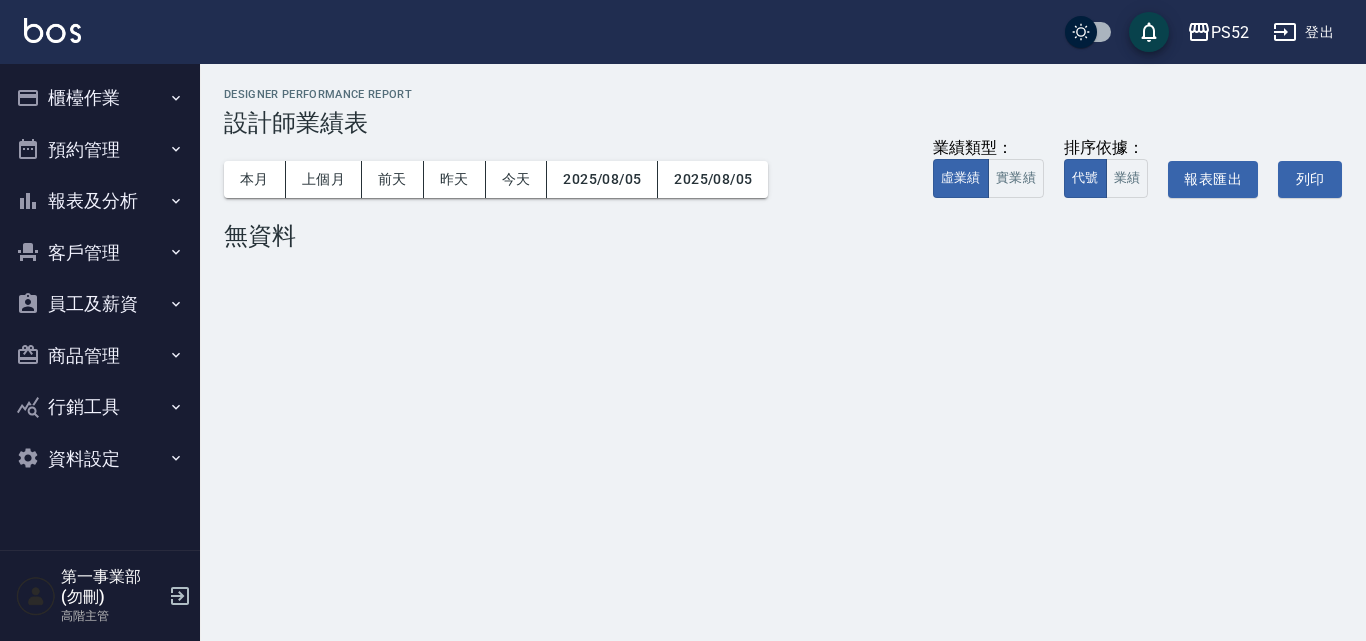 scroll, scrollTop: 0, scrollLeft: 0, axis: both 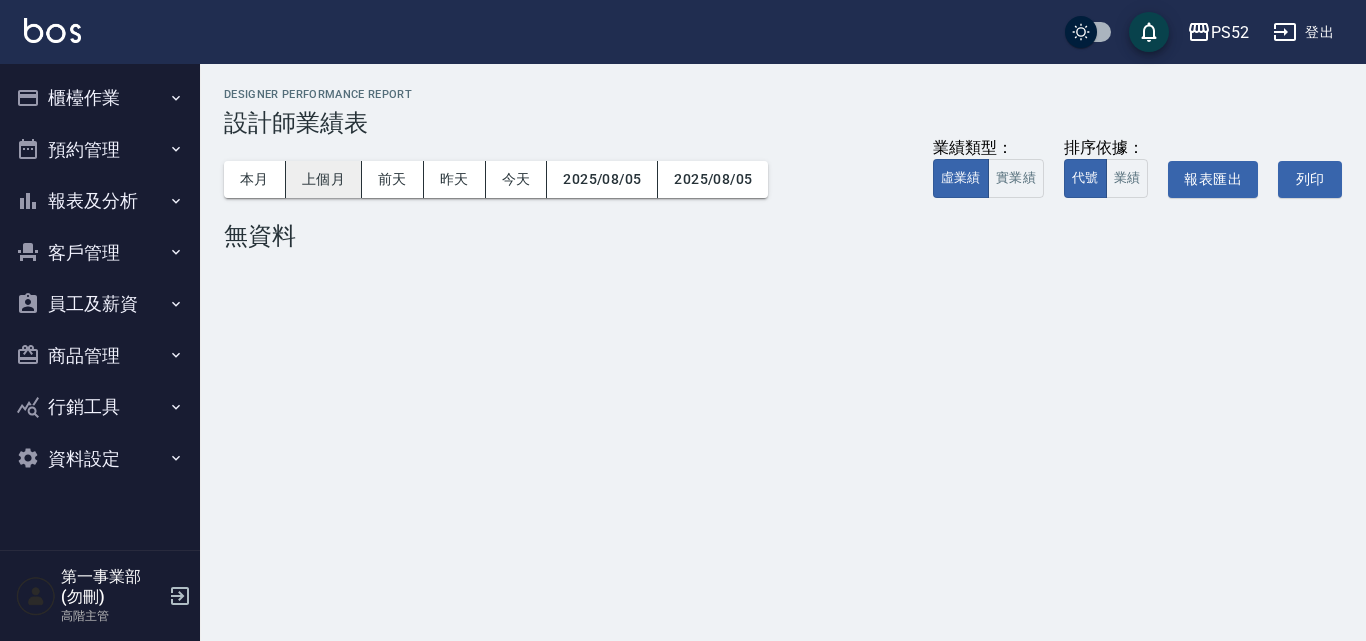click on "上個月" at bounding box center [324, 179] 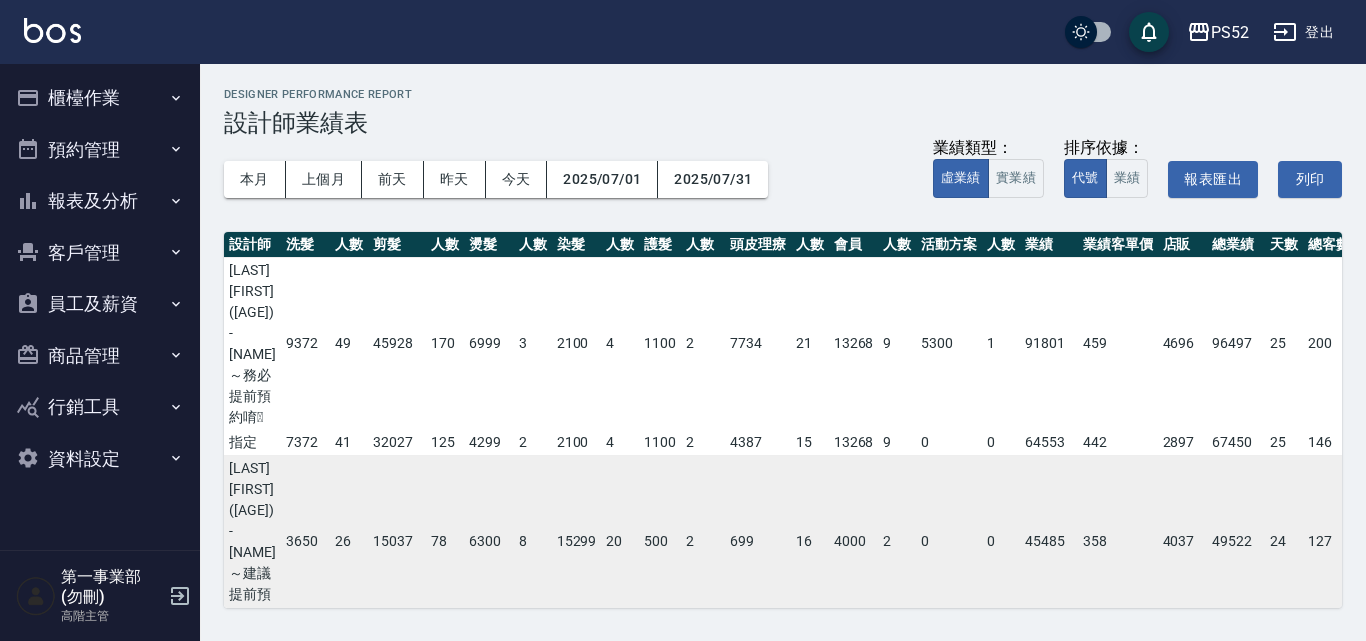 click on "報表及分析" at bounding box center [100, 201] 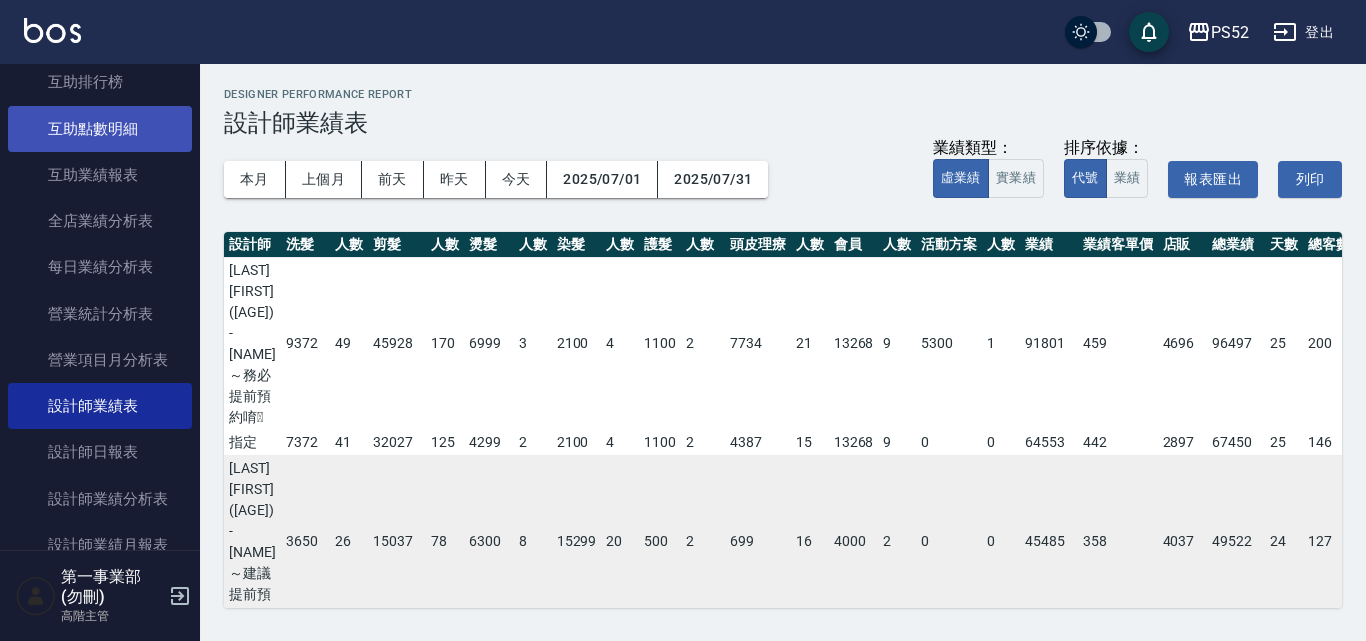 scroll, scrollTop: 500, scrollLeft: 0, axis: vertical 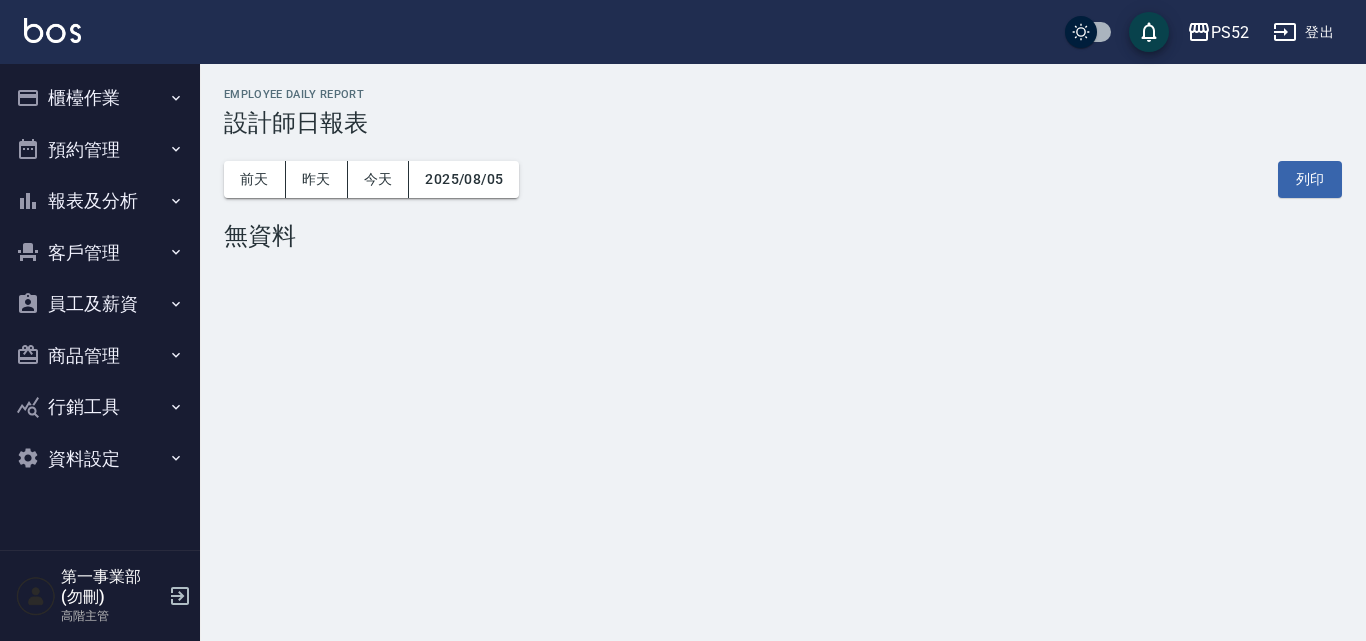 click on "報表及分析" at bounding box center [100, 201] 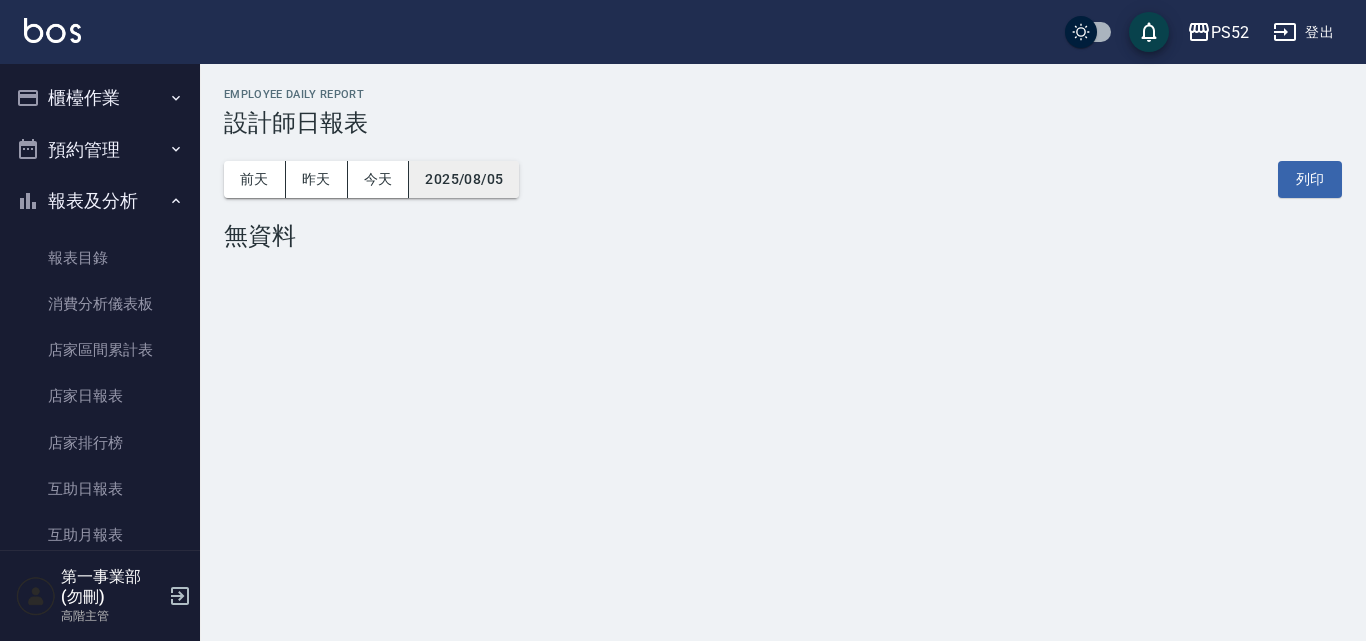 click on "2025/08/05" at bounding box center [464, 179] 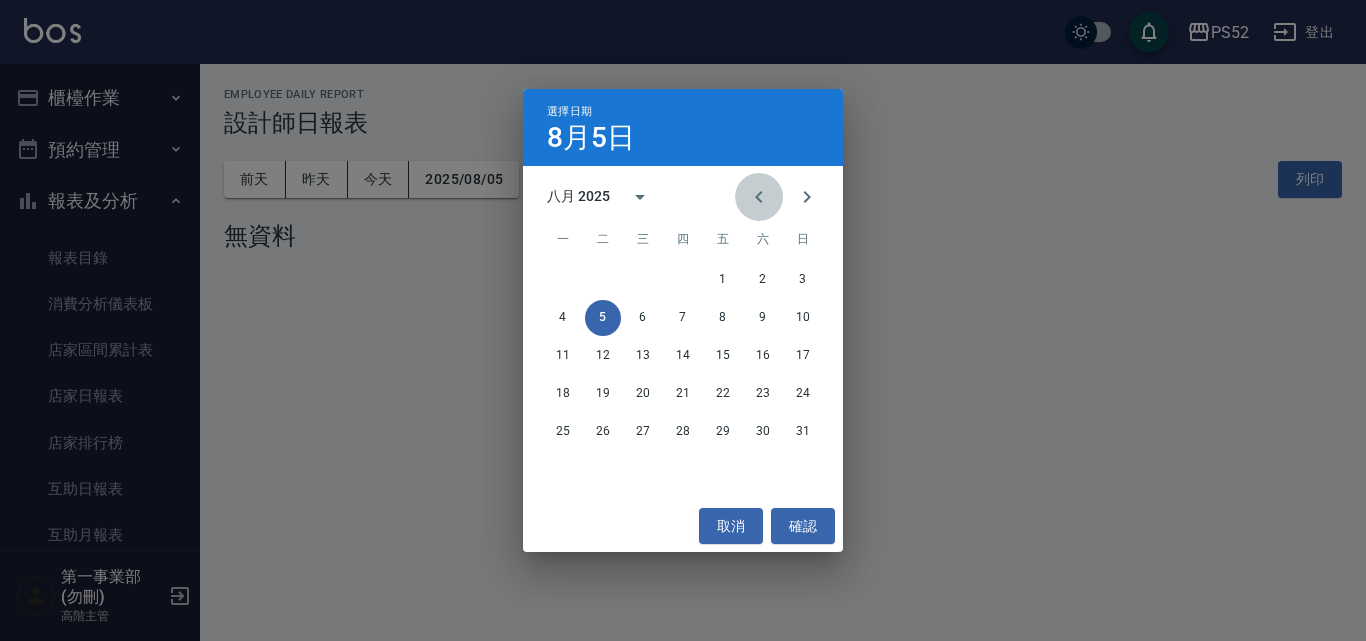 click 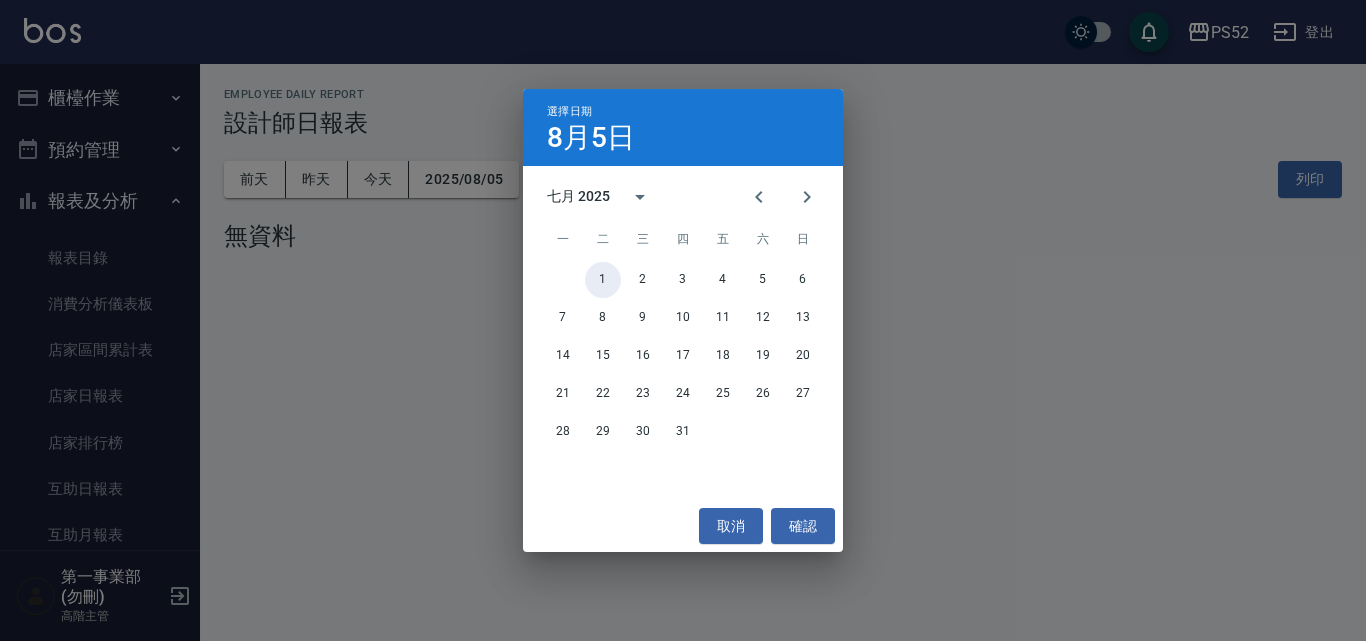 click on "1" at bounding box center (603, 280) 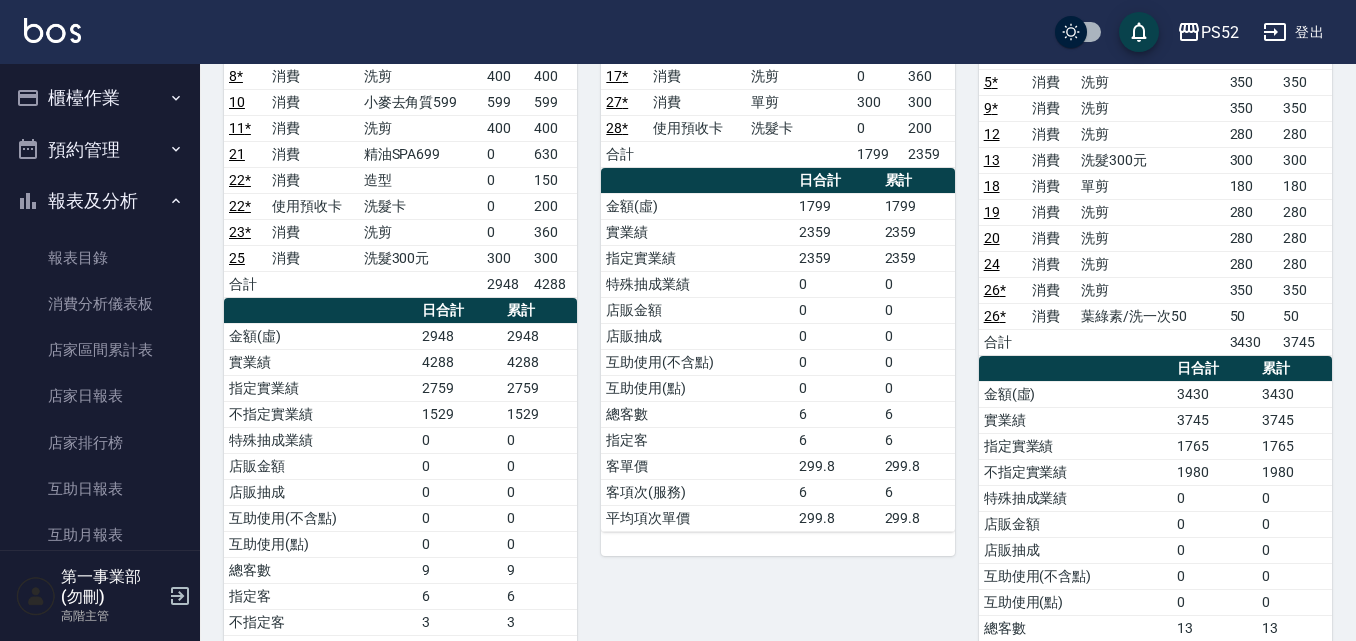 scroll, scrollTop: 514, scrollLeft: 0, axis: vertical 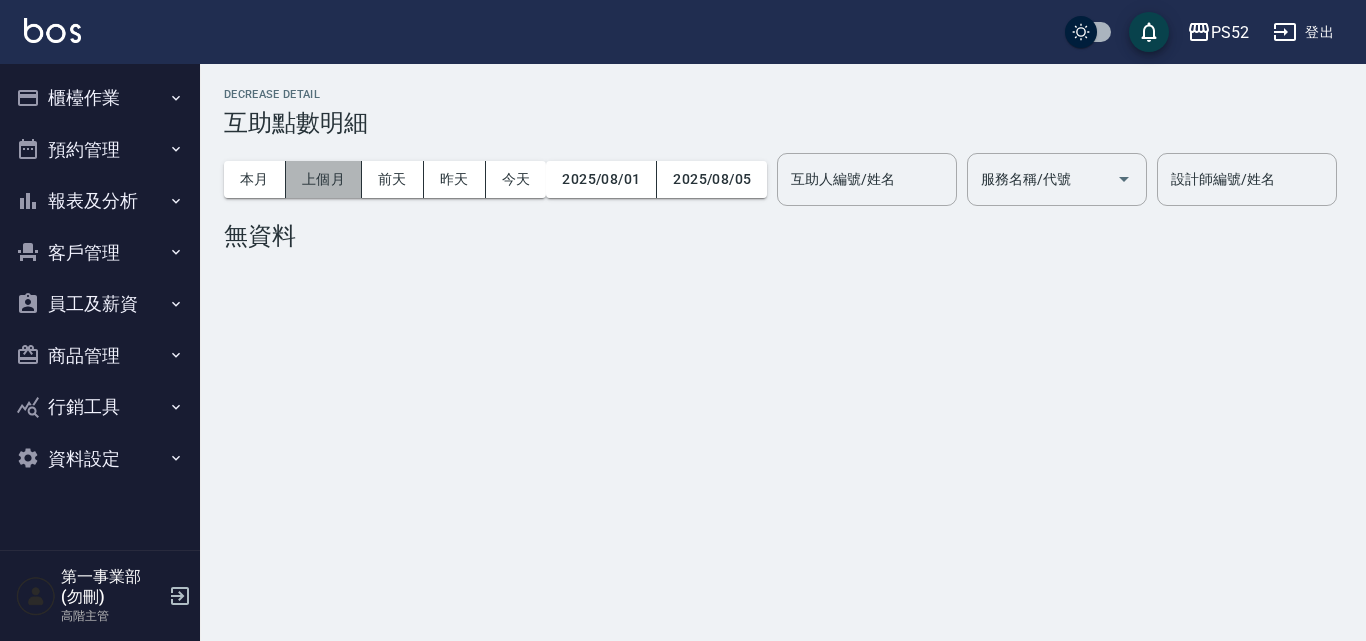 click on "上個月" at bounding box center (324, 179) 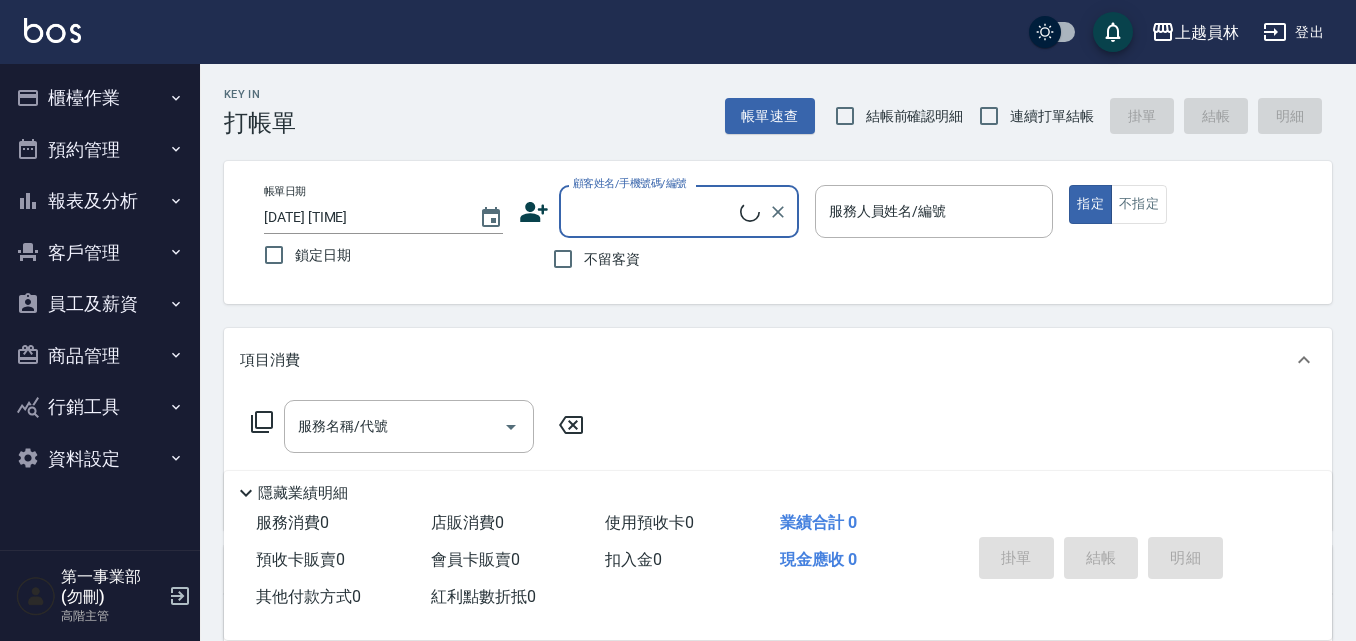 scroll, scrollTop: 0, scrollLeft: 0, axis: both 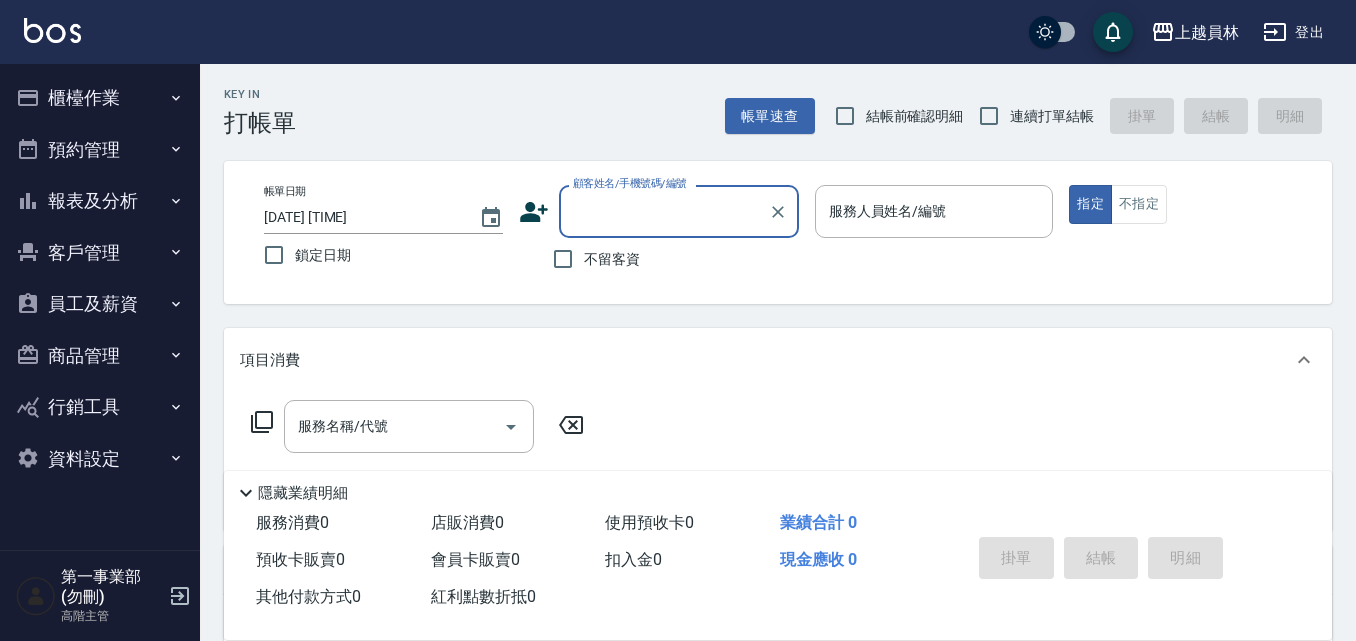 click on "員工及薪資" at bounding box center (100, 304) 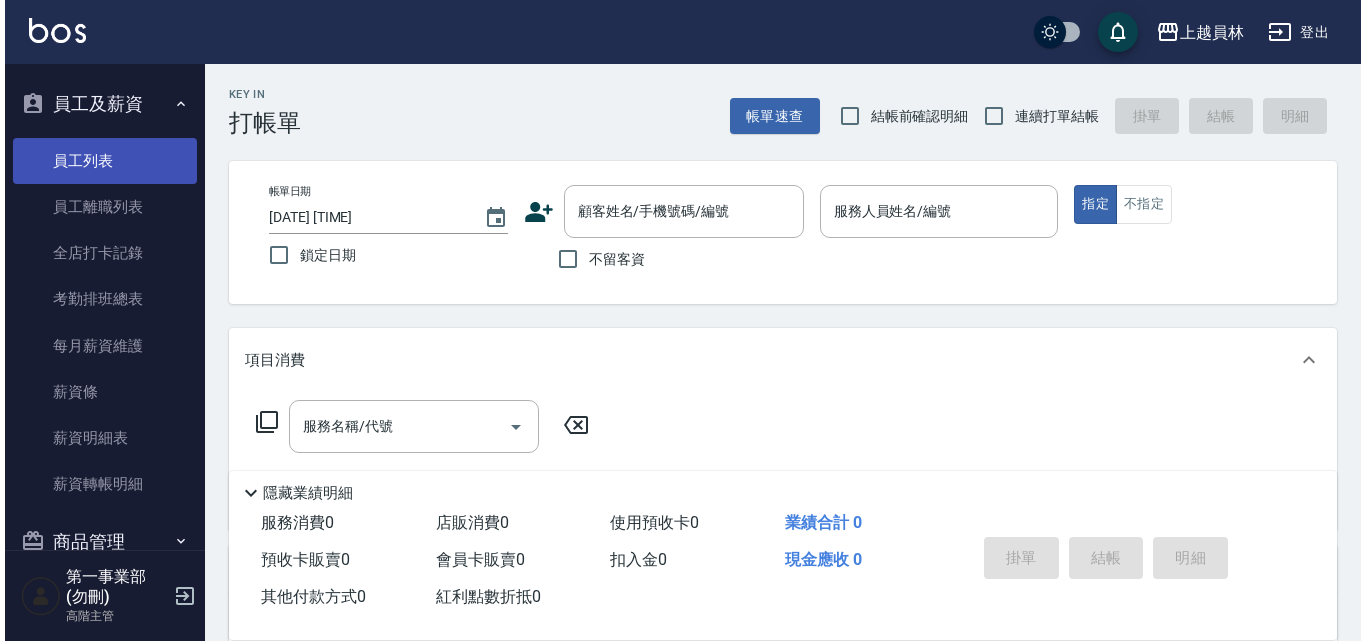 scroll, scrollTop: 300, scrollLeft: 0, axis: vertical 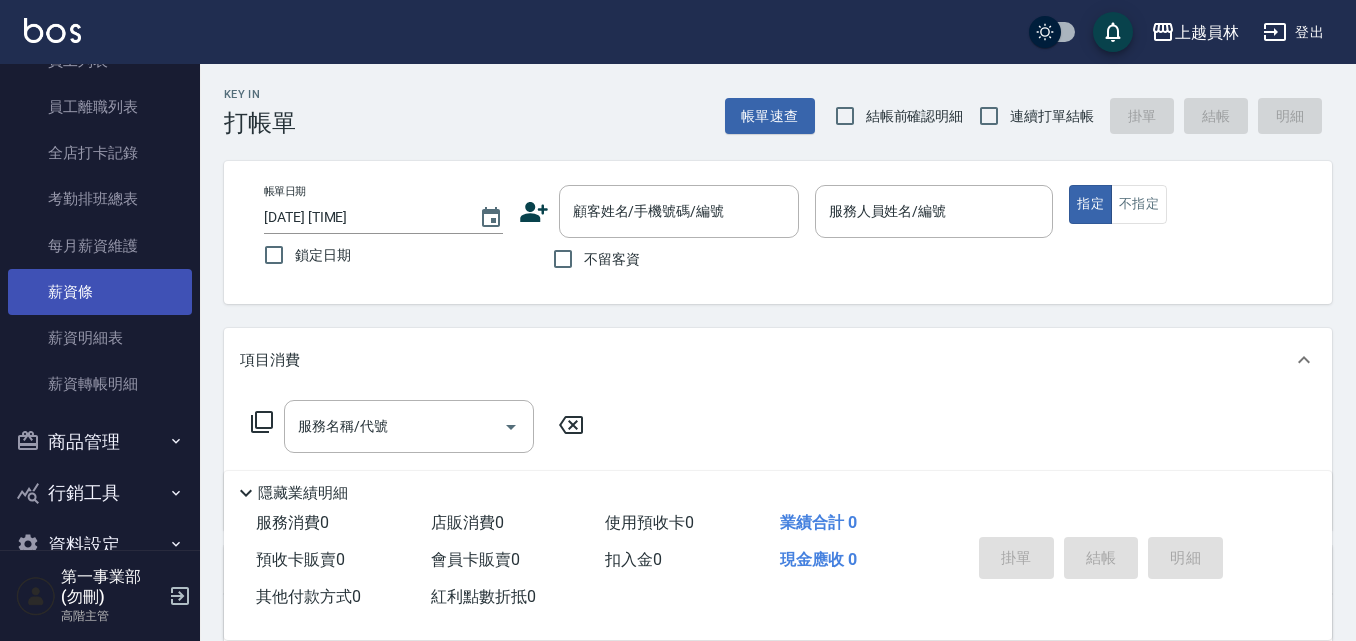 click on "薪資條" at bounding box center [100, 292] 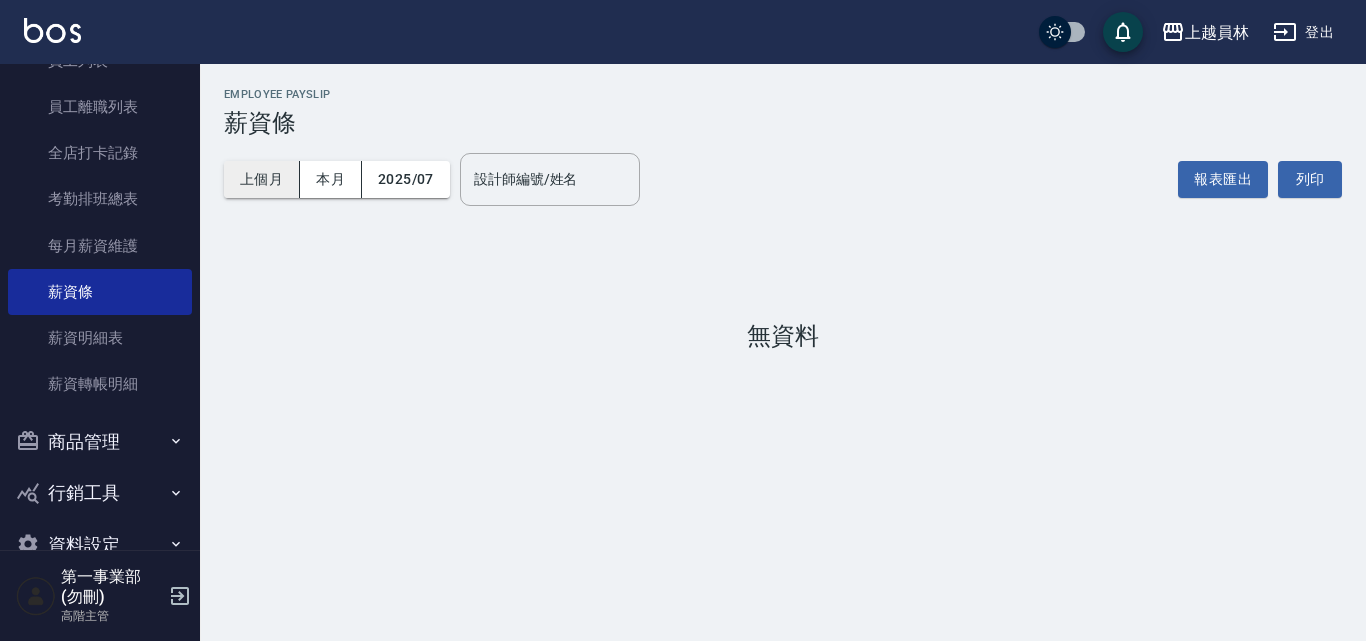 click on "上個月" at bounding box center [262, 179] 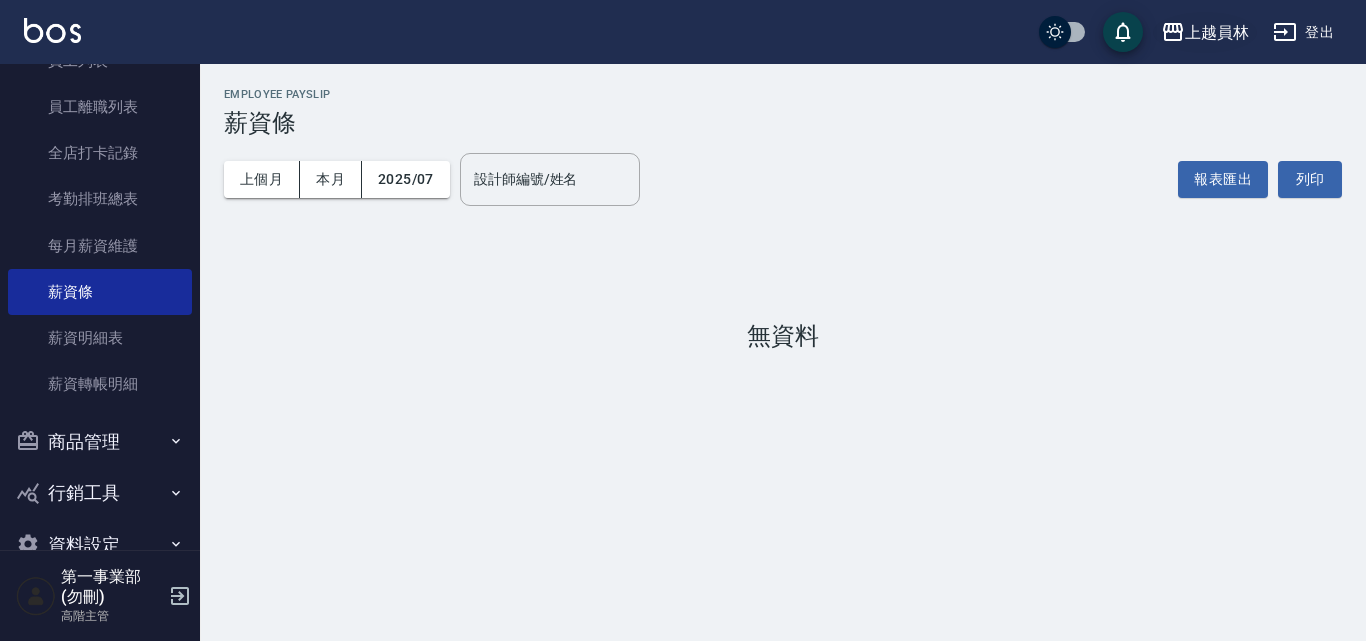 click on "上越員林" at bounding box center (1205, 32) 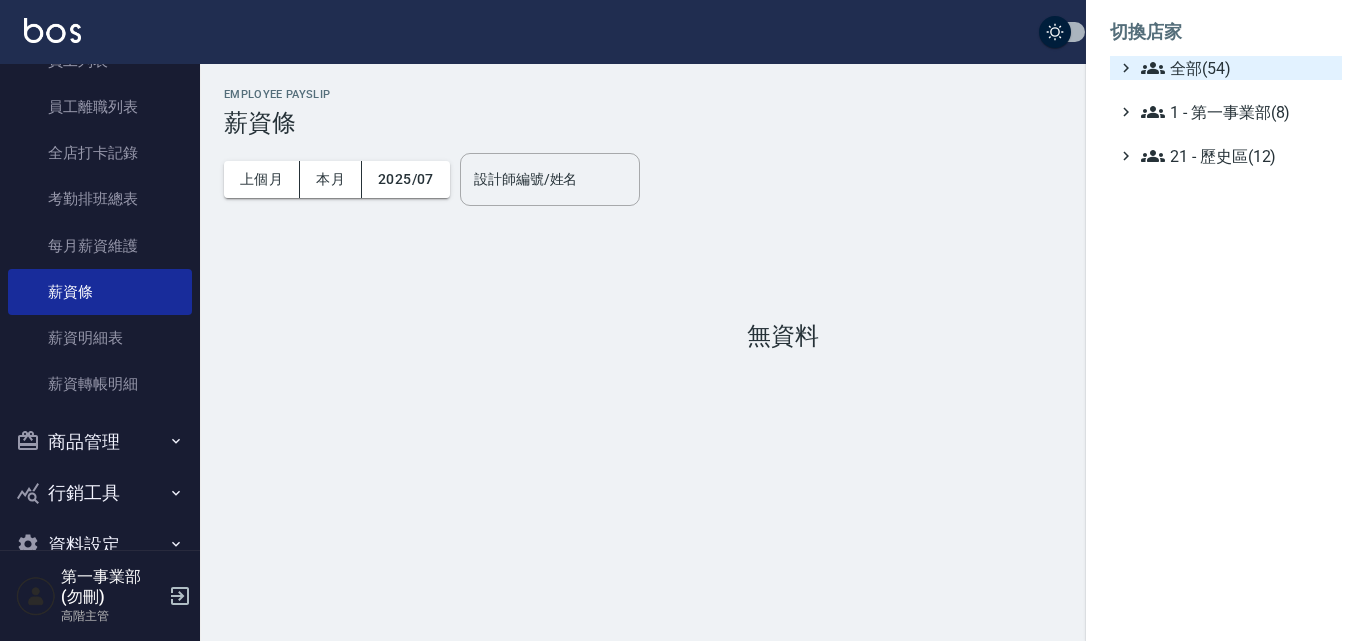 click on "全部(54)" at bounding box center [1237, 68] 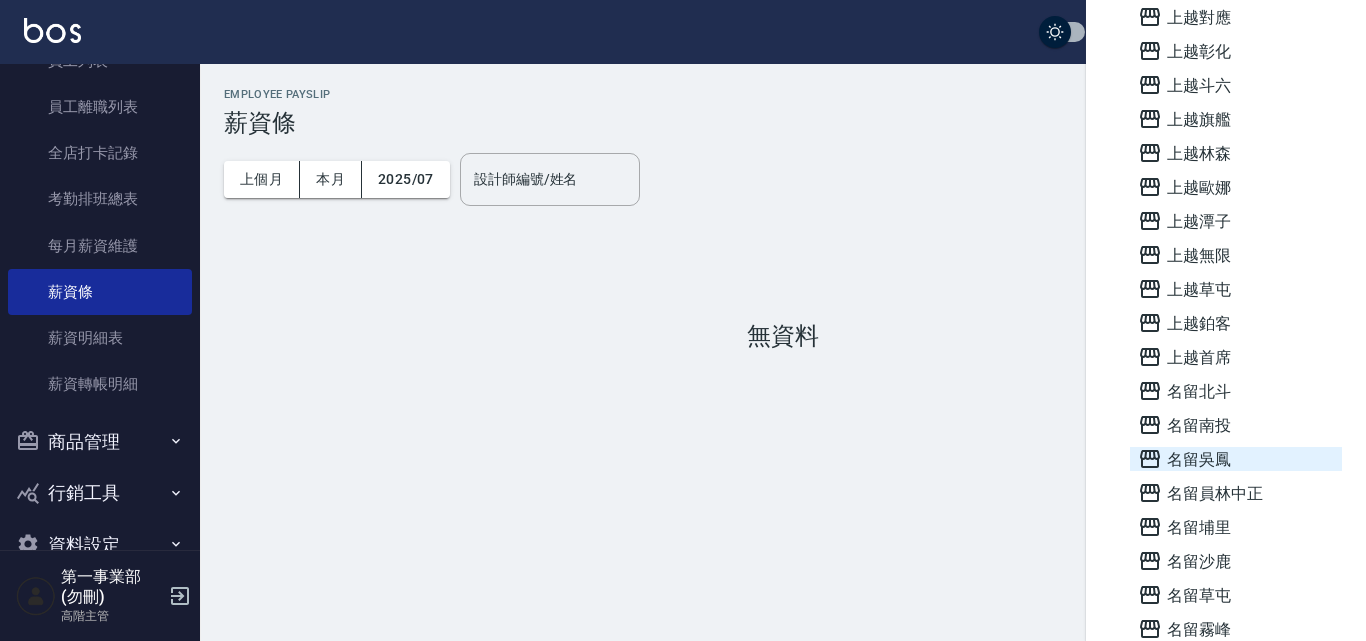 scroll, scrollTop: 1300, scrollLeft: 0, axis: vertical 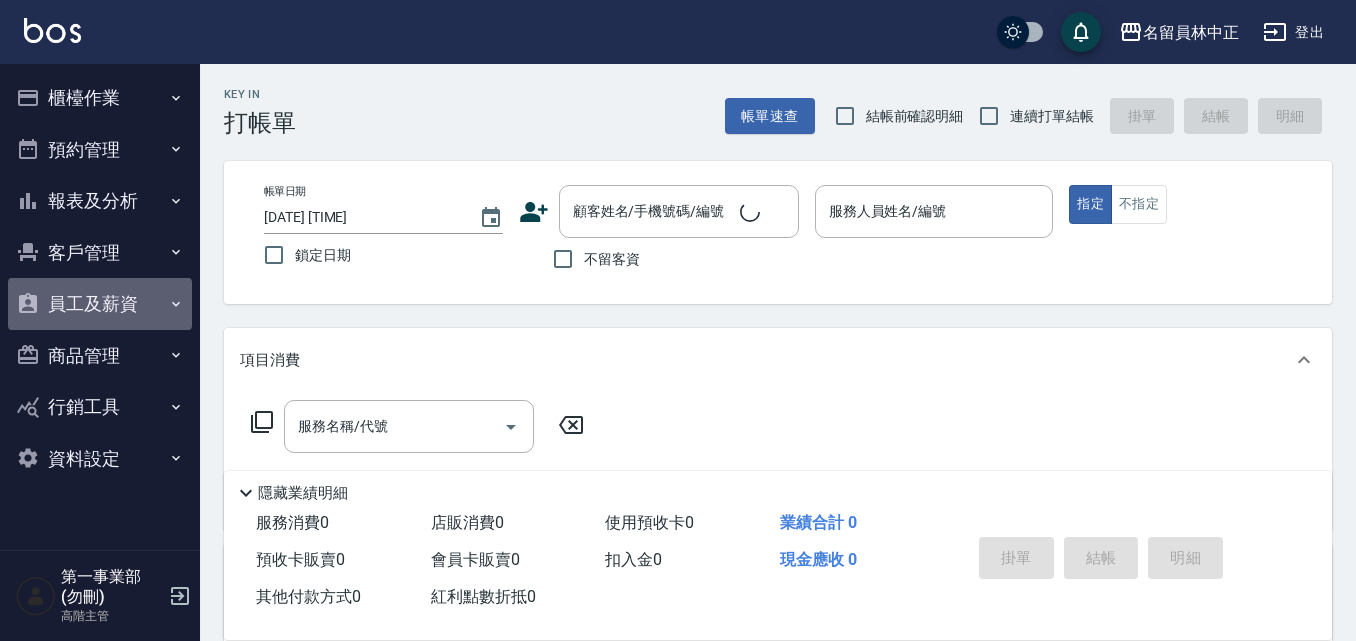 click on "員工及薪資" at bounding box center [100, 304] 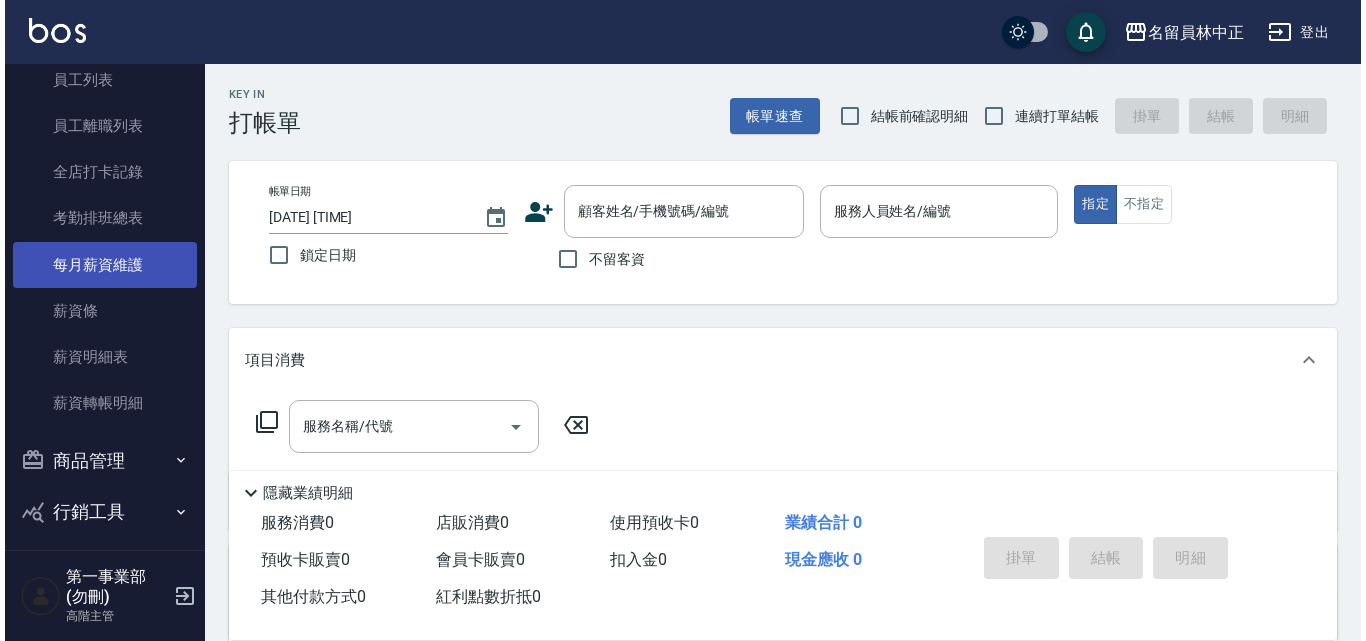 scroll, scrollTop: 300, scrollLeft: 0, axis: vertical 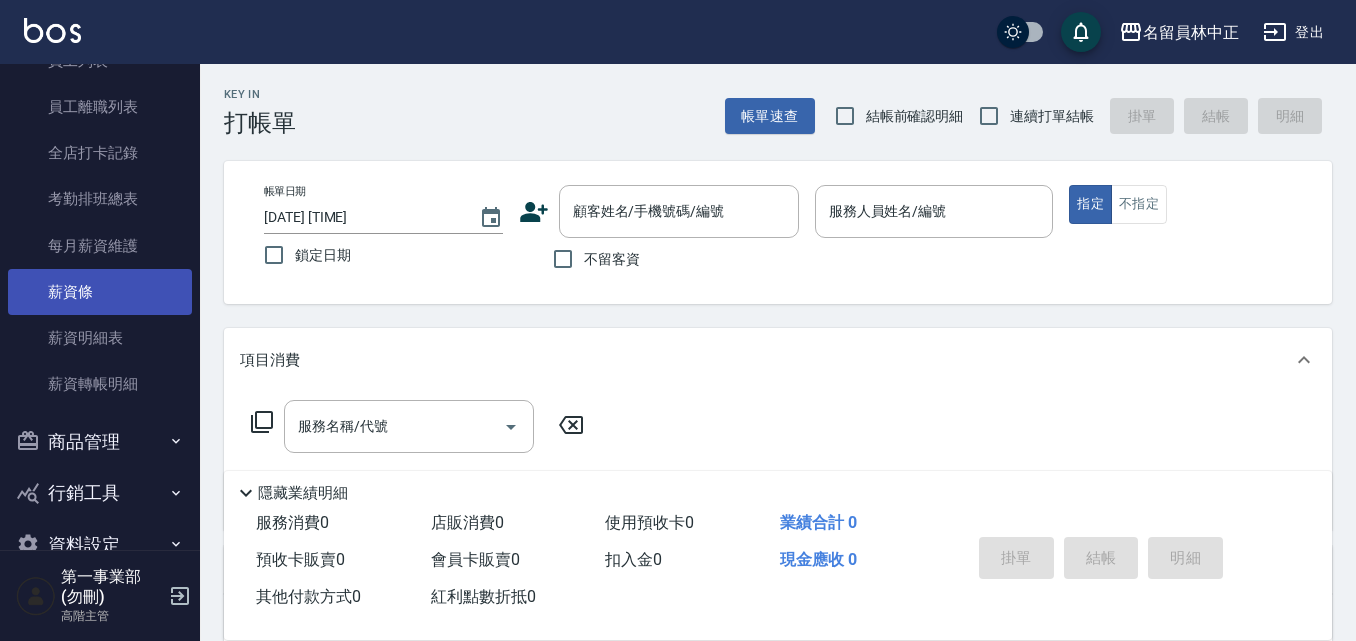 click on "薪資條" at bounding box center (100, 292) 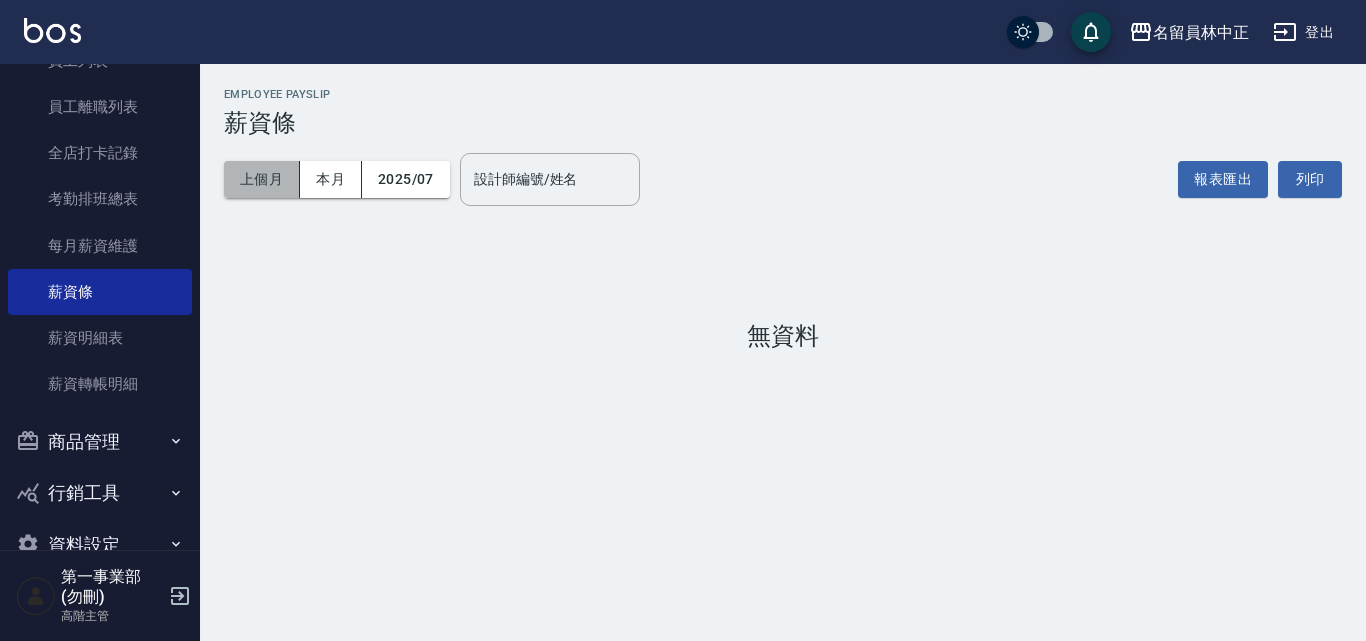 click on "上個月" at bounding box center [262, 179] 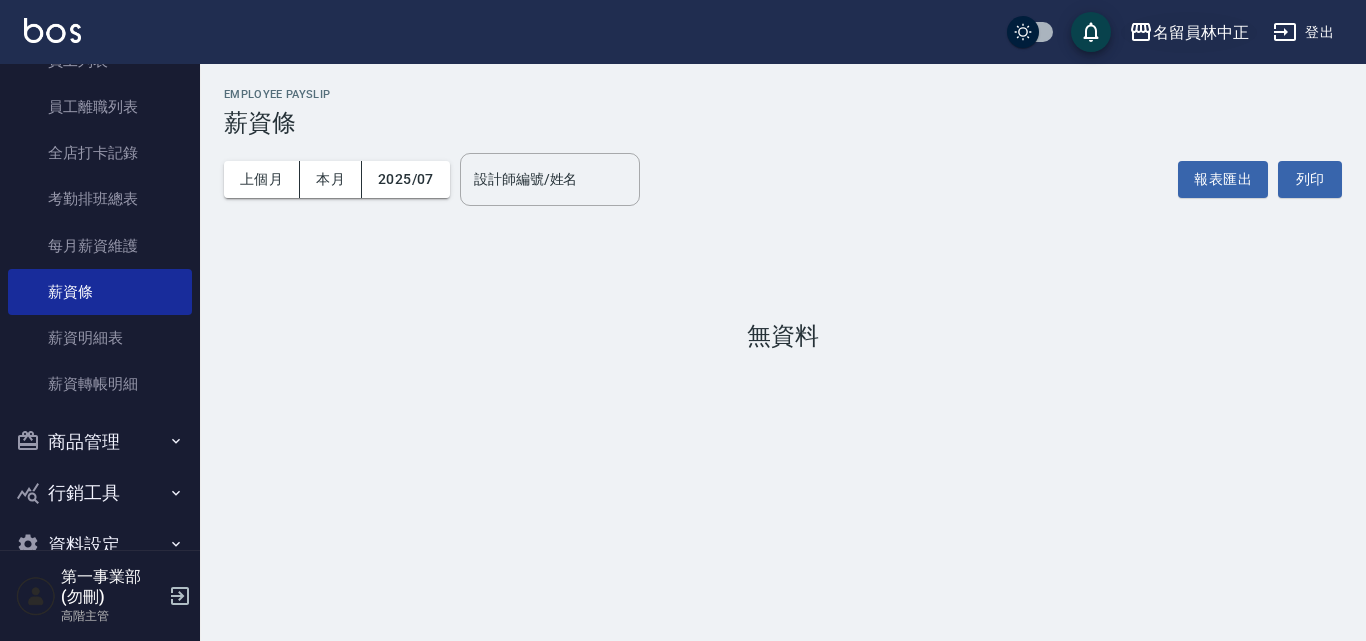 click on "名留員林中正" at bounding box center [1189, 32] 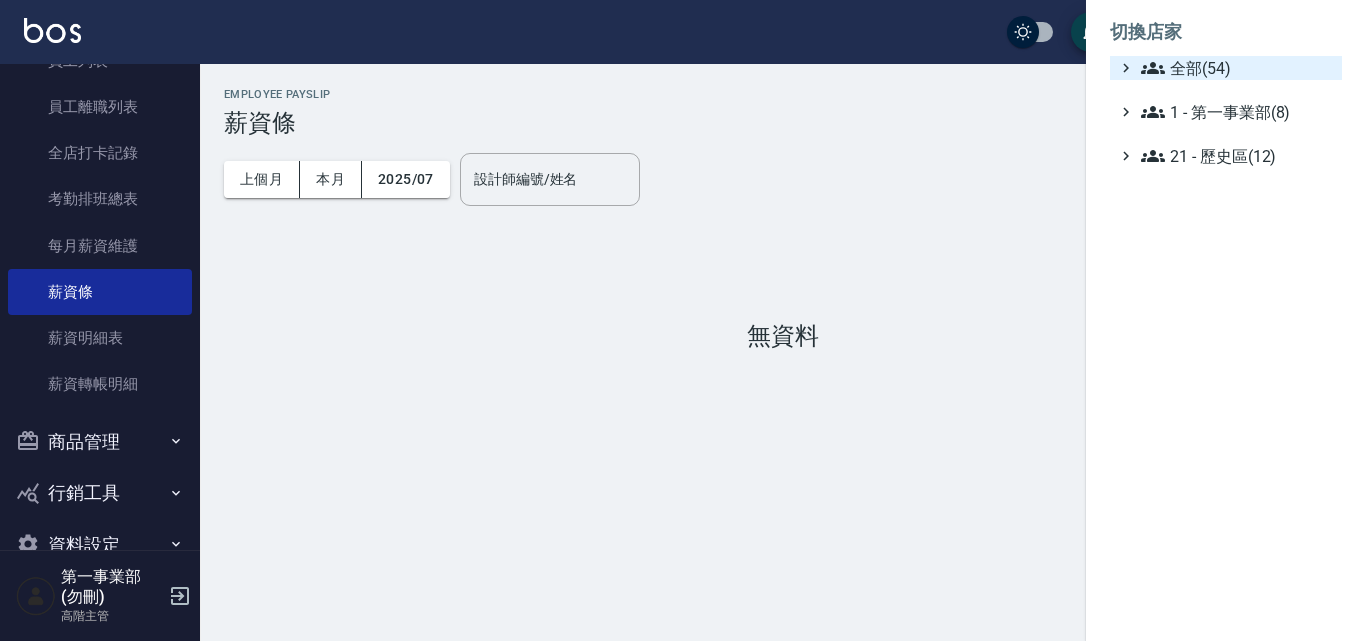 click 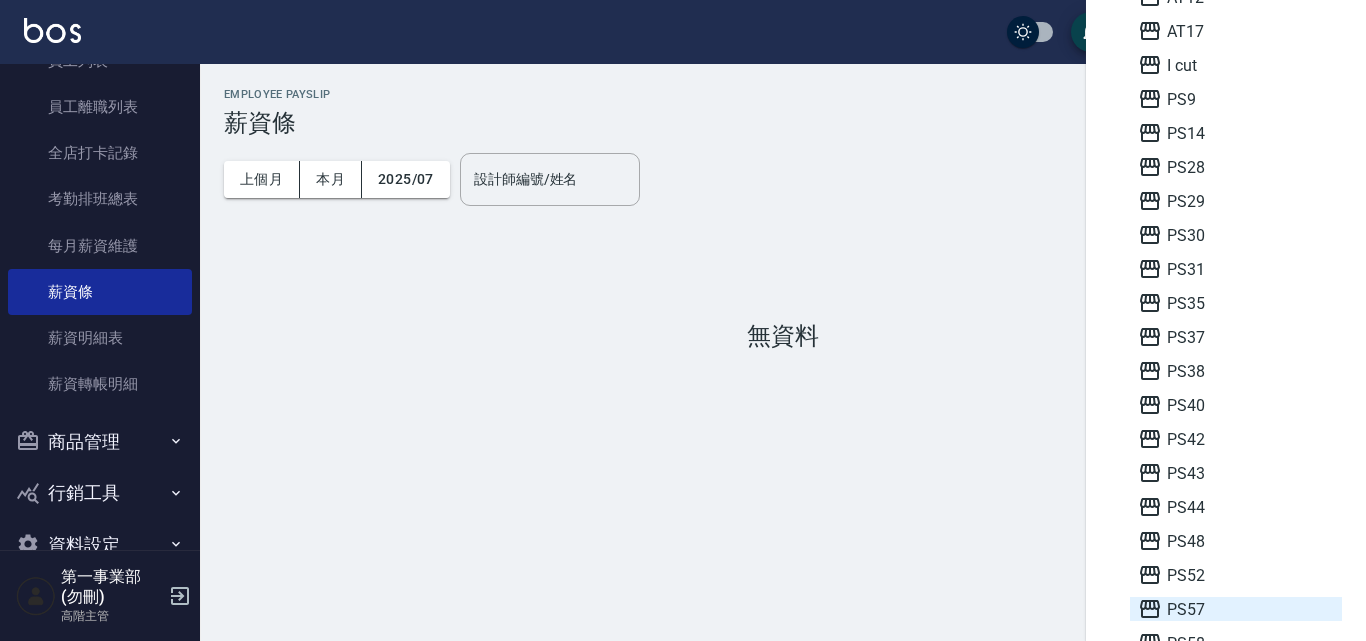 scroll, scrollTop: 300, scrollLeft: 0, axis: vertical 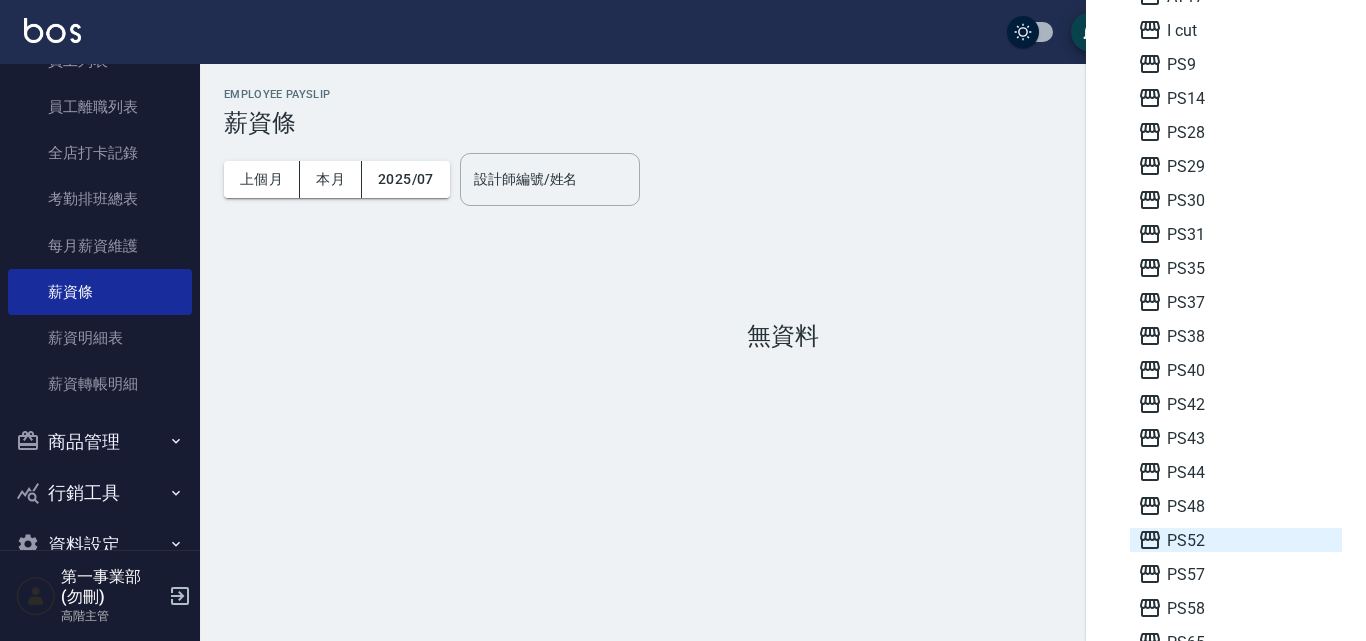 click on "PS52" at bounding box center [1236, 540] 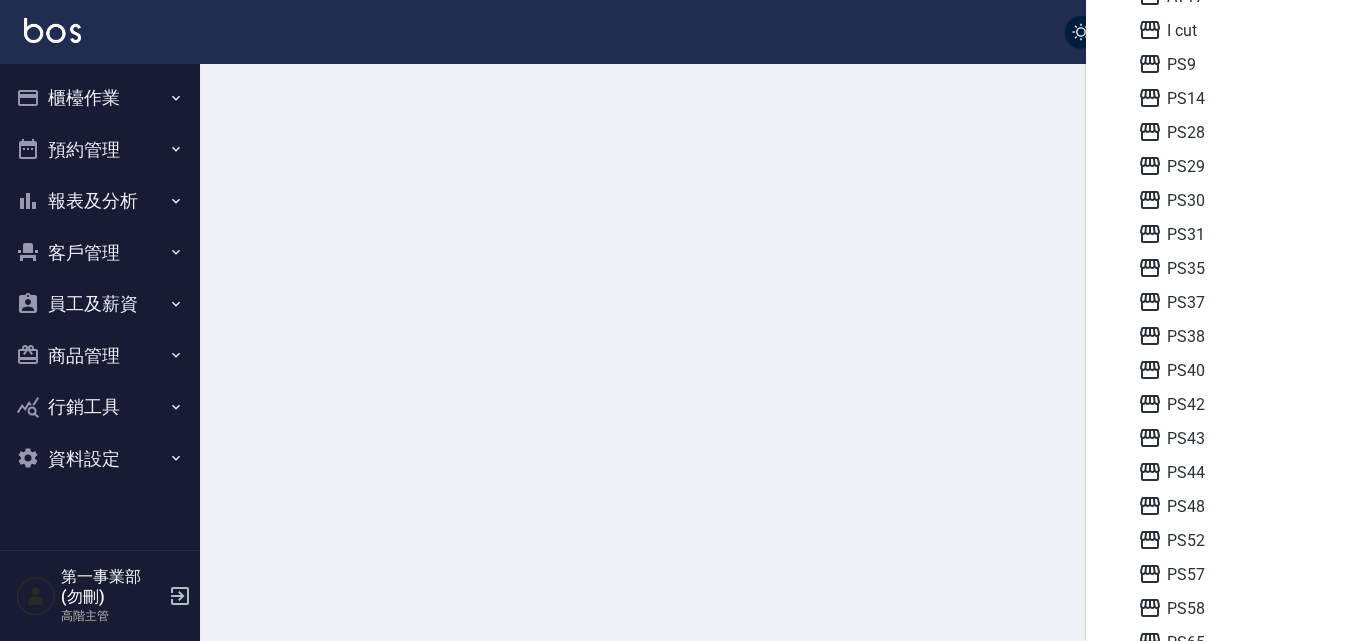 scroll, scrollTop: 0, scrollLeft: 0, axis: both 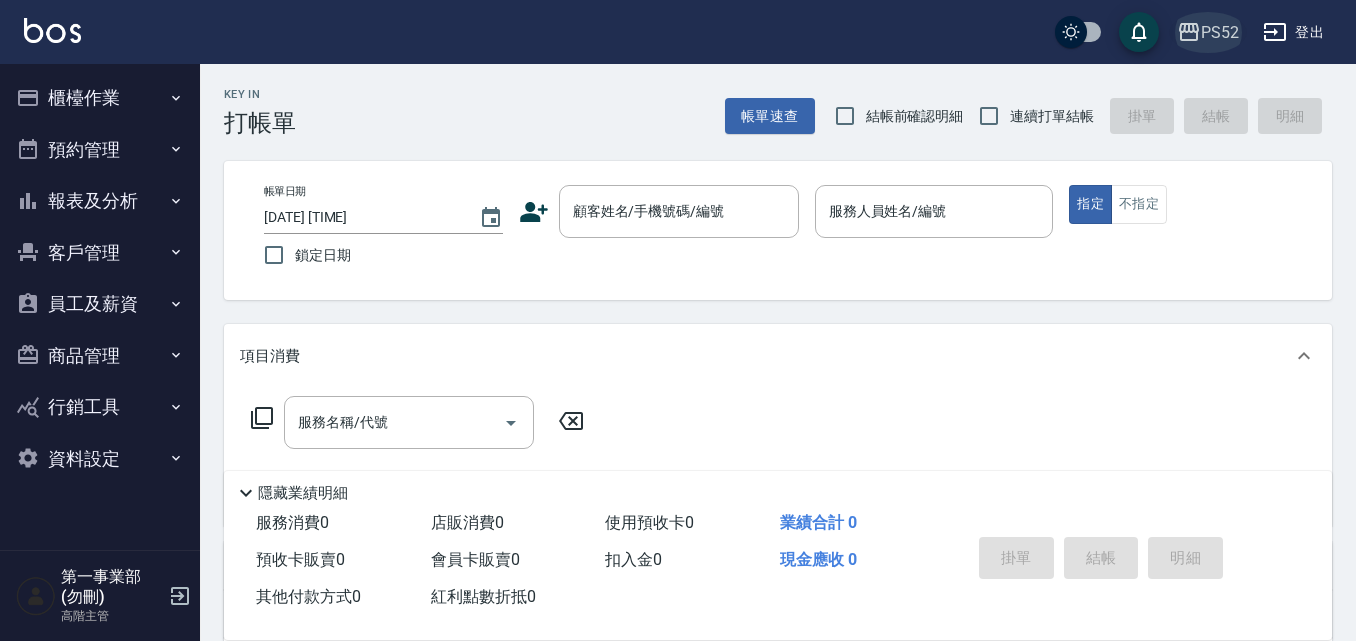 click on "PS52" at bounding box center (1220, 32) 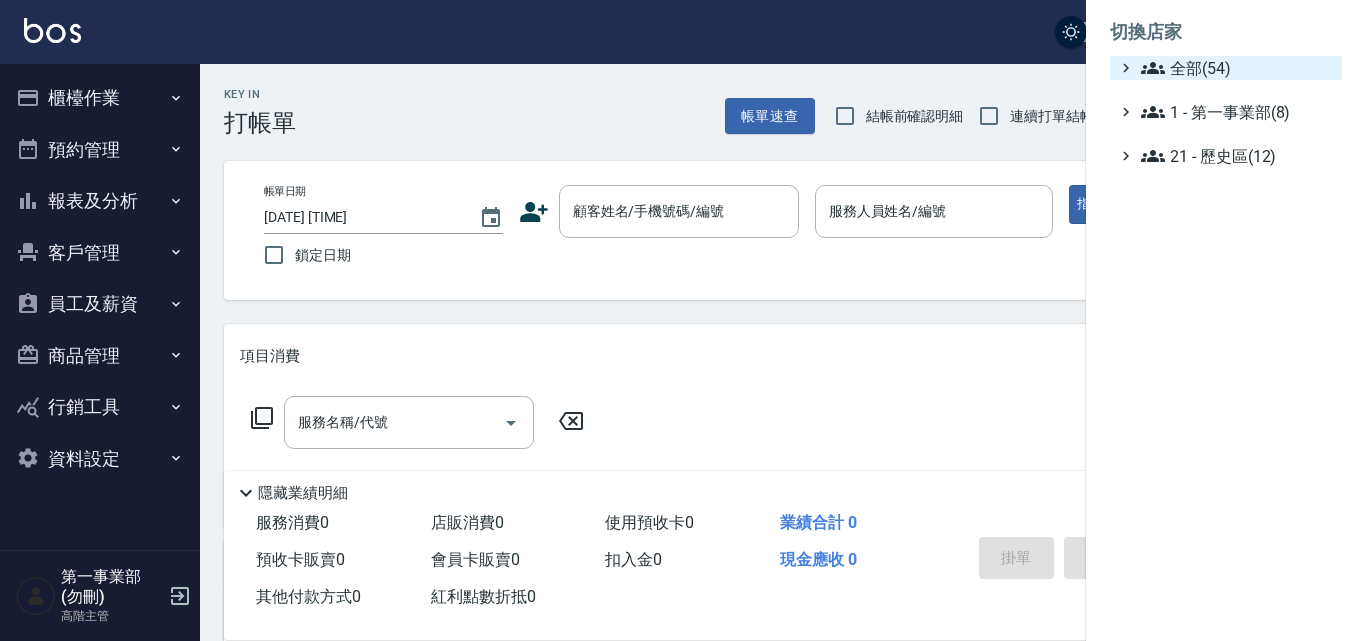 click on "全部(54)" at bounding box center [1237, 68] 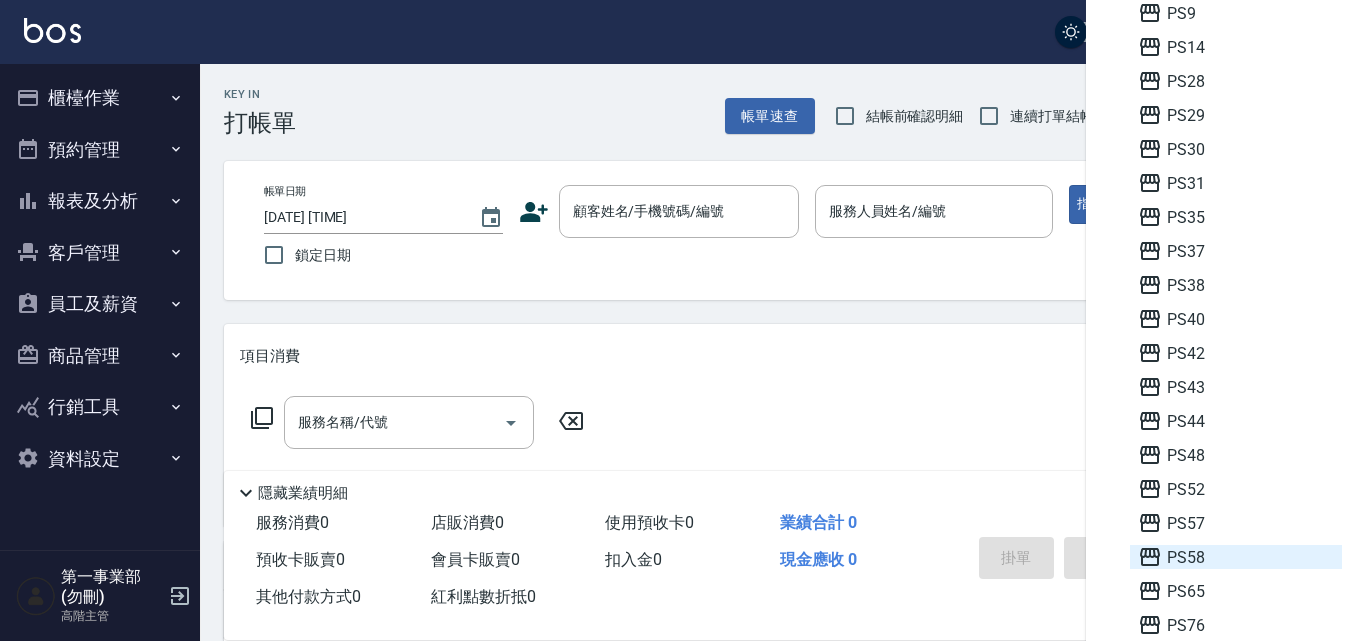 scroll, scrollTop: 400, scrollLeft: 0, axis: vertical 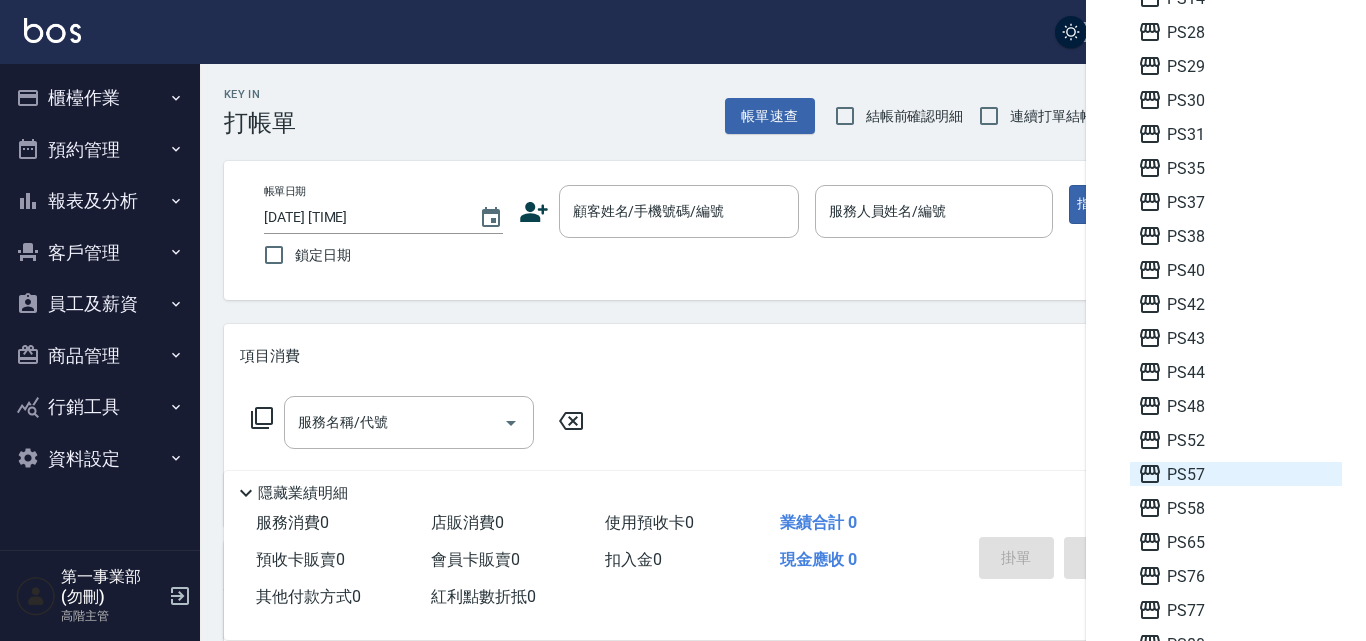 click on "PS57" at bounding box center (1236, 474) 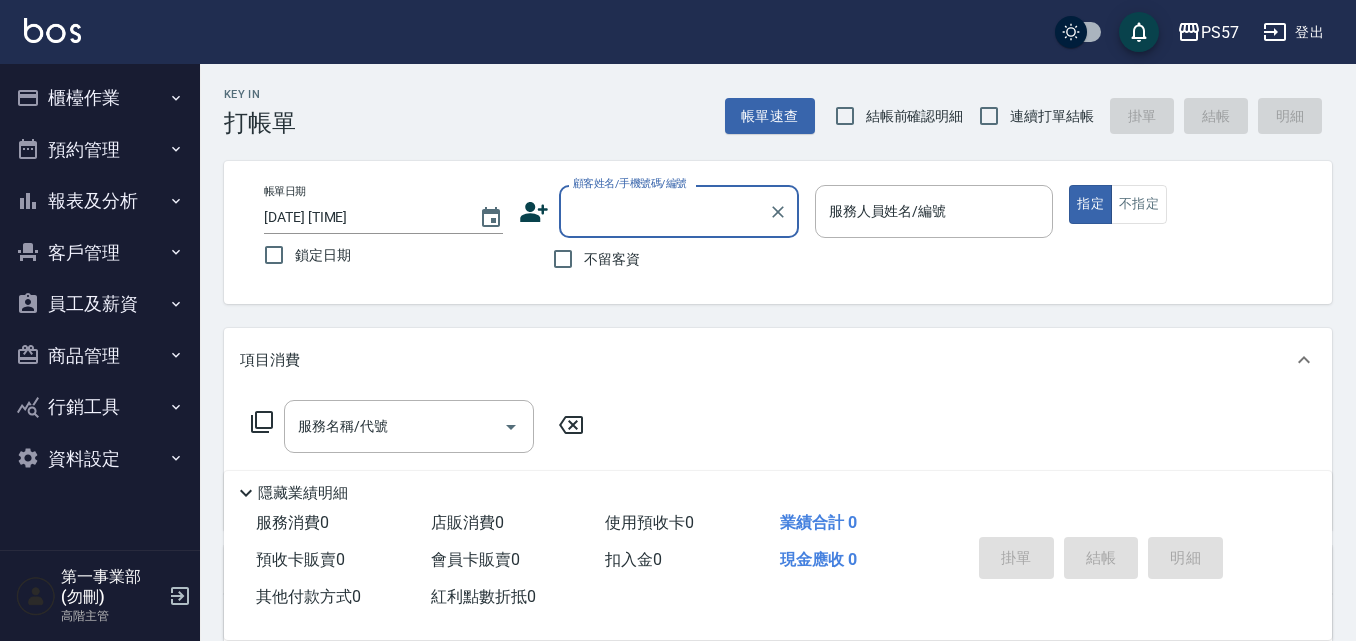 scroll, scrollTop: 0, scrollLeft: 0, axis: both 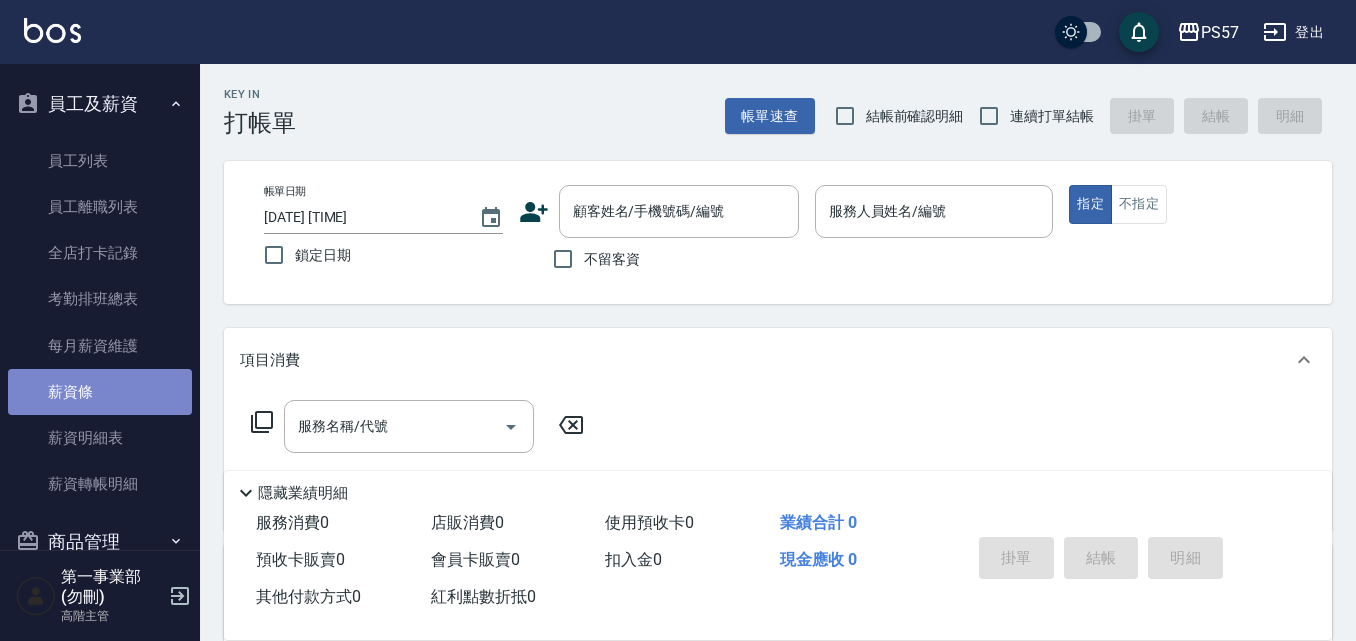 click on "薪資條" at bounding box center [100, 392] 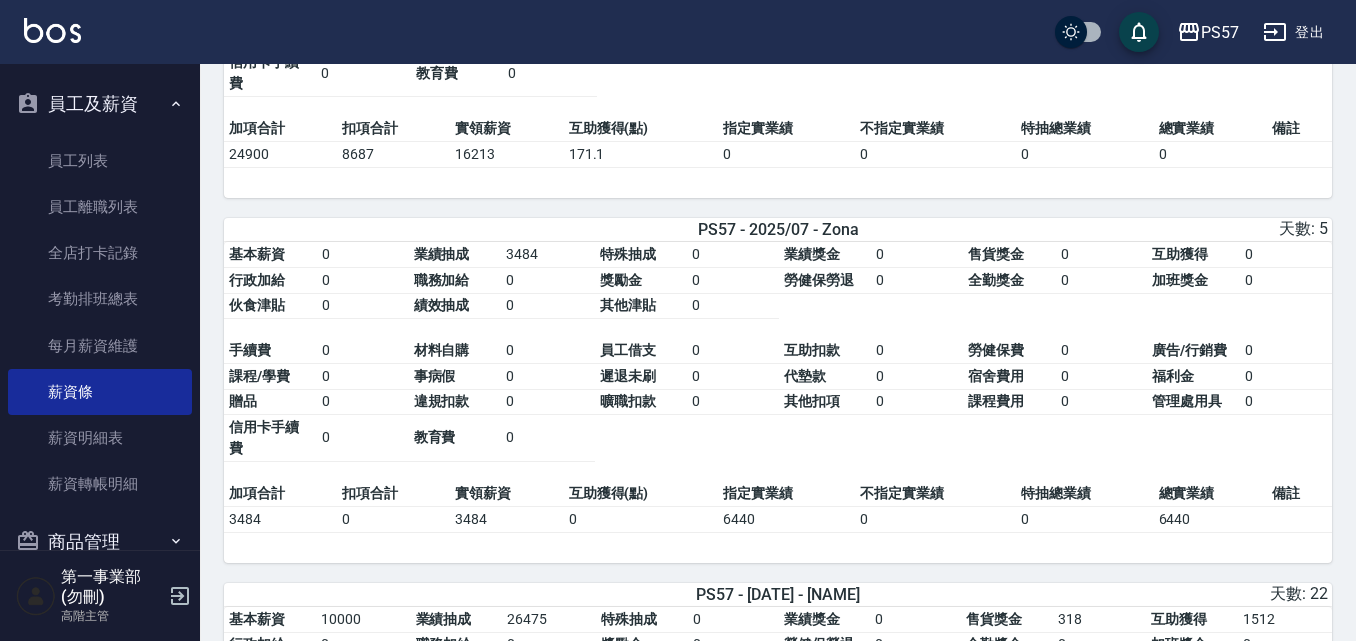 scroll, scrollTop: 300, scrollLeft: 0, axis: vertical 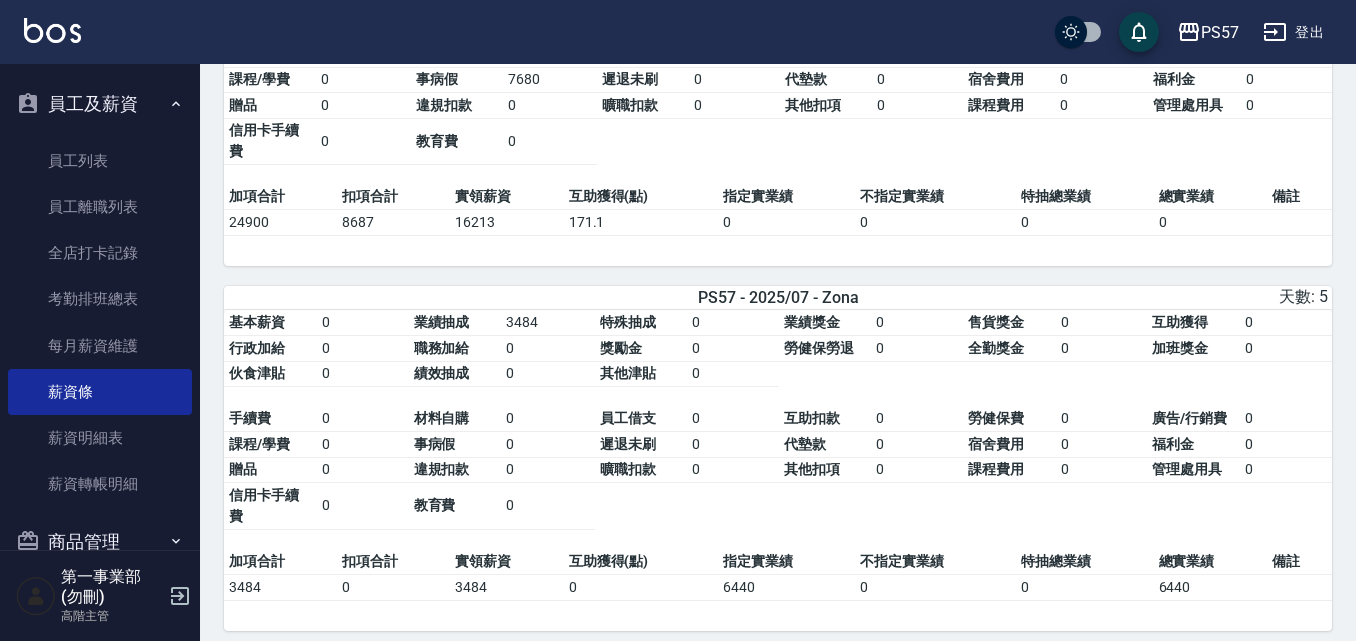 click on "基本薪資 24900 業績抽成 0 特殊抽成 0 業績獎金 0 售貨獎金 0 互助獲得 0 行政加給 0 職務加給 0 獎勵金 0 勞健保勞退 0 全勤獎金 0 加班獎金 0 伙食津貼 0 績效抽成 0 其他津貼 0 手續費 0 材料自購 340 員工借支 0 互助扣款 0 勞健保費 667 廣告/行銷費 0 課程/學費 0 事病假 7680 遲退未刷 0 代墊款 0 宿舍費用 0 福利金 0 贈品 0 違規扣款 0 曠職扣款 0 其他扣項 0 課程費用 0 管理處用具 0 信用卡手續費 0 教育費 0" at bounding box center (778, 65) 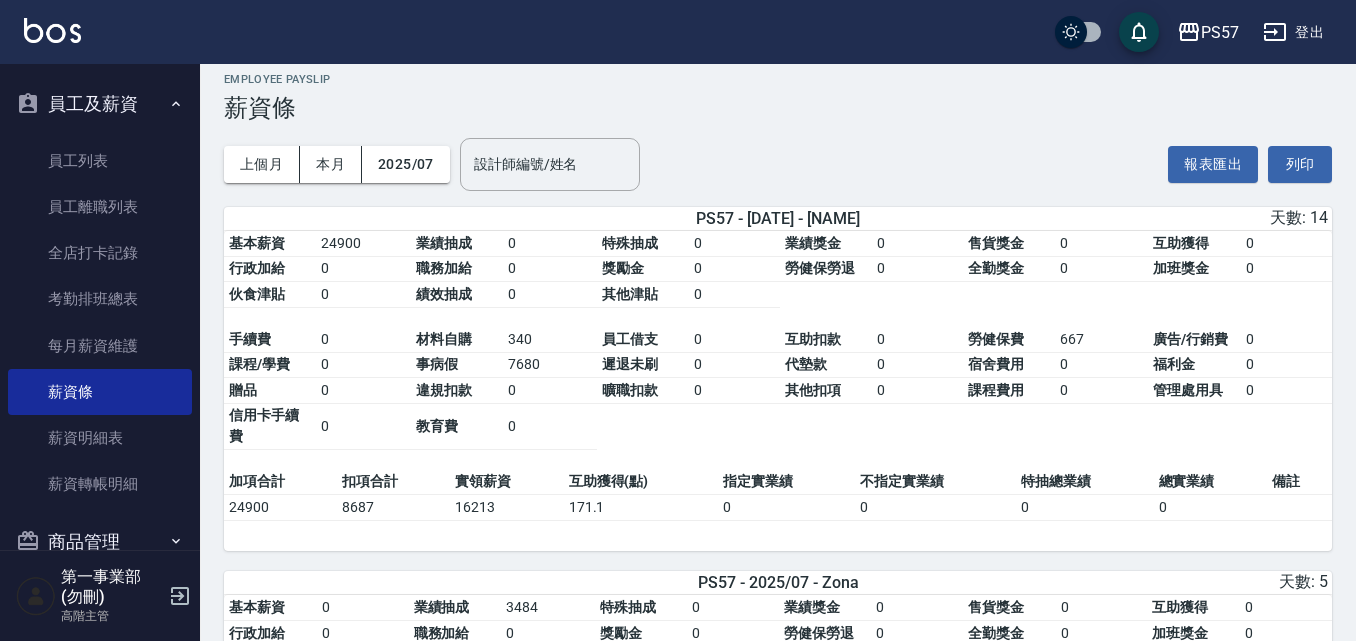 scroll, scrollTop: 0, scrollLeft: 0, axis: both 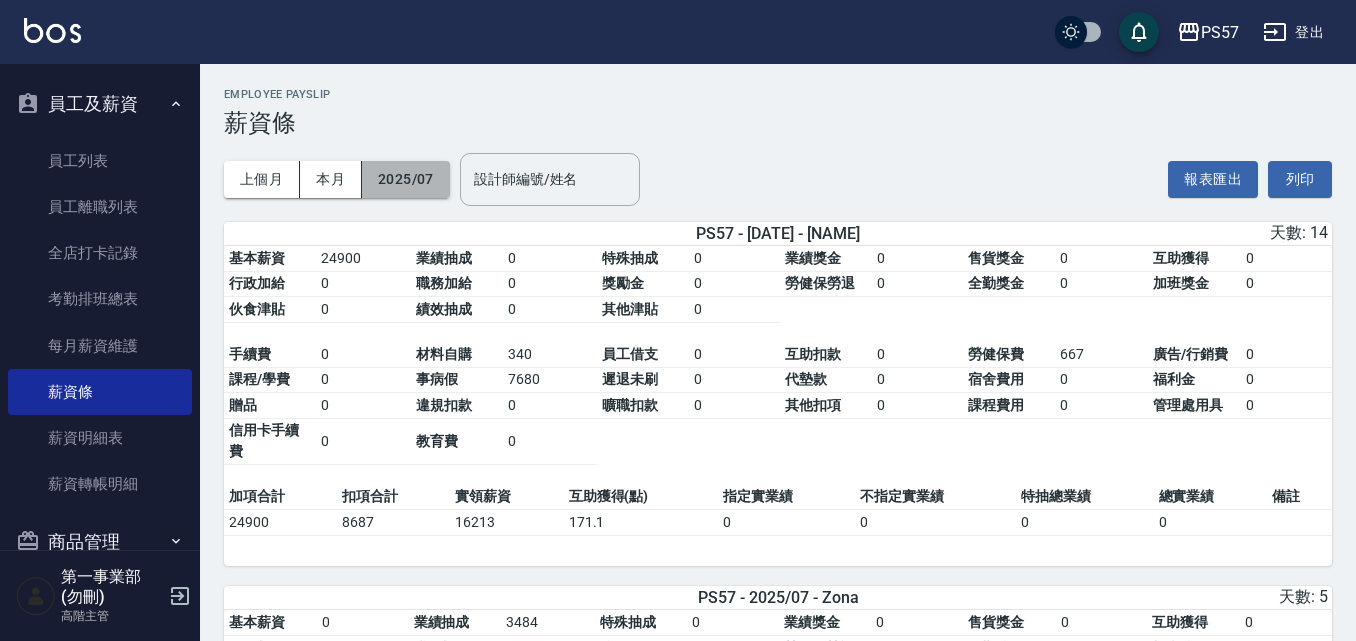 click on "2025/07" at bounding box center (406, 179) 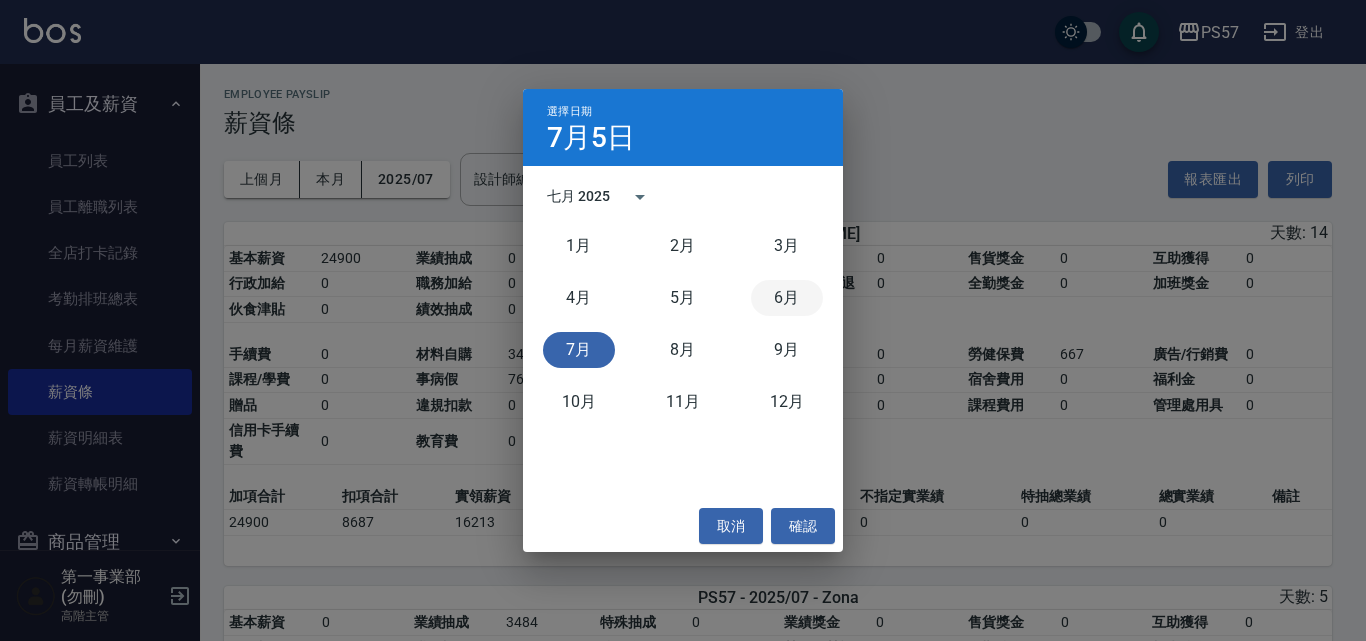 drag, startPoint x: 754, startPoint y: 302, endPoint x: 782, endPoint y: 315, distance: 30.870699 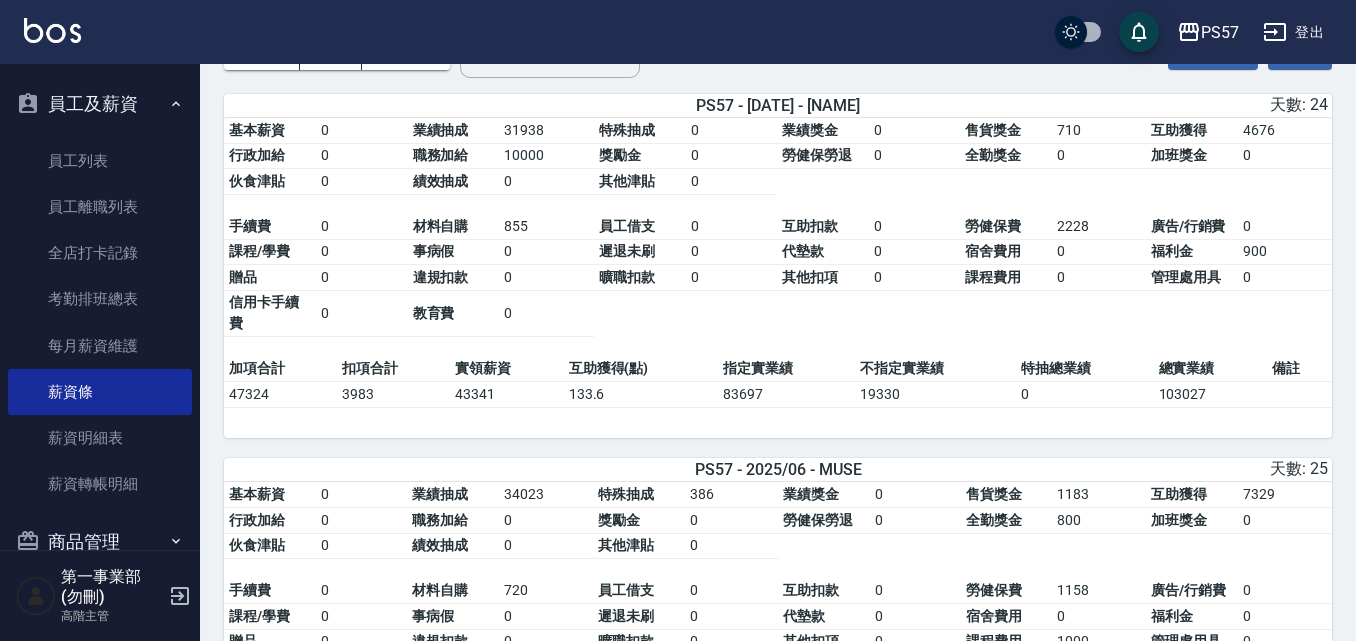 scroll, scrollTop: 0, scrollLeft: 0, axis: both 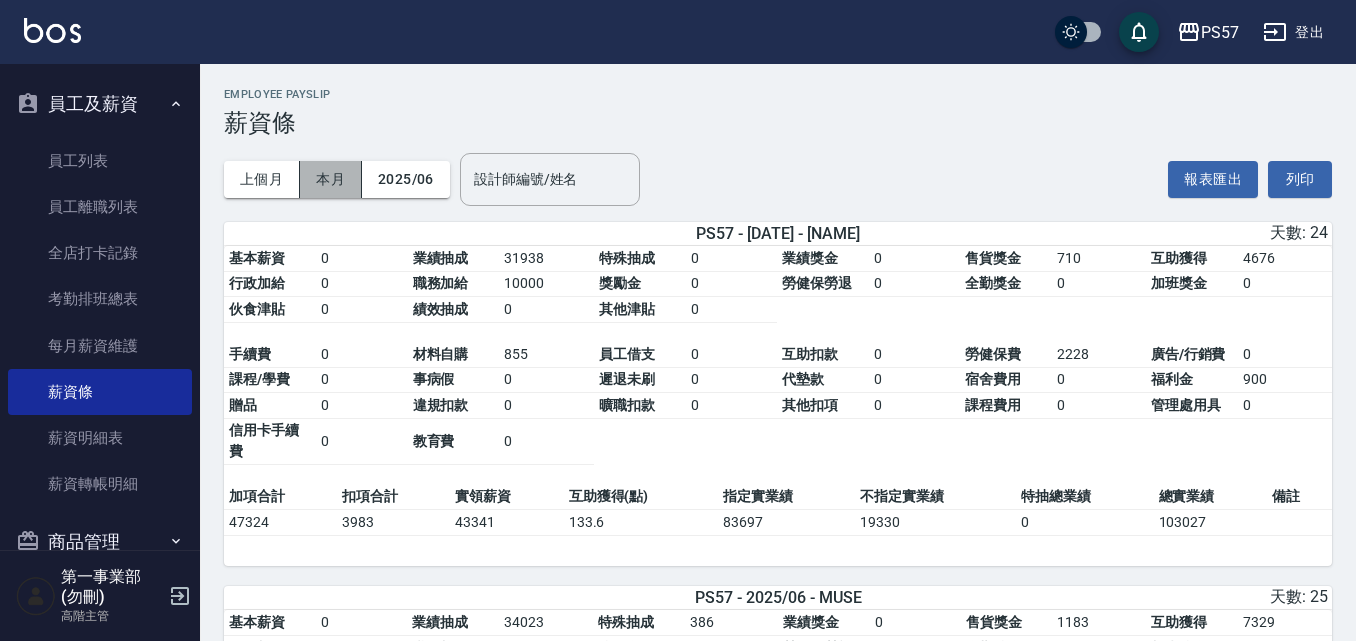 click on "本月" at bounding box center [331, 179] 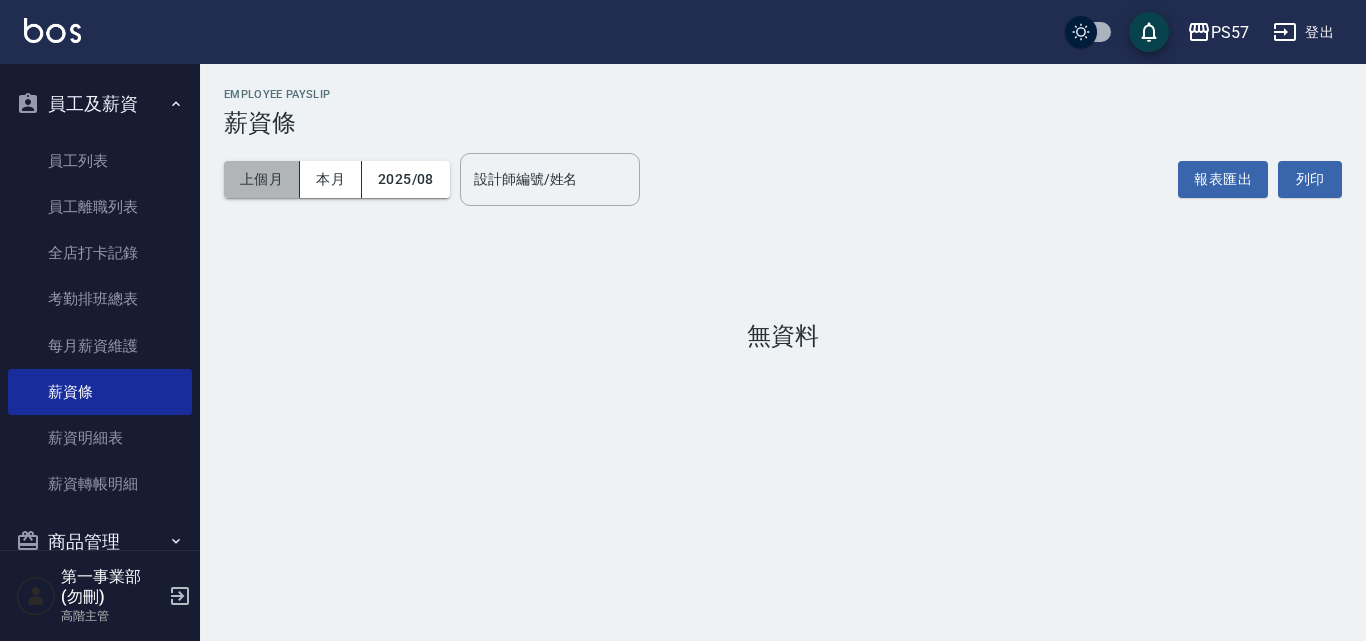 click on "上個月" at bounding box center (262, 179) 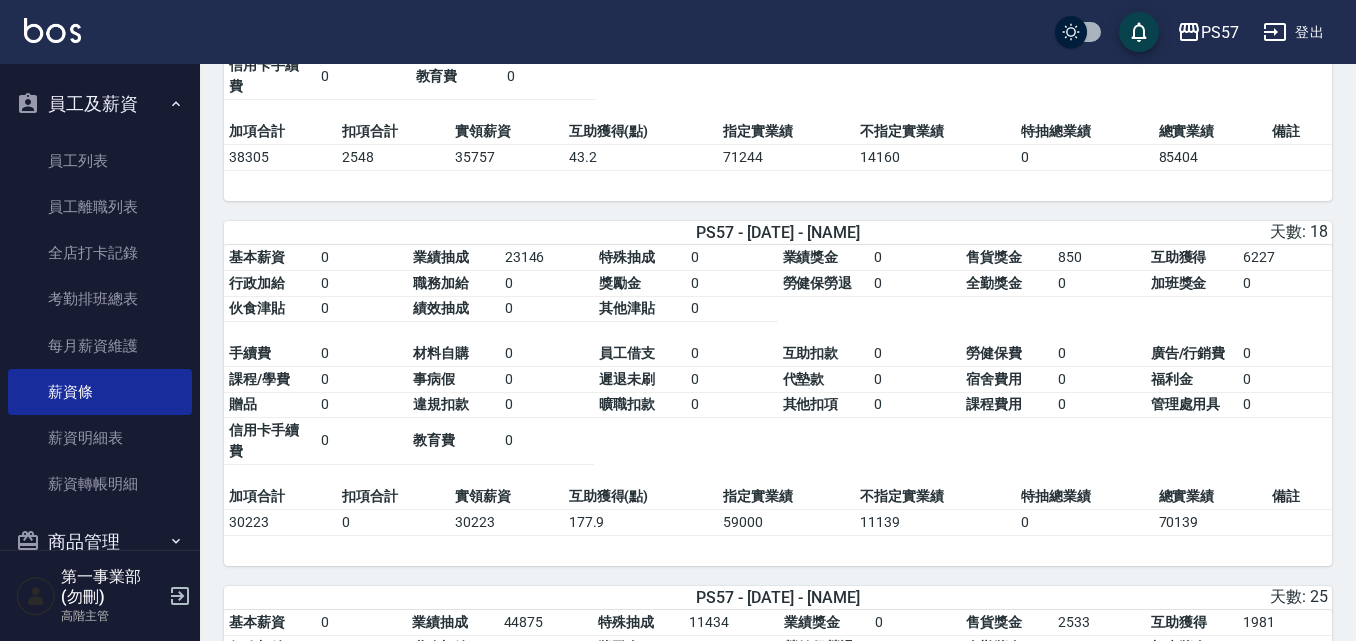 scroll, scrollTop: 400, scrollLeft: 0, axis: vertical 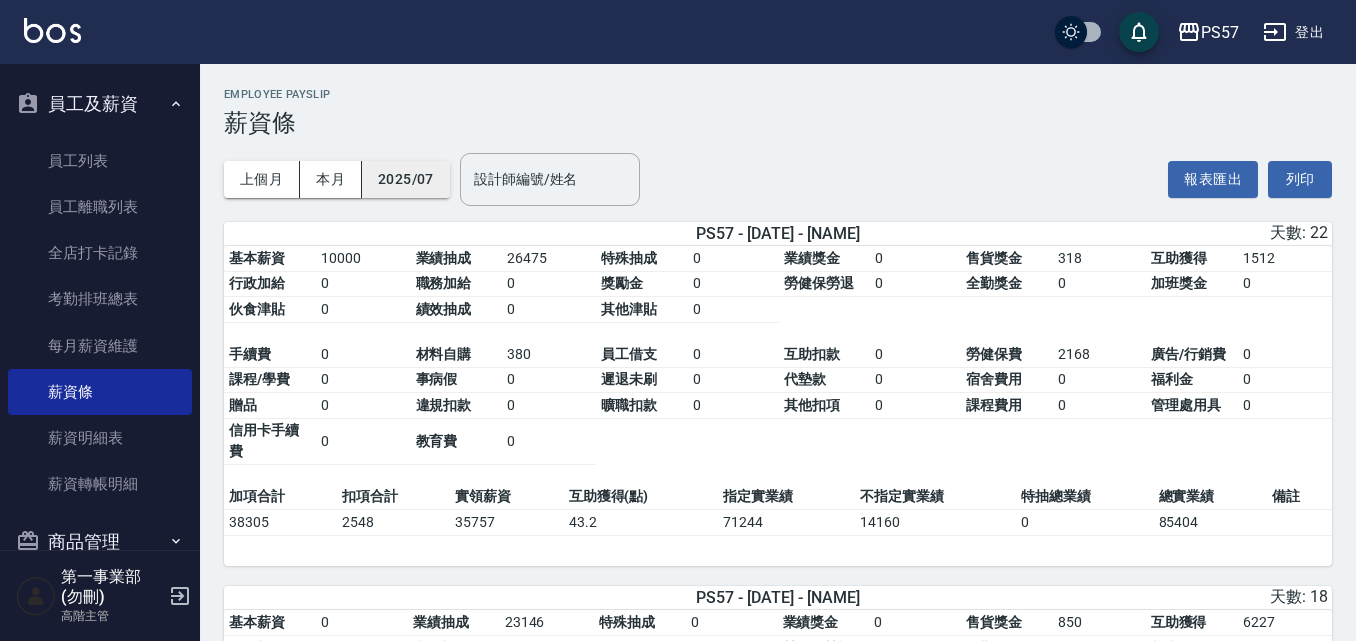 click on "2025/07" at bounding box center [406, 179] 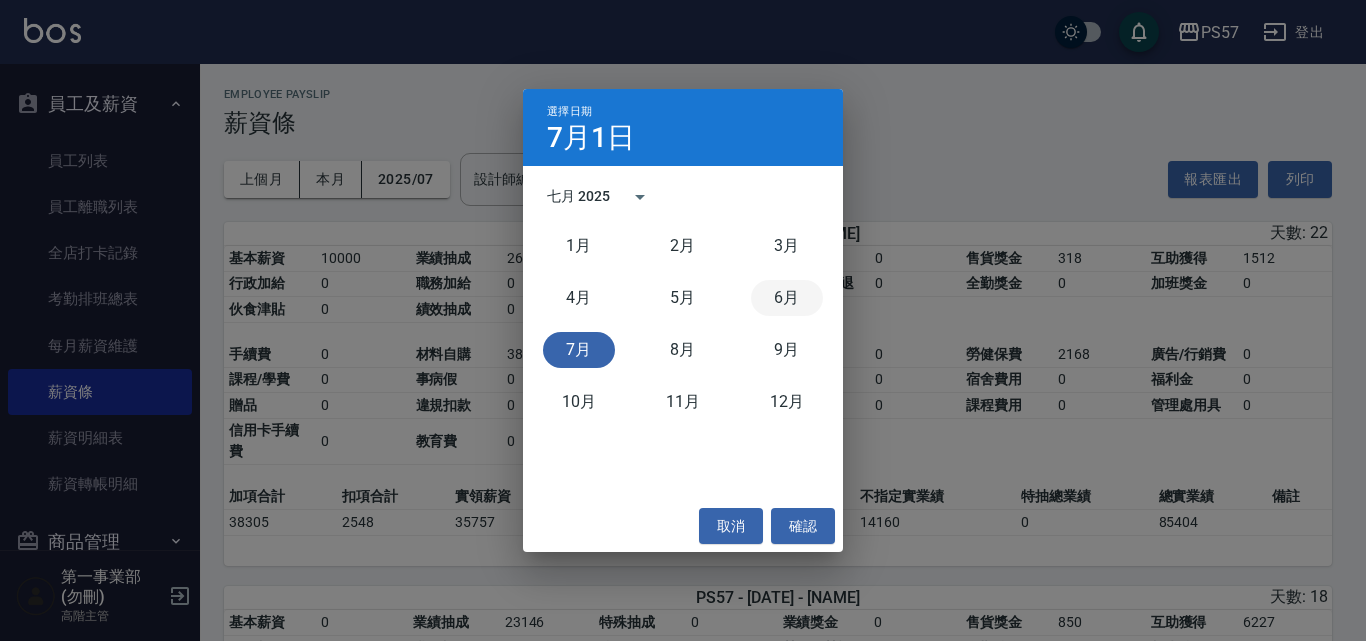 click on "6月" at bounding box center [787, 298] 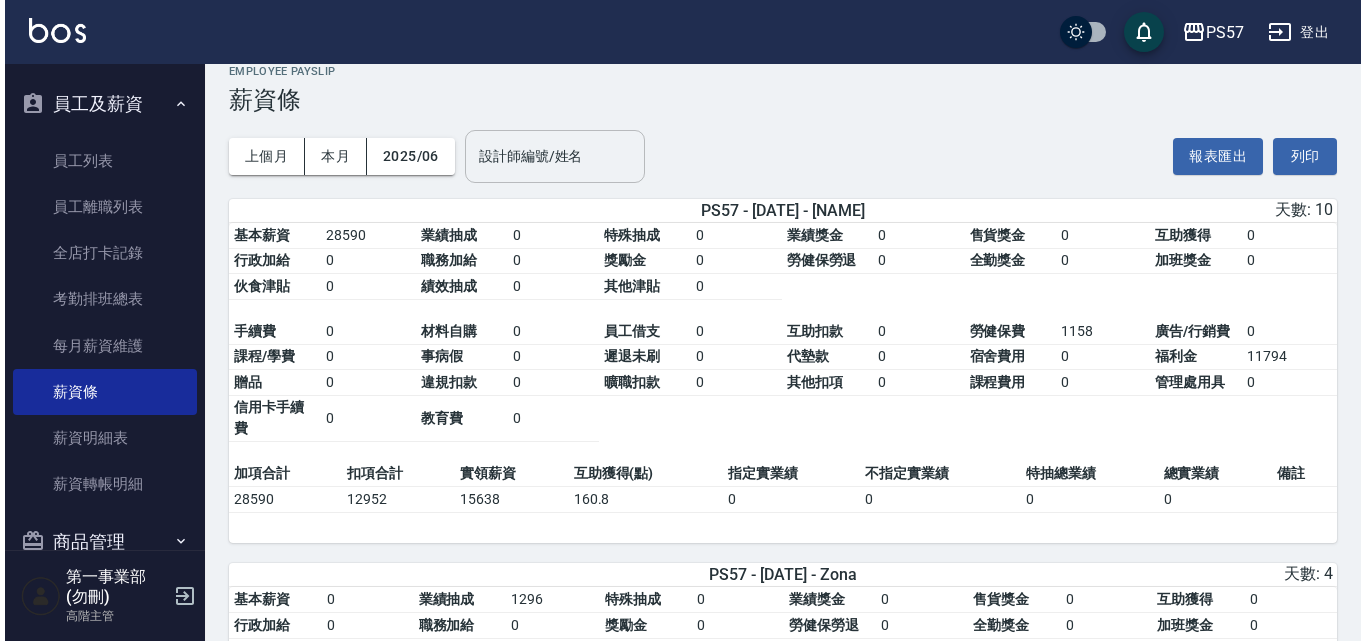 scroll, scrollTop: 0, scrollLeft: 0, axis: both 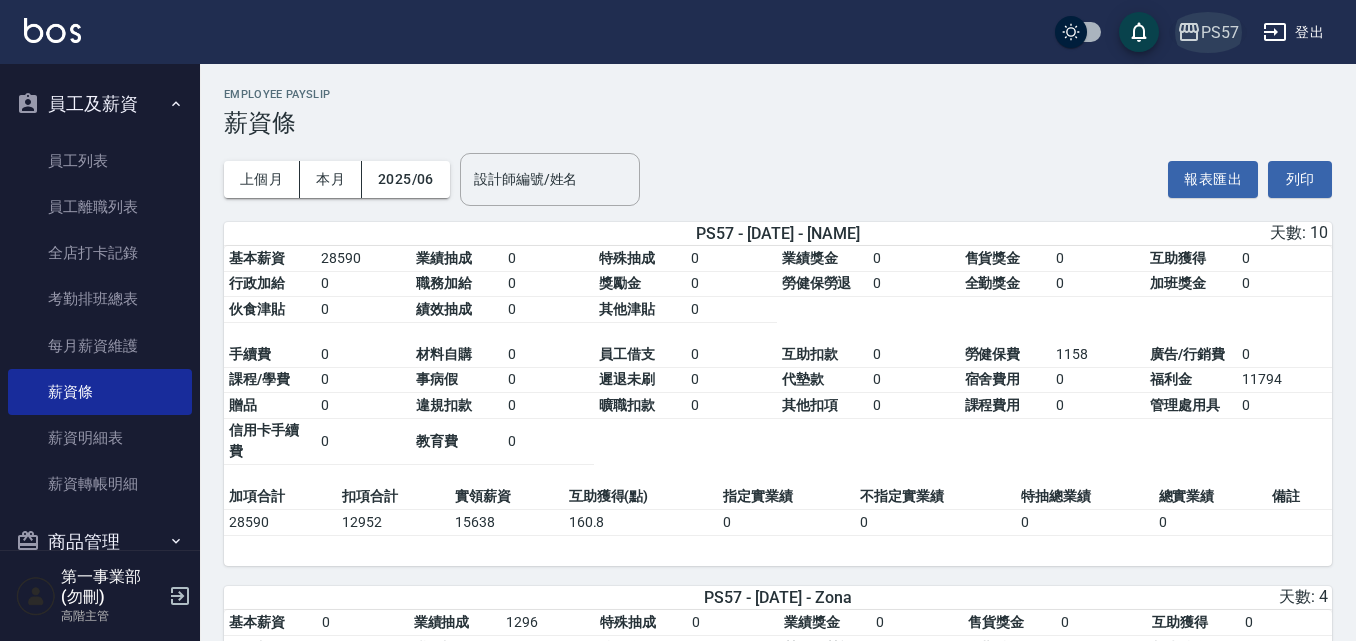click on "PS57" at bounding box center (1220, 32) 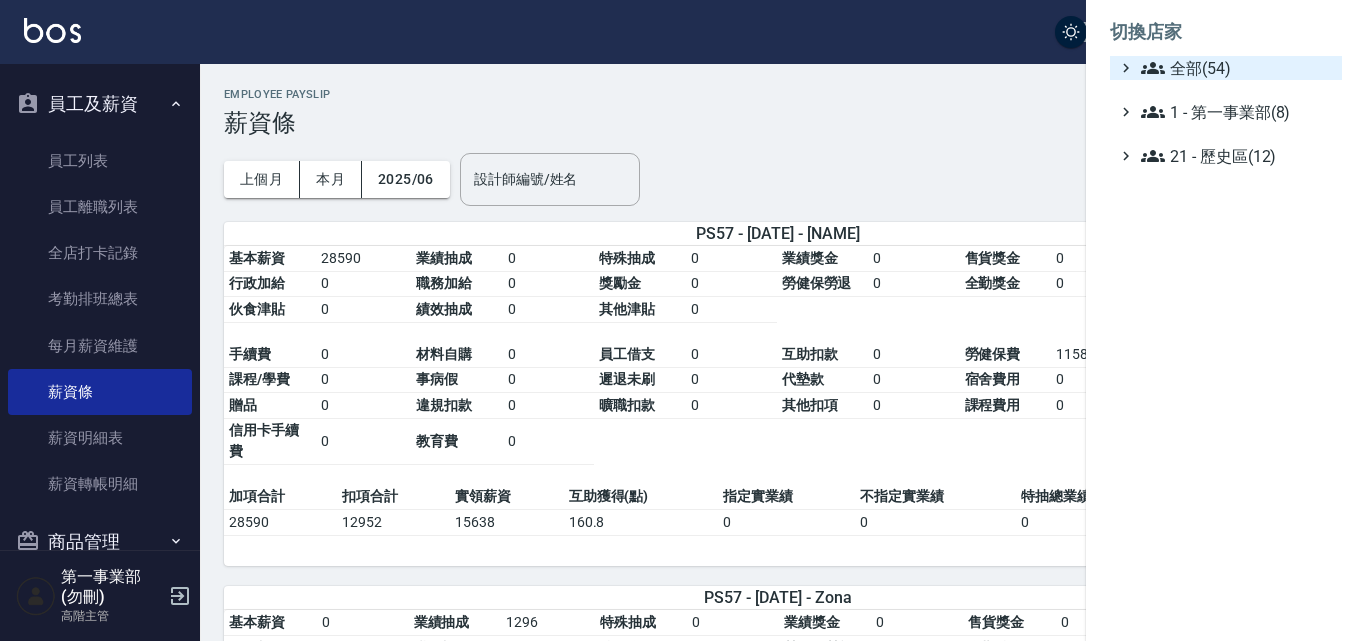 click on "全部(54)" at bounding box center [1237, 68] 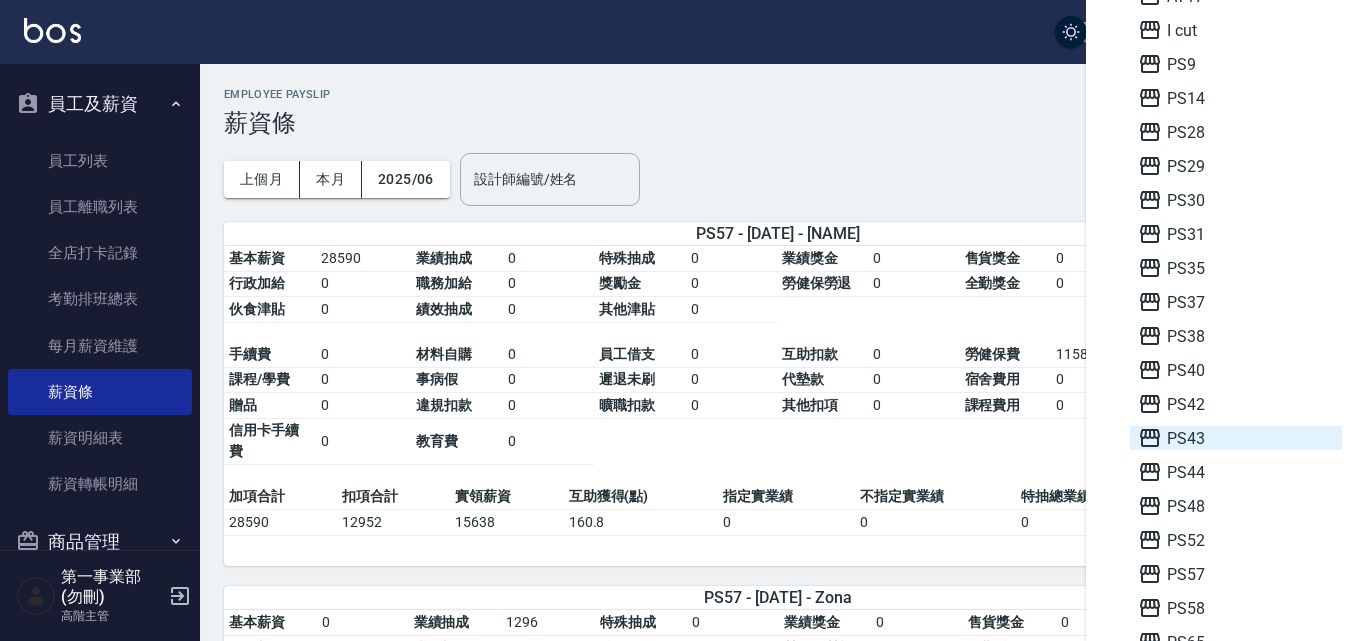 scroll, scrollTop: 400, scrollLeft: 0, axis: vertical 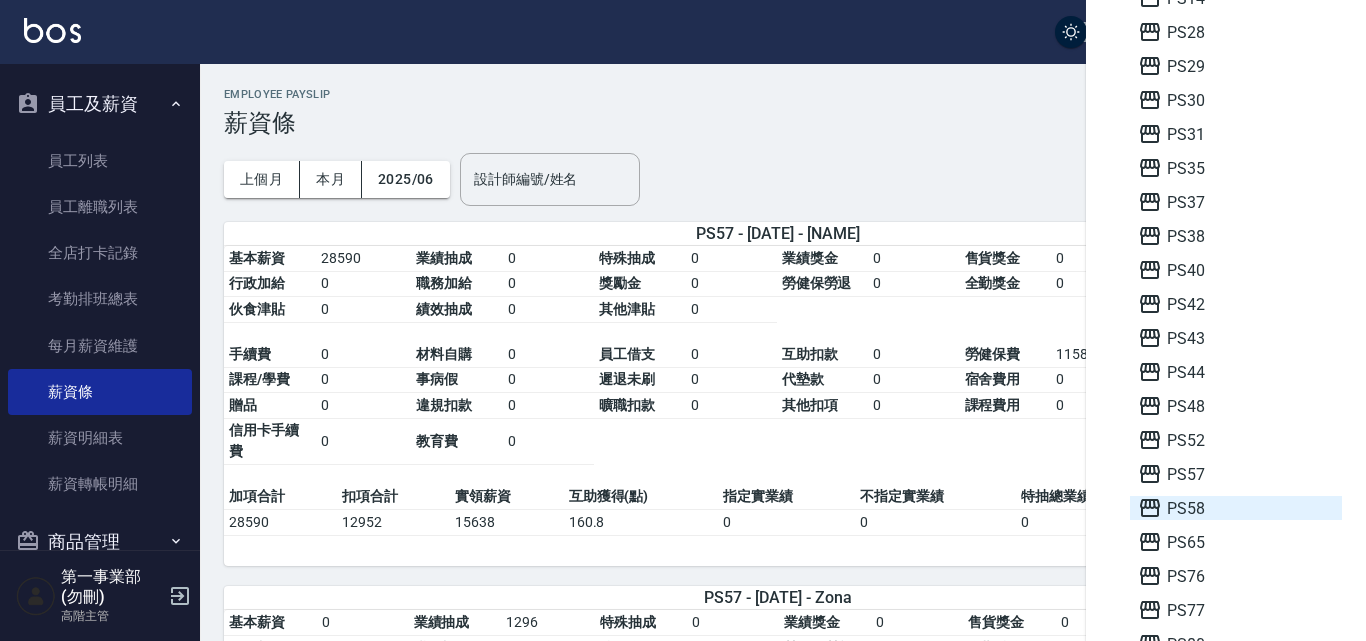click on "PS58" at bounding box center (1236, 508) 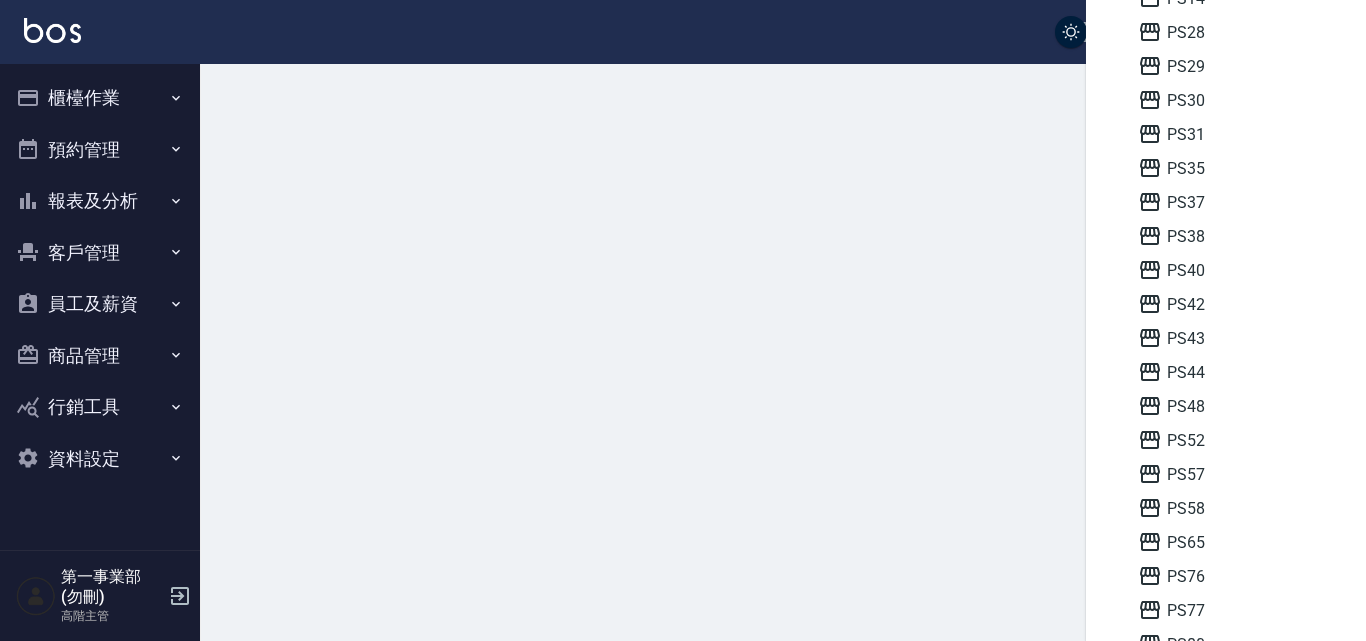 scroll, scrollTop: 0, scrollLeft: 0, axis: both 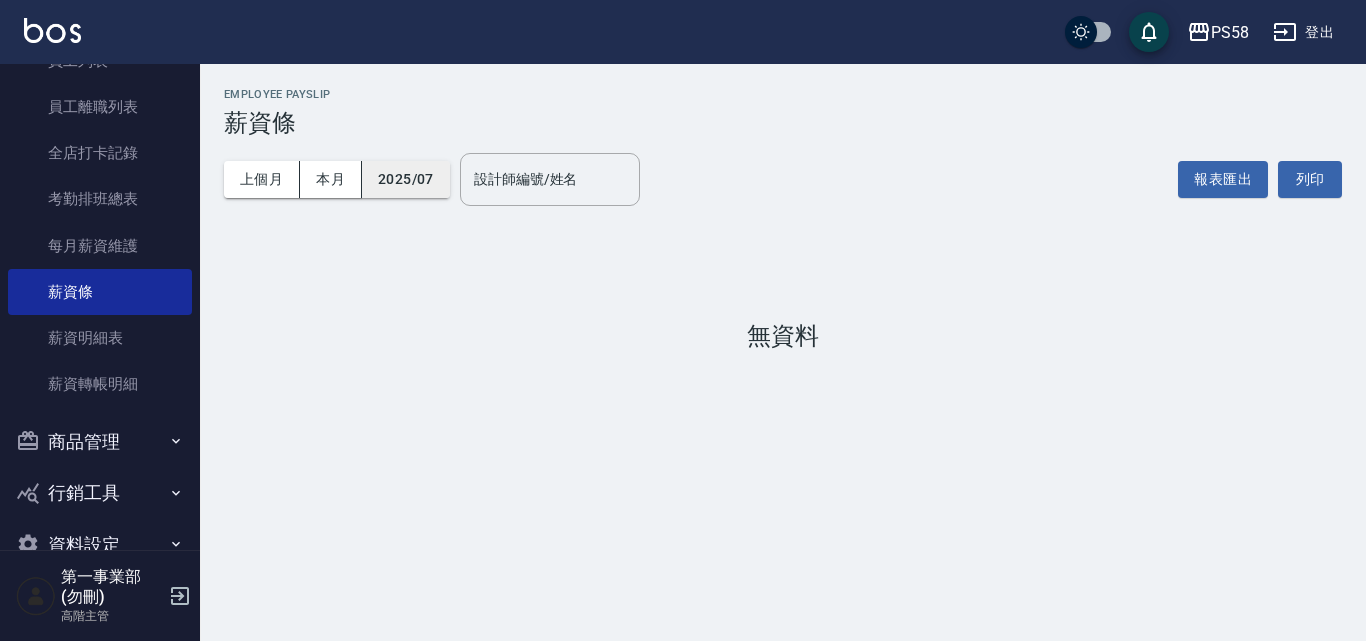 click on "2025/07" at bounding box center (406, 179) 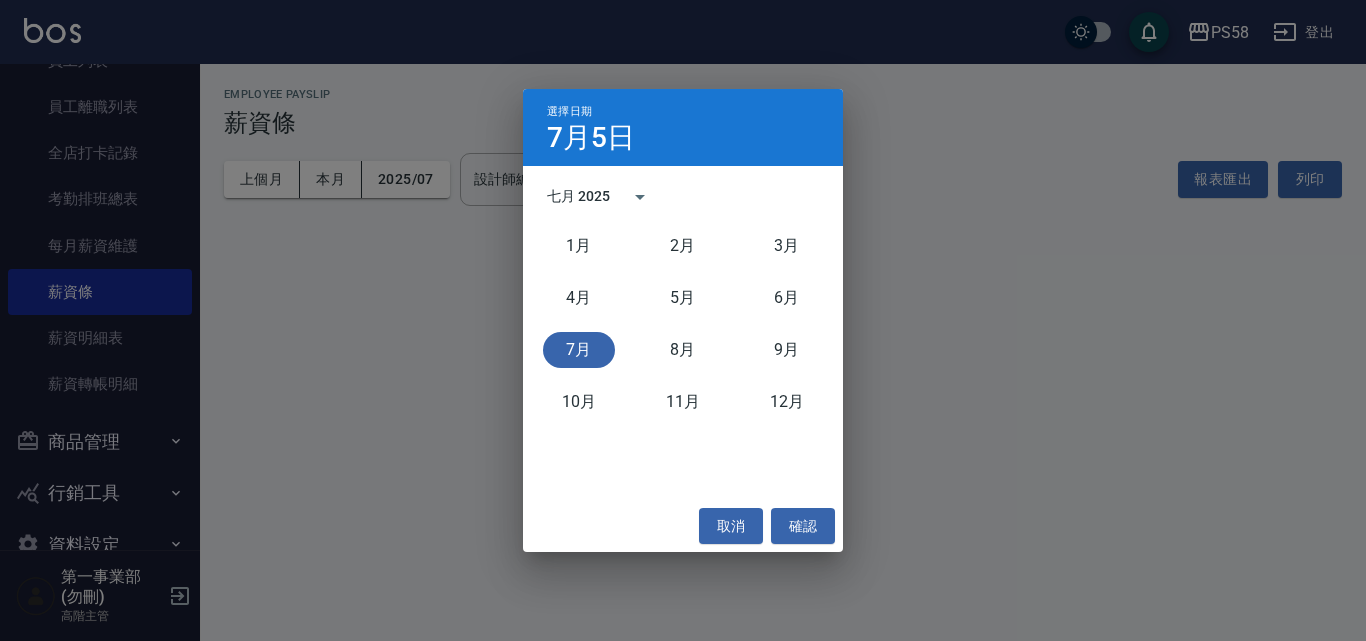 click on "選擇日期 7月5日 七月 2025 1月 2月 3月 4月 5月 6月 7月 8月 9月 10月 11月 12月 取消 確認" at bounding box center [683, 320] 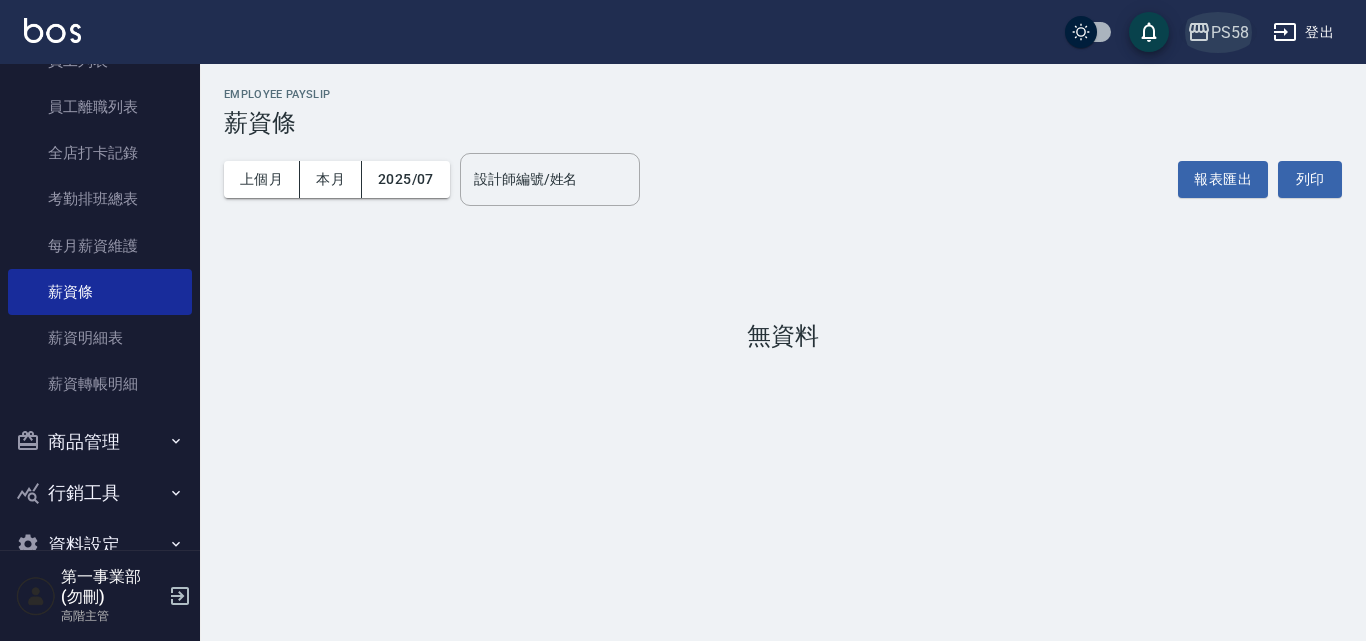 click on "PS58" at bounding box center (1230, 32) 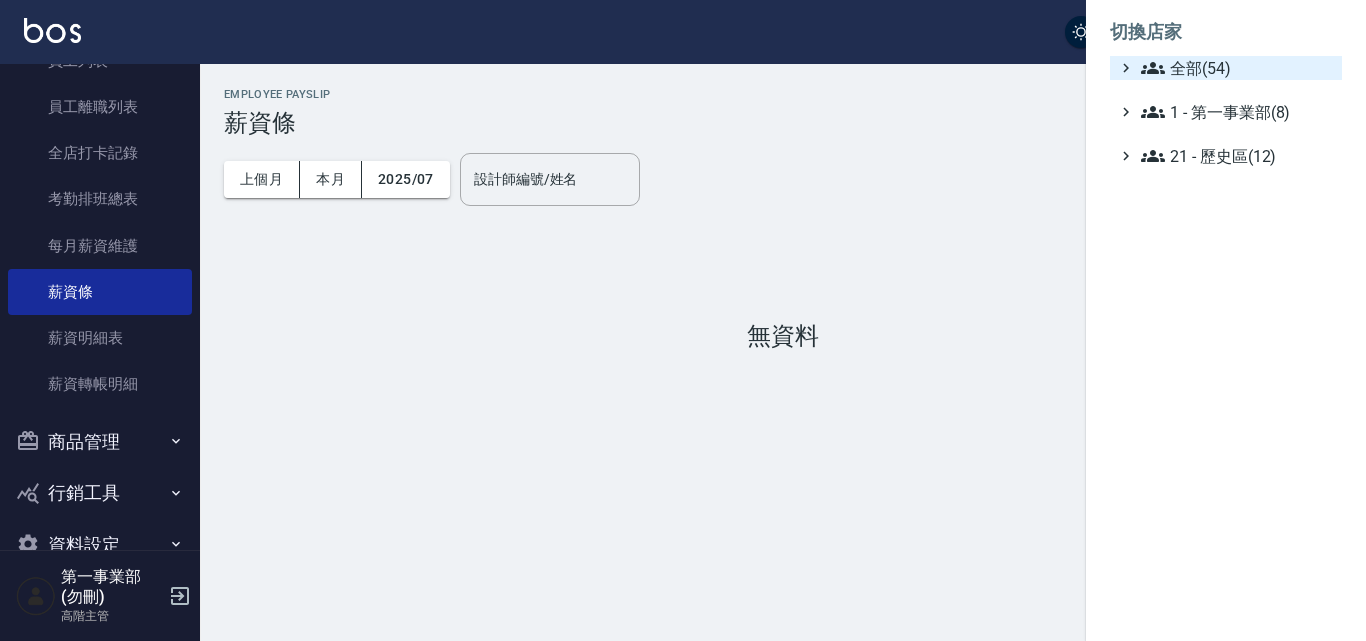 click on "全部(54)" at bounding box center (1237, 68) 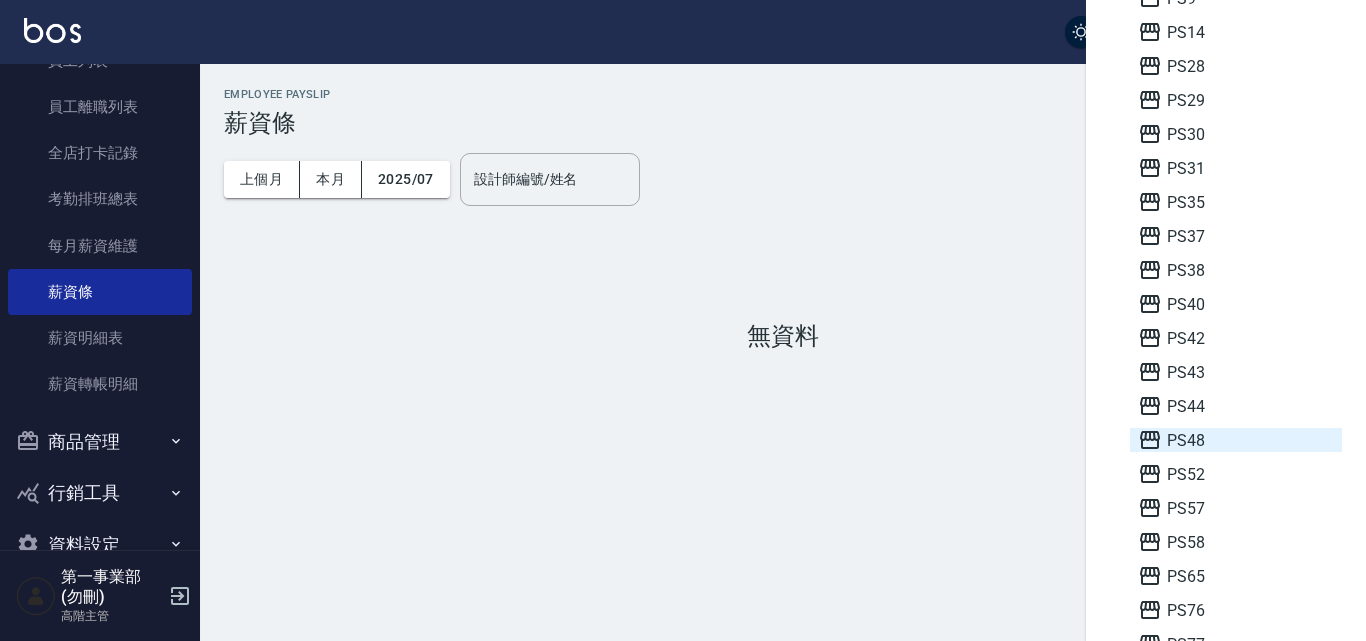 scroll, scrollTop: 400, scrollLeft: 0, axis: vertical 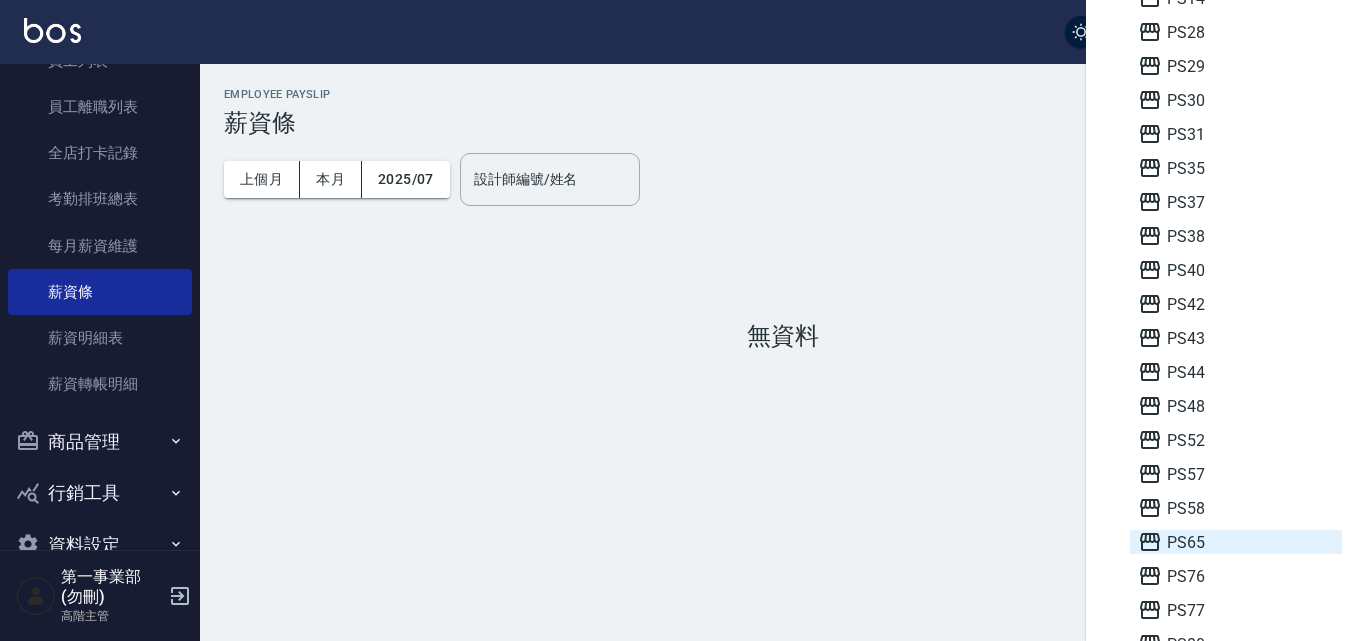 click on "PS65" at bounding box center [1236, 542] 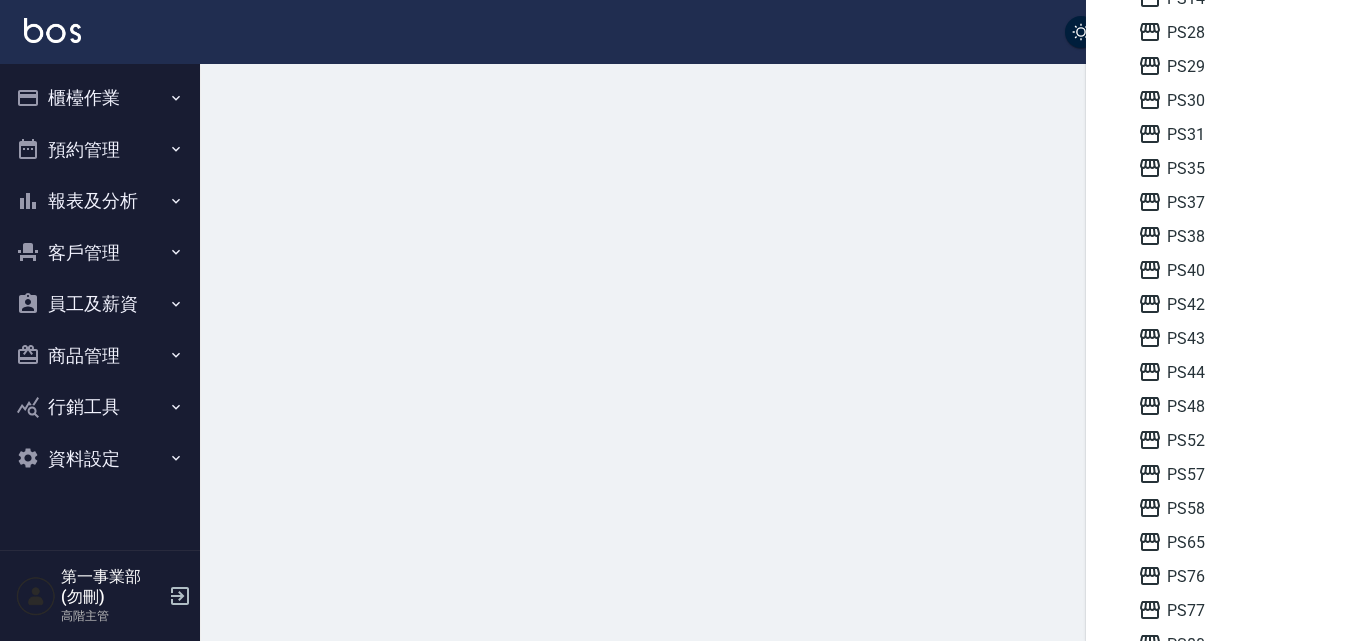 scroll, scrollTop: 0, scrollLeft: 0, axis: both 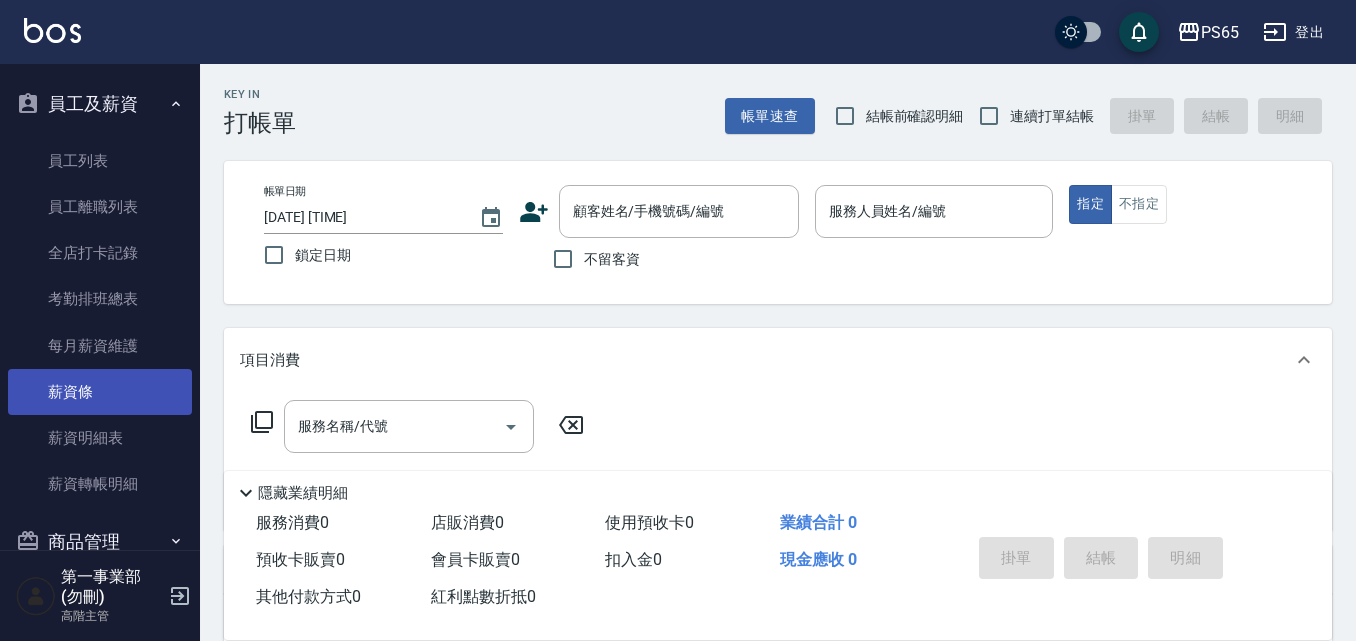 click on "薪資條" at bounding box center [100, 392] 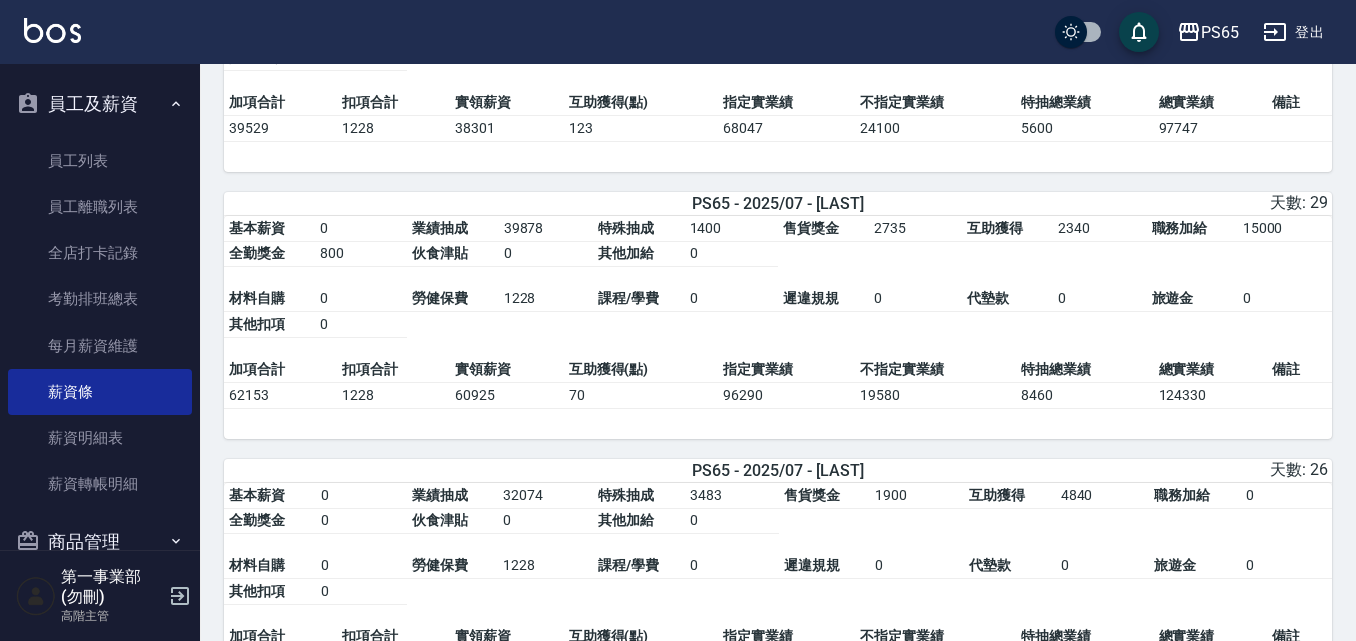 scroll, scrollTop: 1100, scrollLeft: 0, axis: vertical 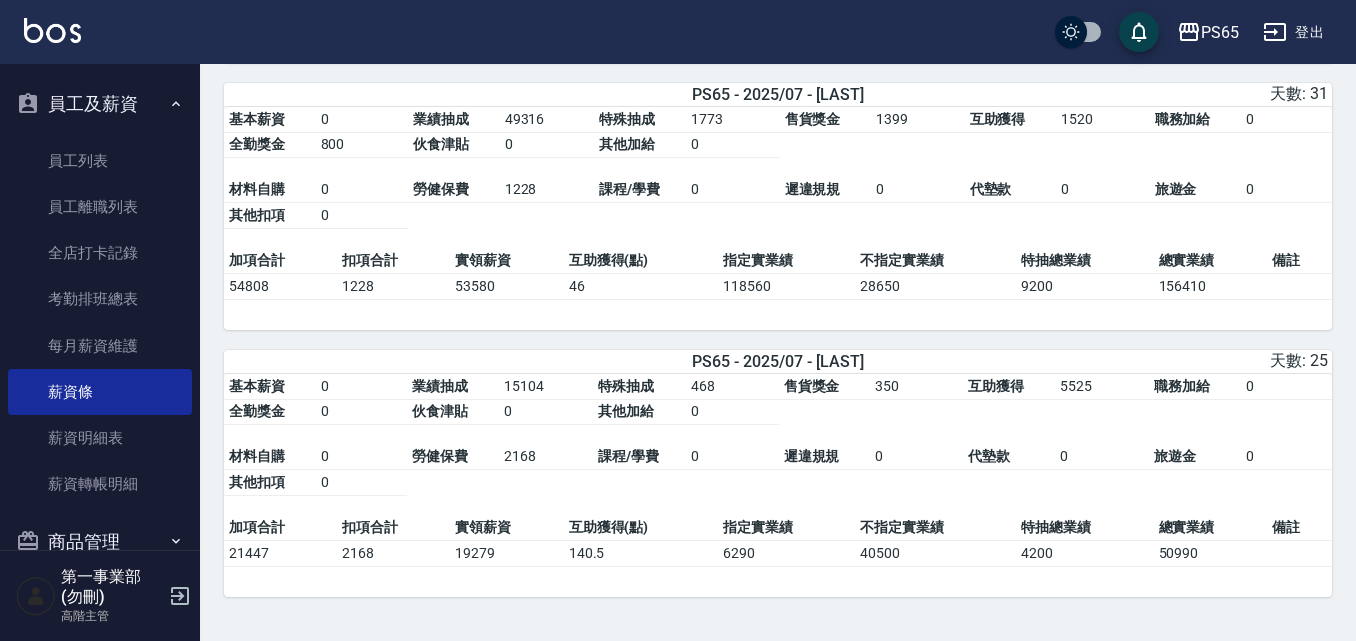 click on "其他扣項" at bounding box center [270, 483] 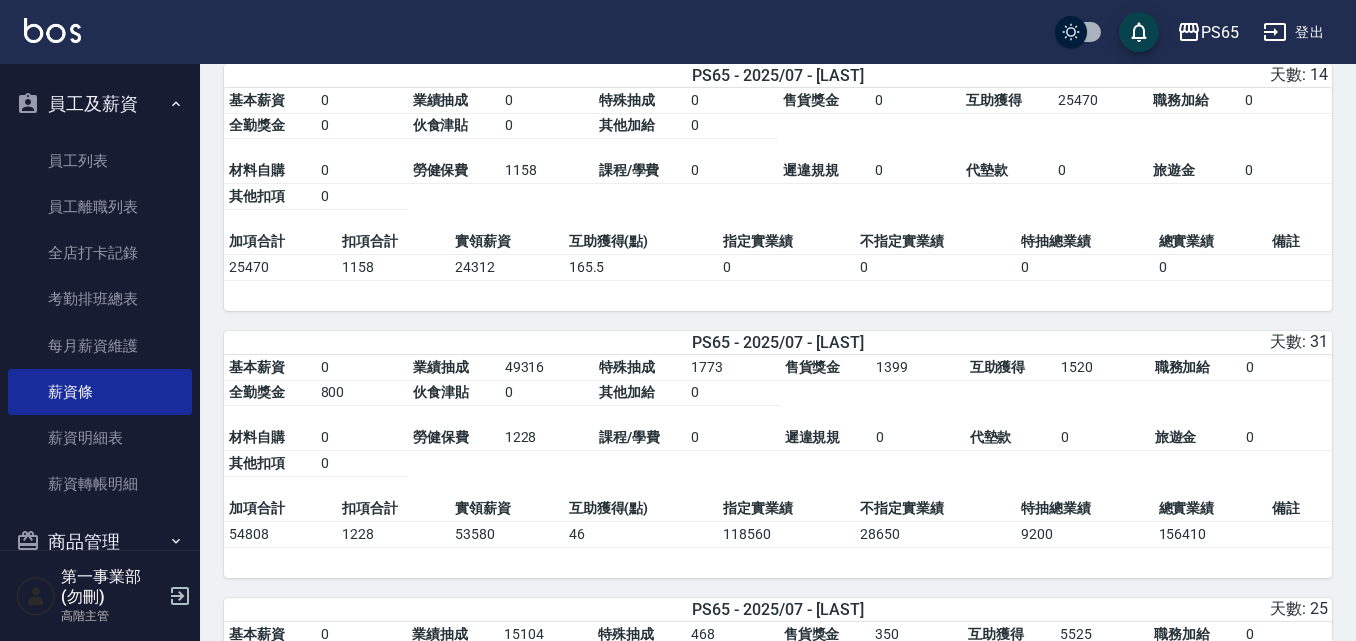 scroll, scrollTop: 2005, scrollLeft: 0, axis: vertical 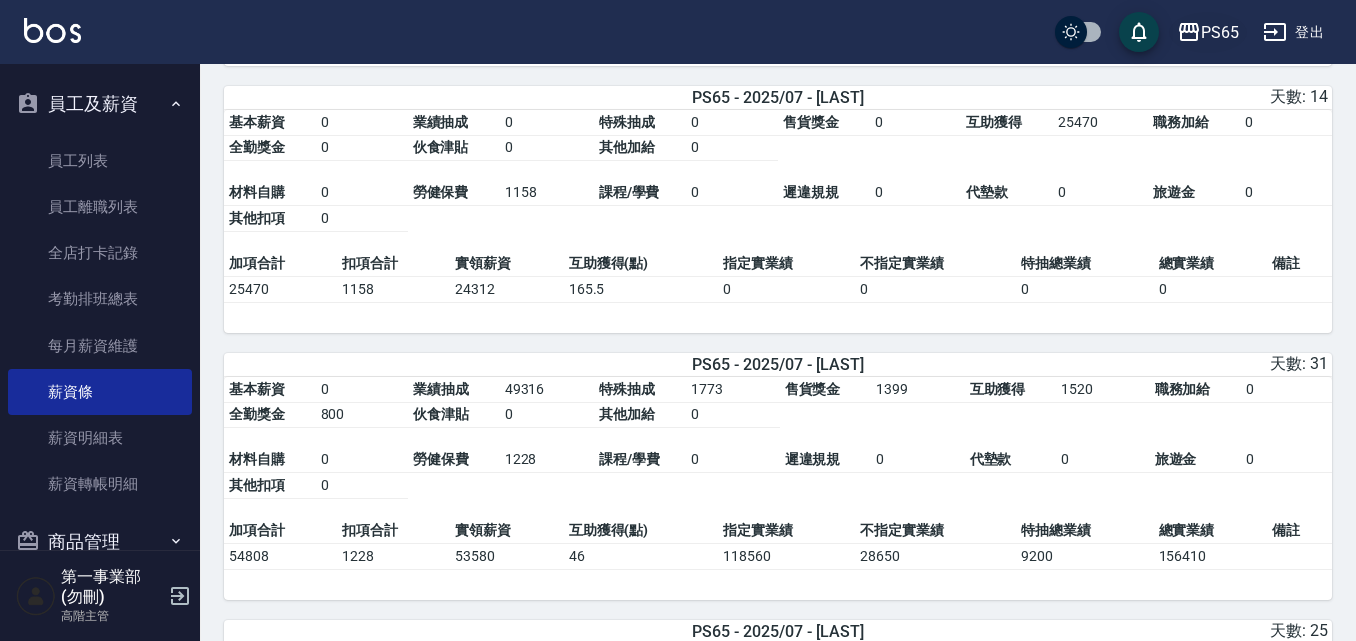 click on "PS65" at bounding box center (1220, 32) 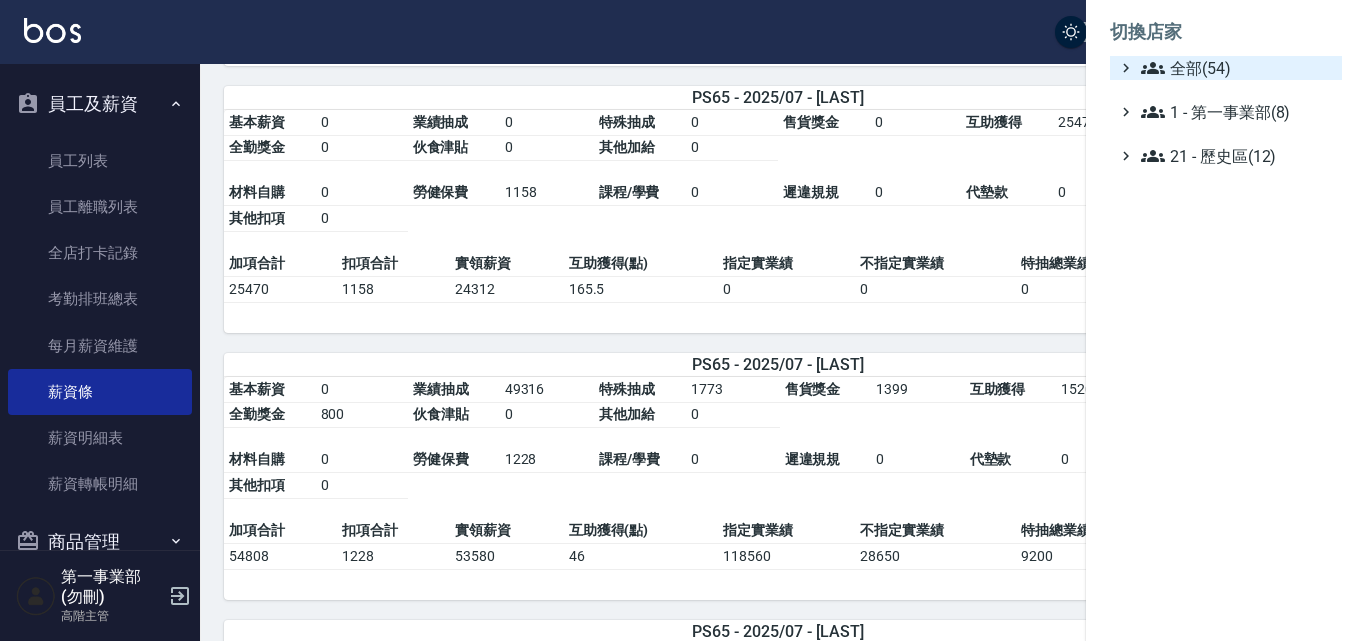 click on "全部(54)" at bounding box center (1237, 68) 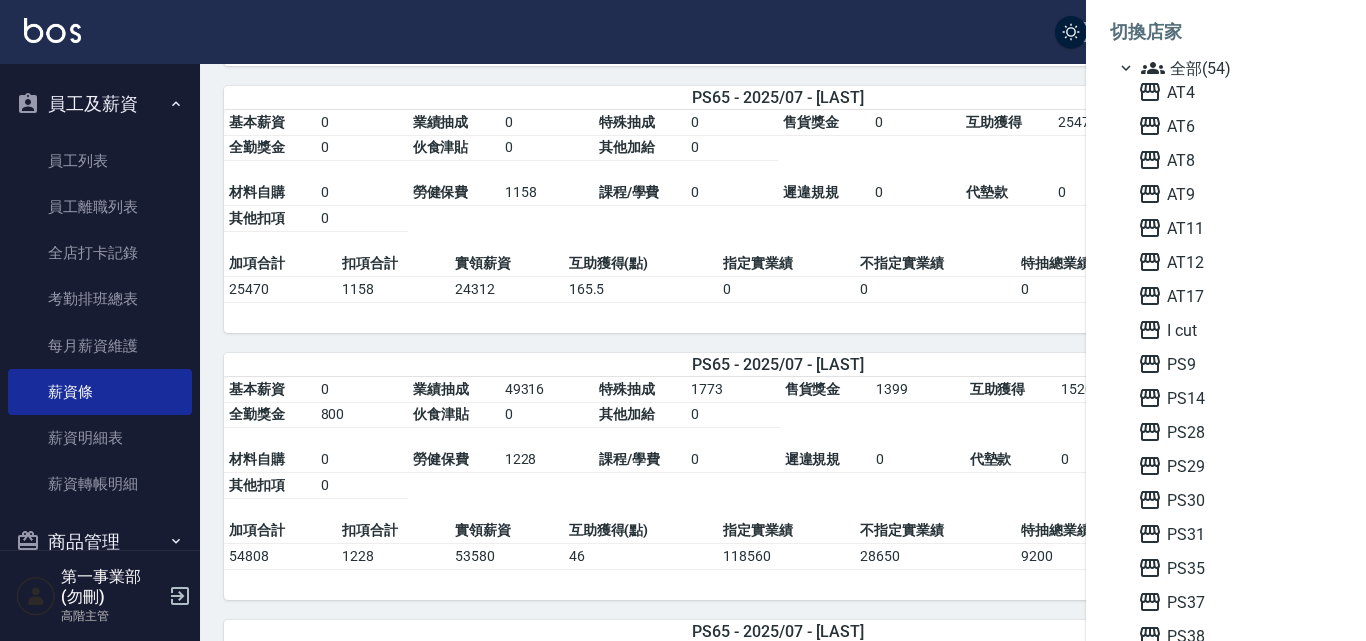click at bounding box center (683, 320) 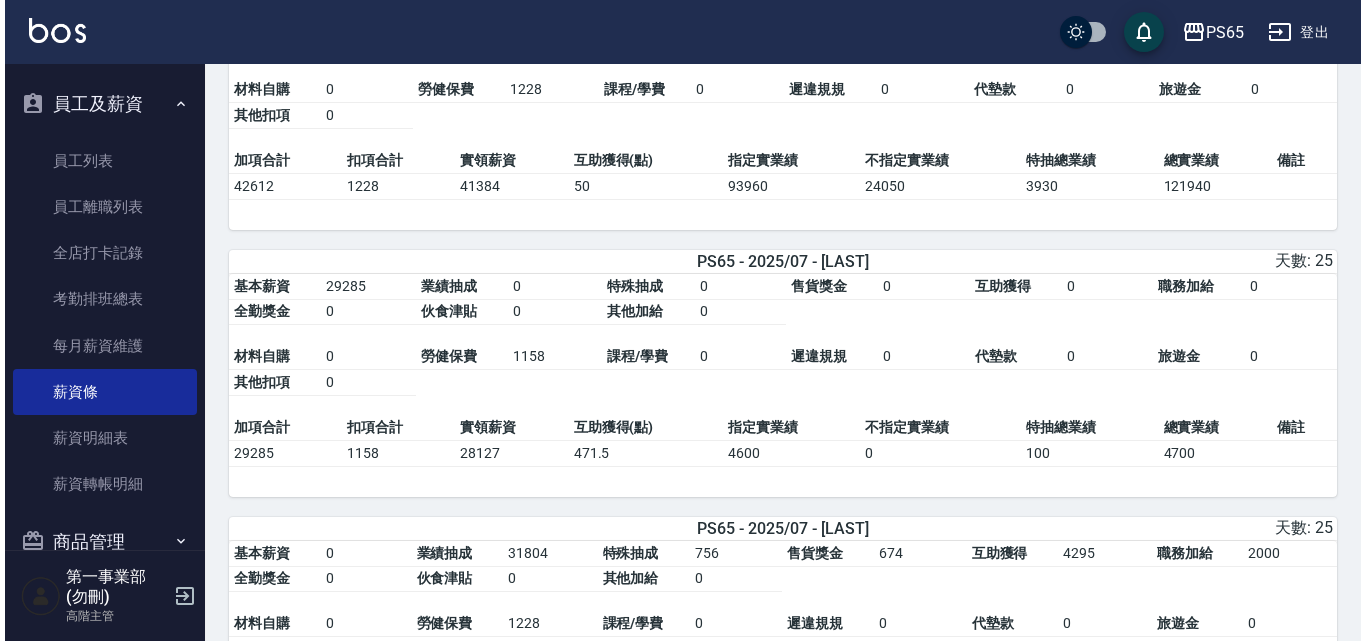 scroll, scrollTop: 505, scrollLeft: 0, axis: vertical 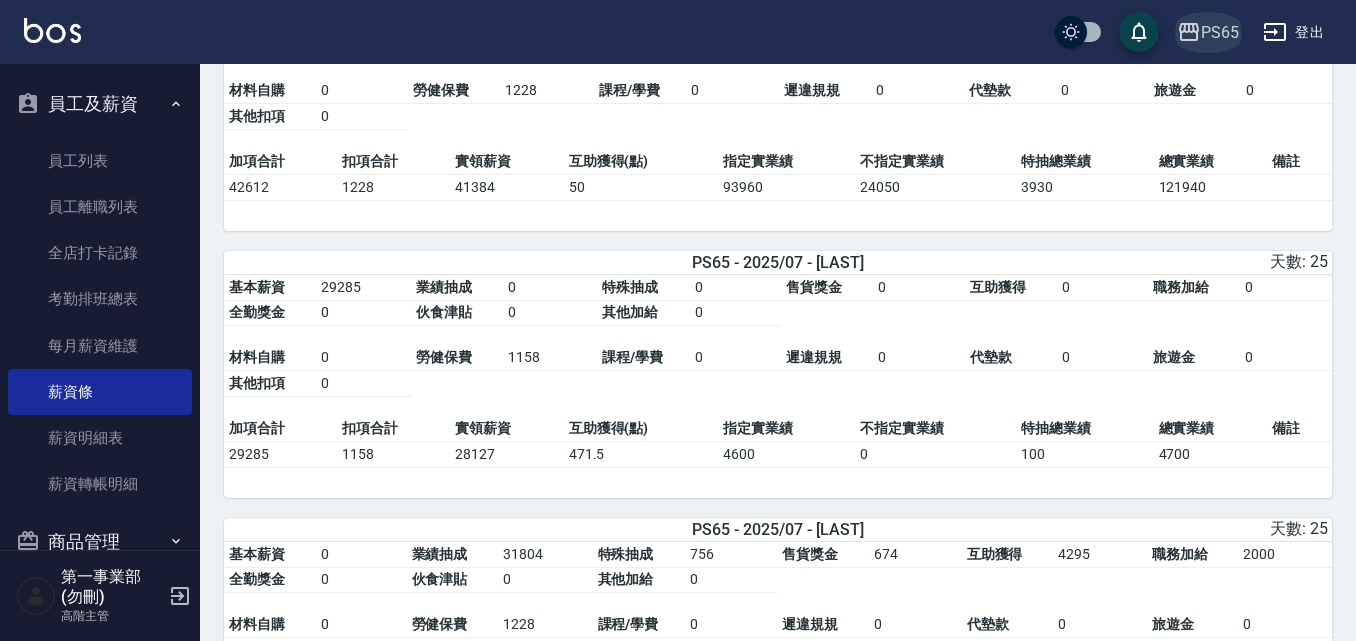 click on "PS65" at bounding box center [1220, 32] 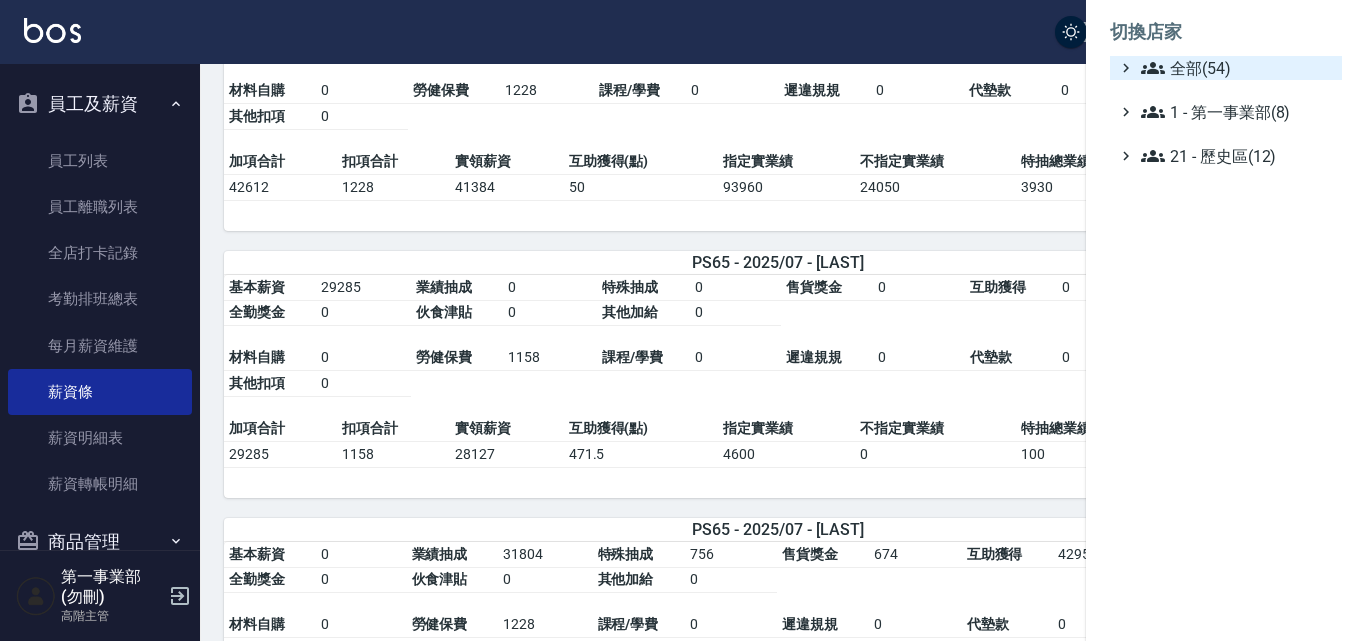 click on "全部(54)" at bounding box center (1237, 68) 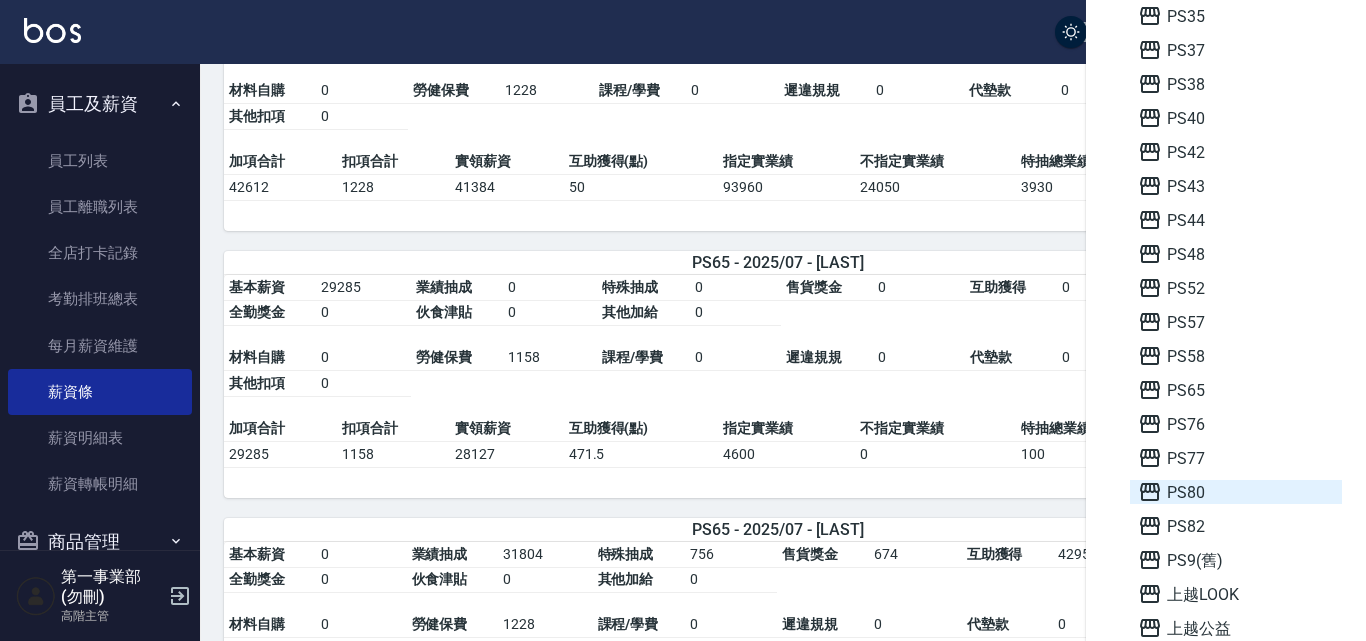 scroll, scrollTop: 600, scrollLeft: 0, axis: vertical 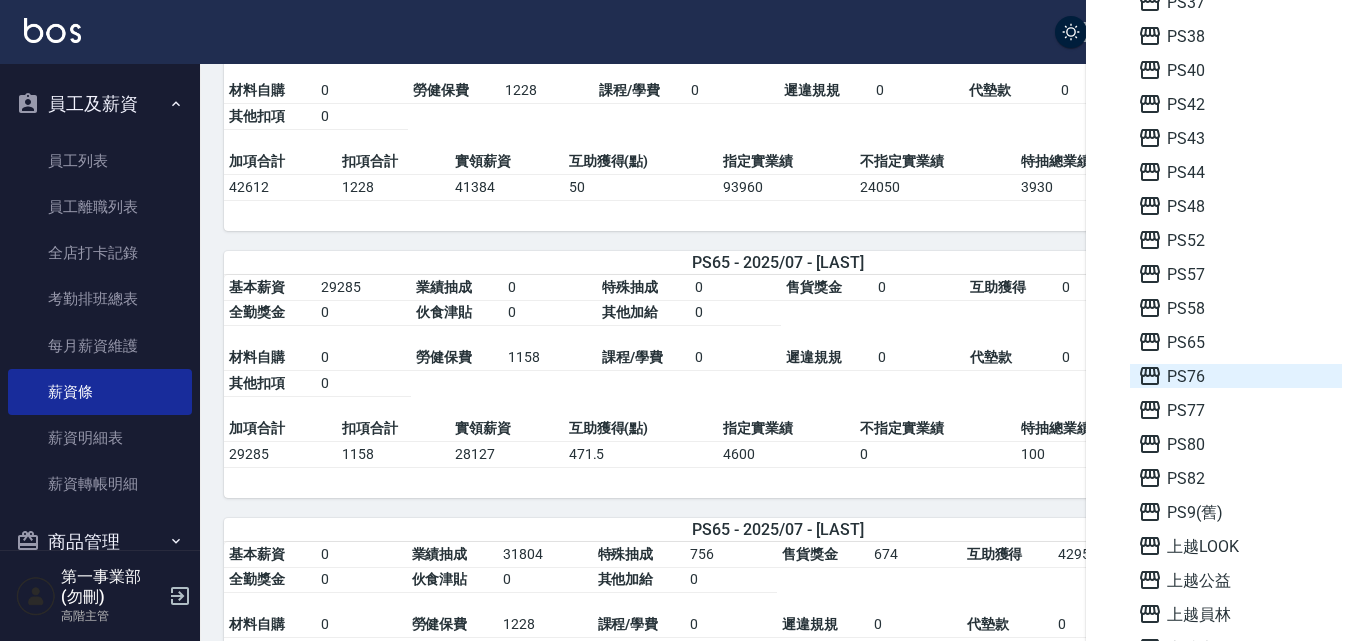 click on "PS76" at bounding box center [1236, 376] 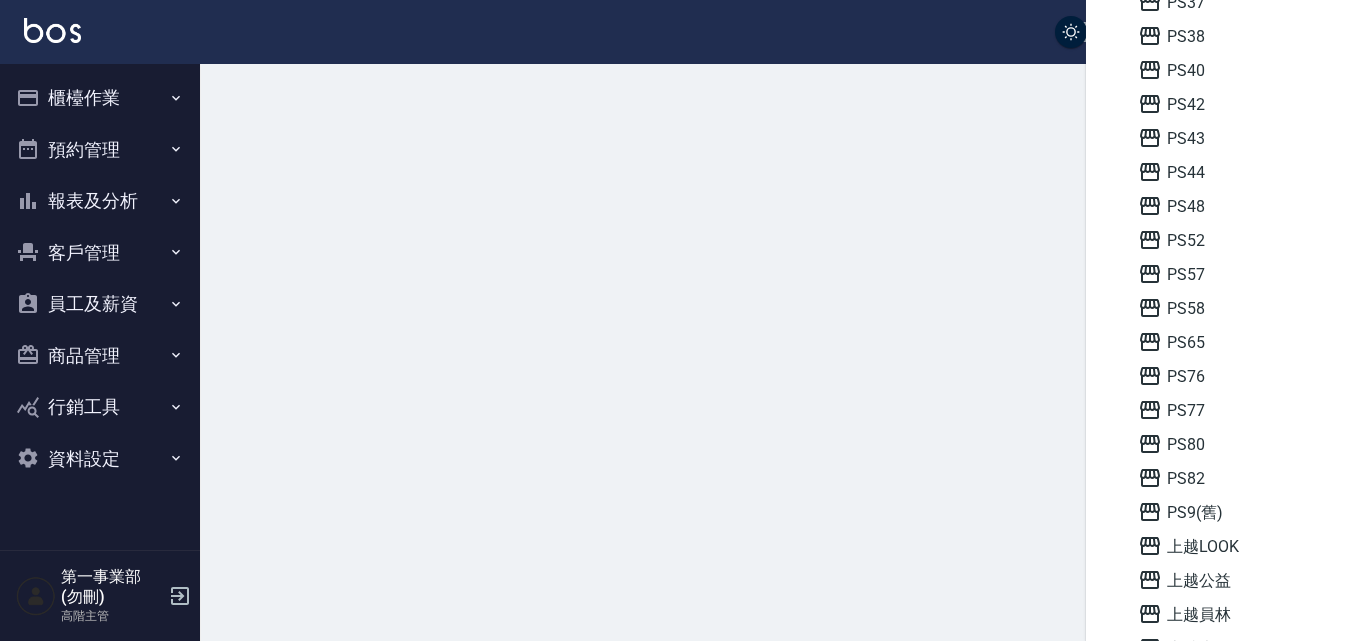 scroll, scrollTop: 0, scrollLeft: 0, axis: both 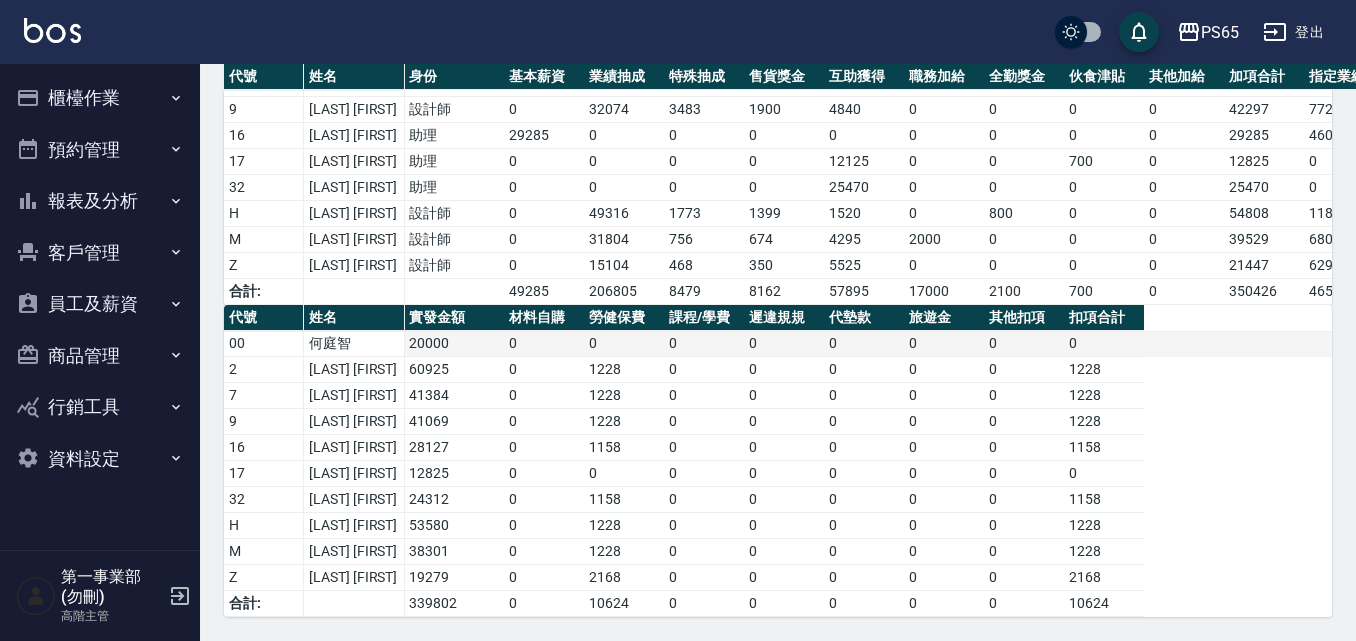 click on "0" at bounding box center (784, 344) 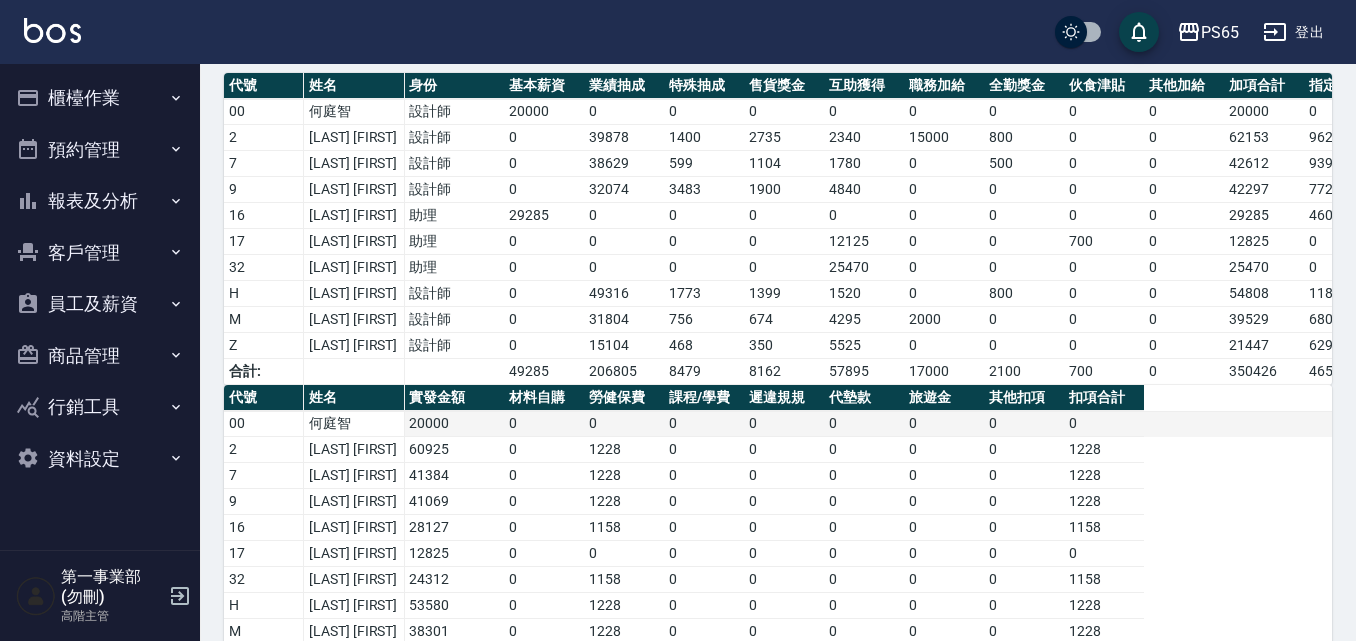scroll, scrollTop: 0, scrollLeft: 0, axis: both 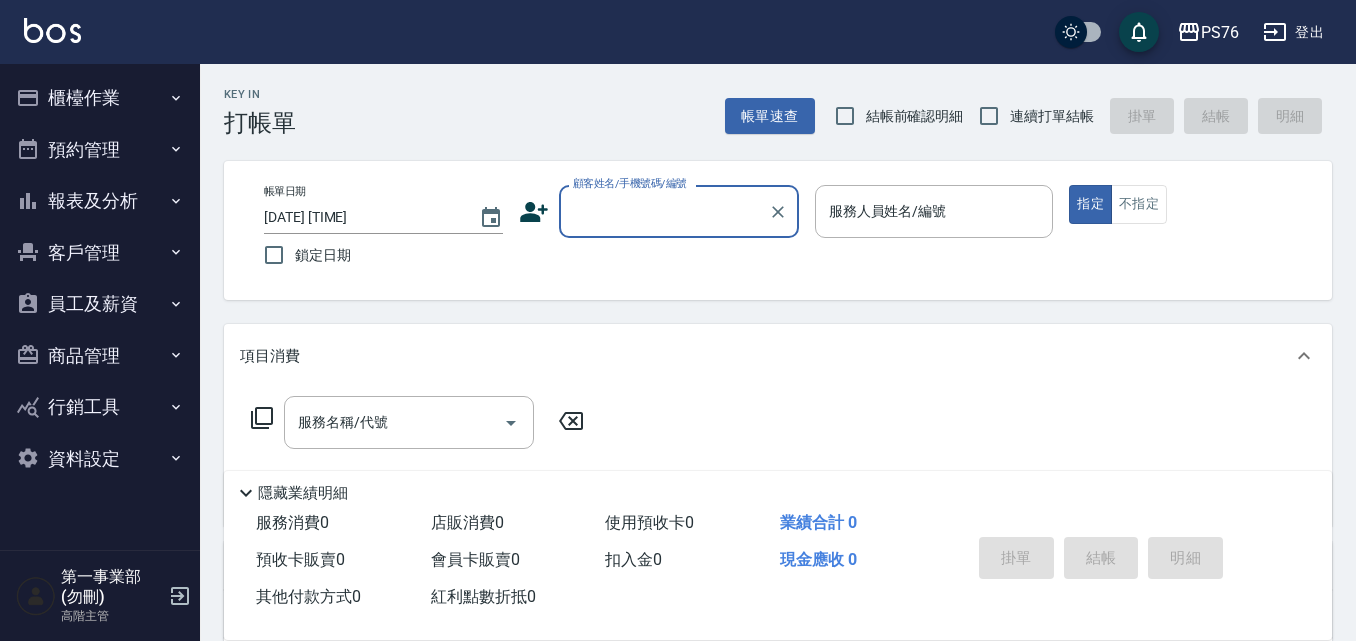 click on "員工及薪資" at bounding box center [100, 304] 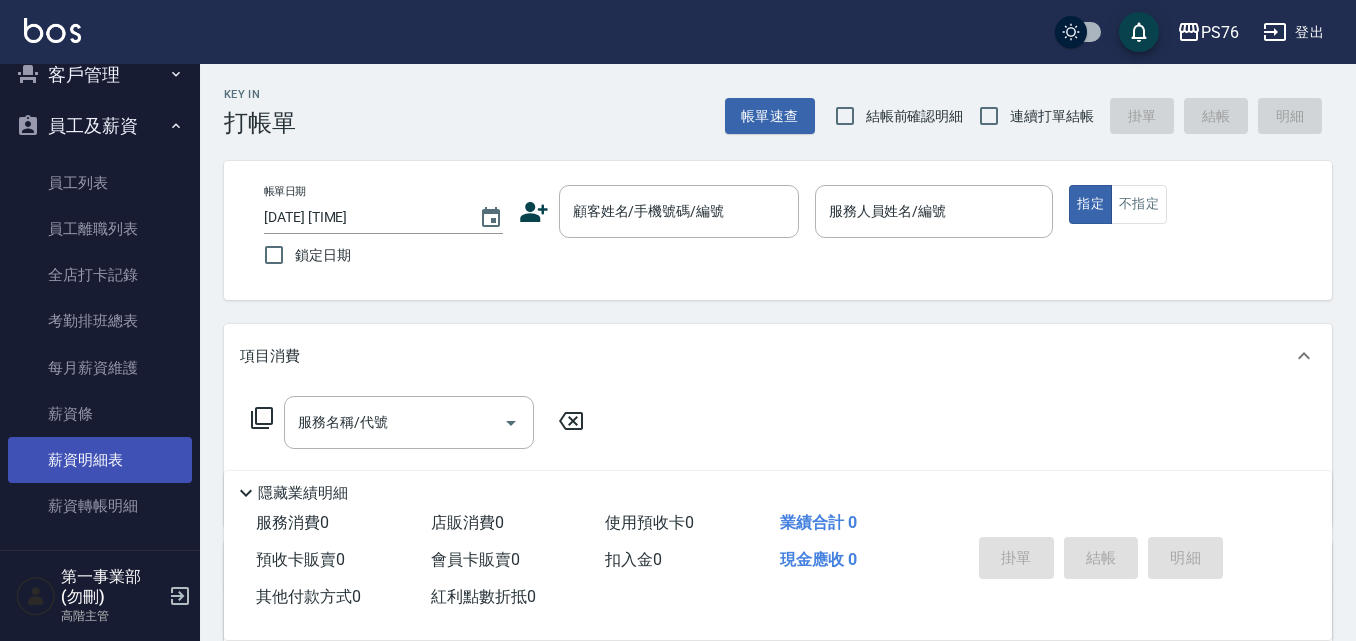scroll, scrollTop: 200, scrollLeft: 0, axis: vertical 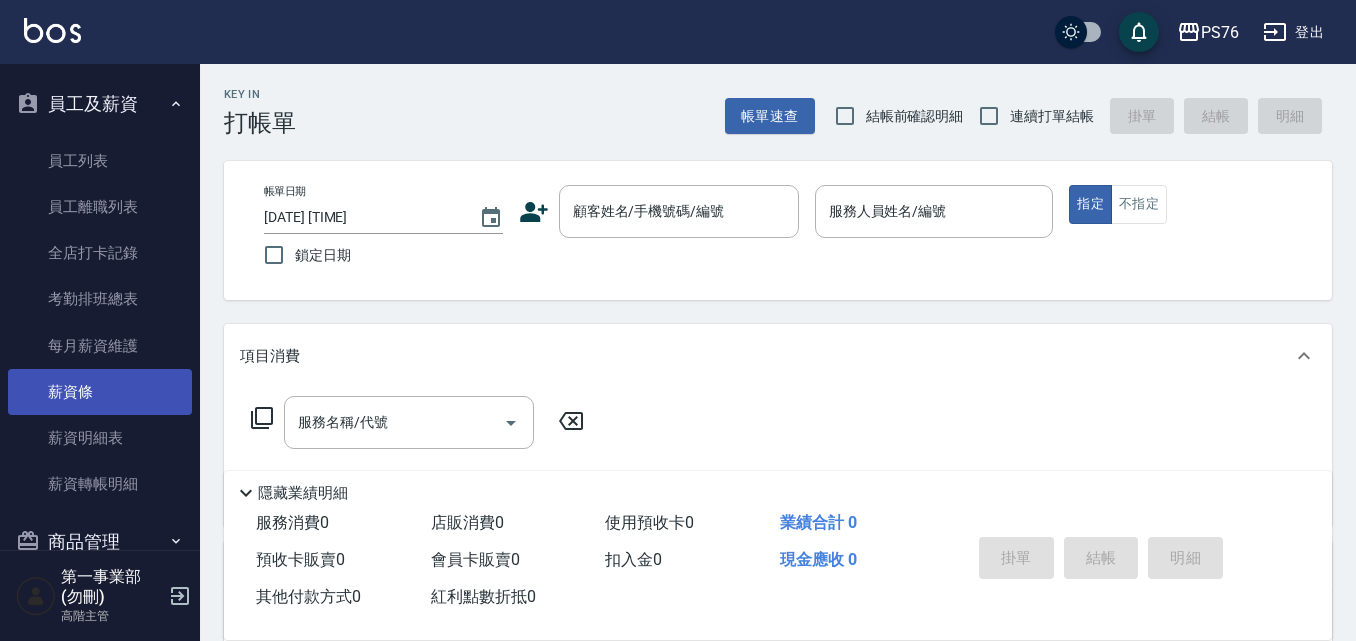 click on "薪資條" at bounding box center [100, 392] 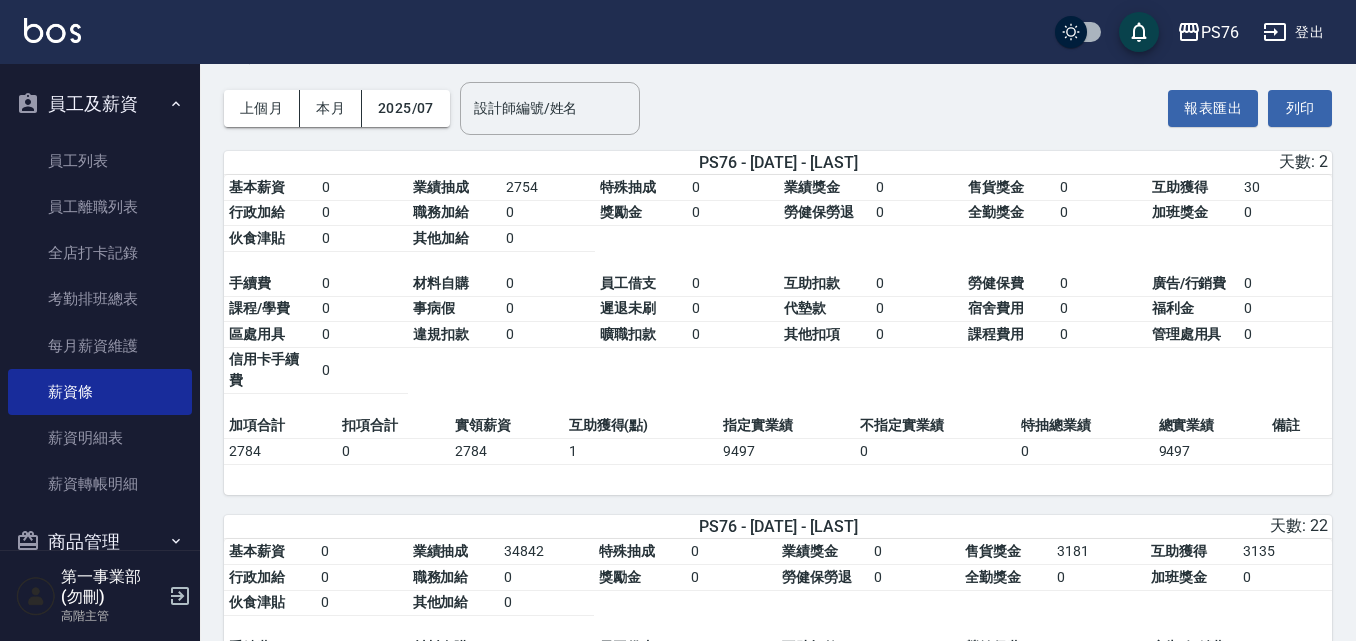 scroll, scrollTop: 0, scrollLeft: 0, axis: both 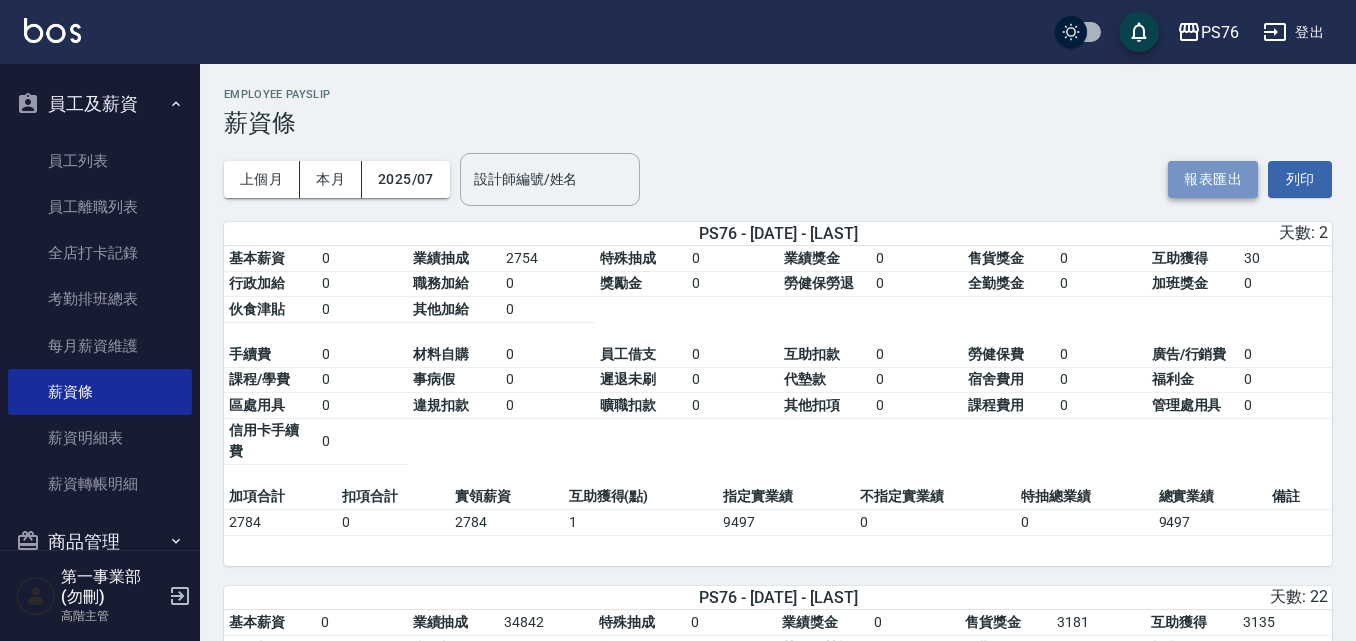 click on "報表匯出" at bounding box center (1213, 179) 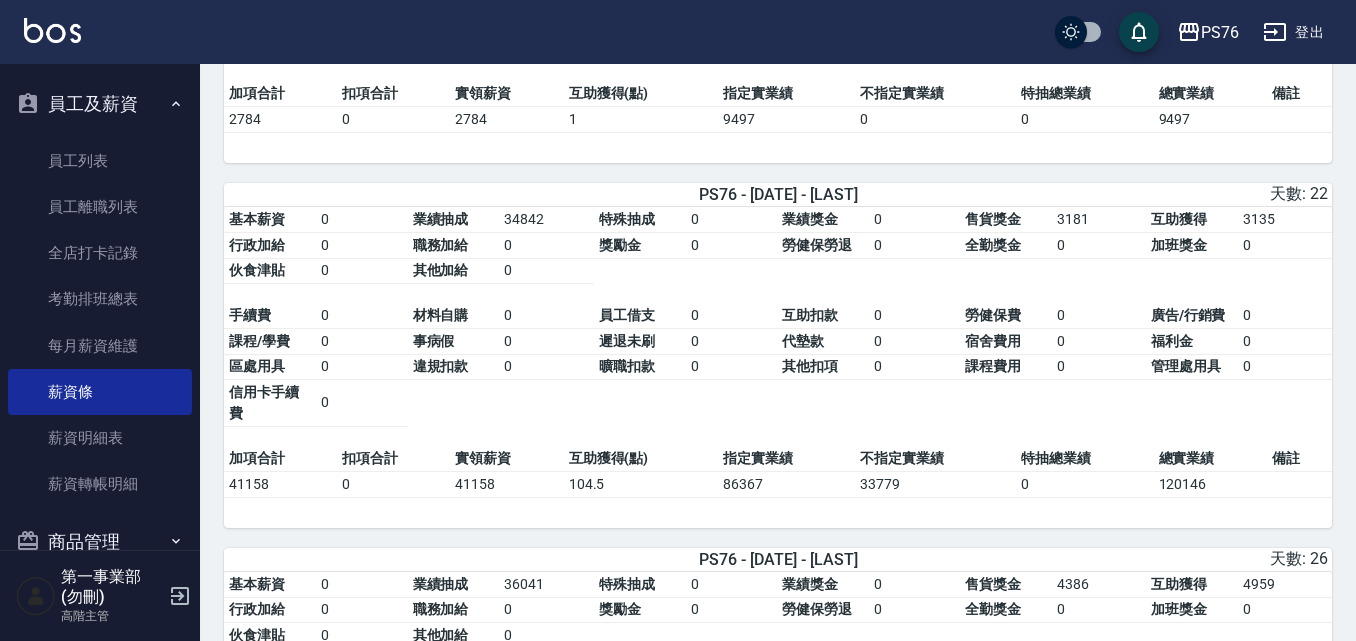 scroll, scrollTop: 0, scrollLeft: 0, axis: both 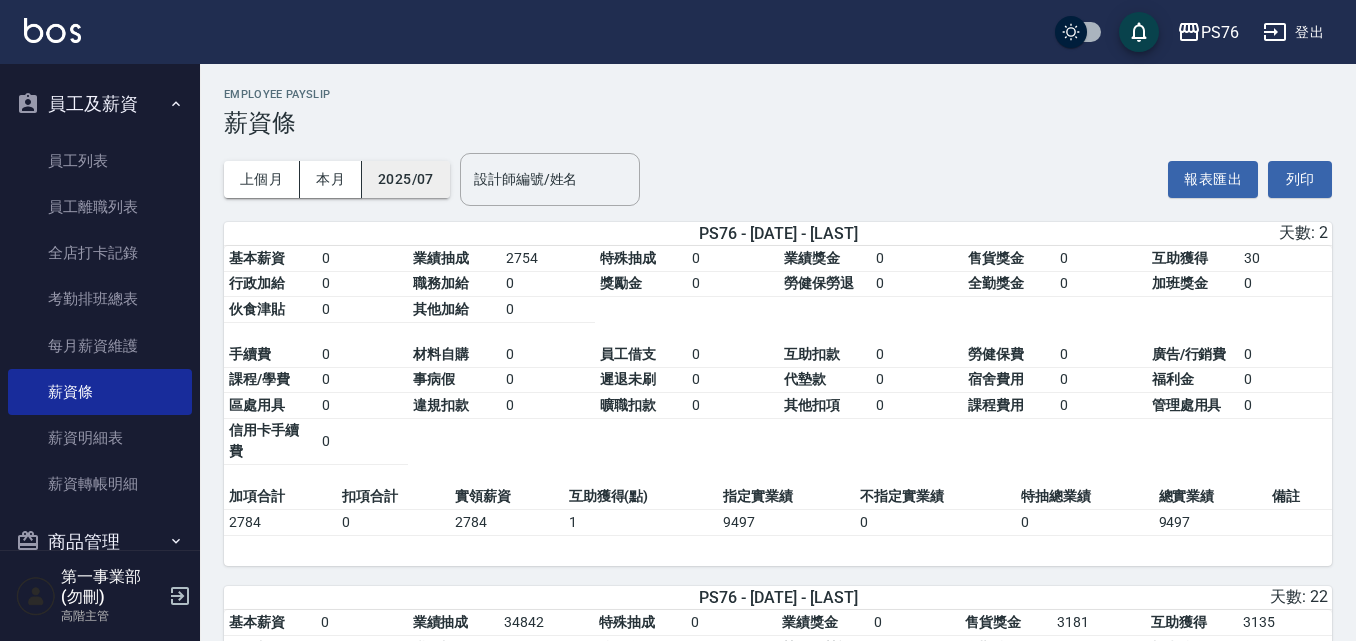click on "2025/07" at bounding box center [406, 179] 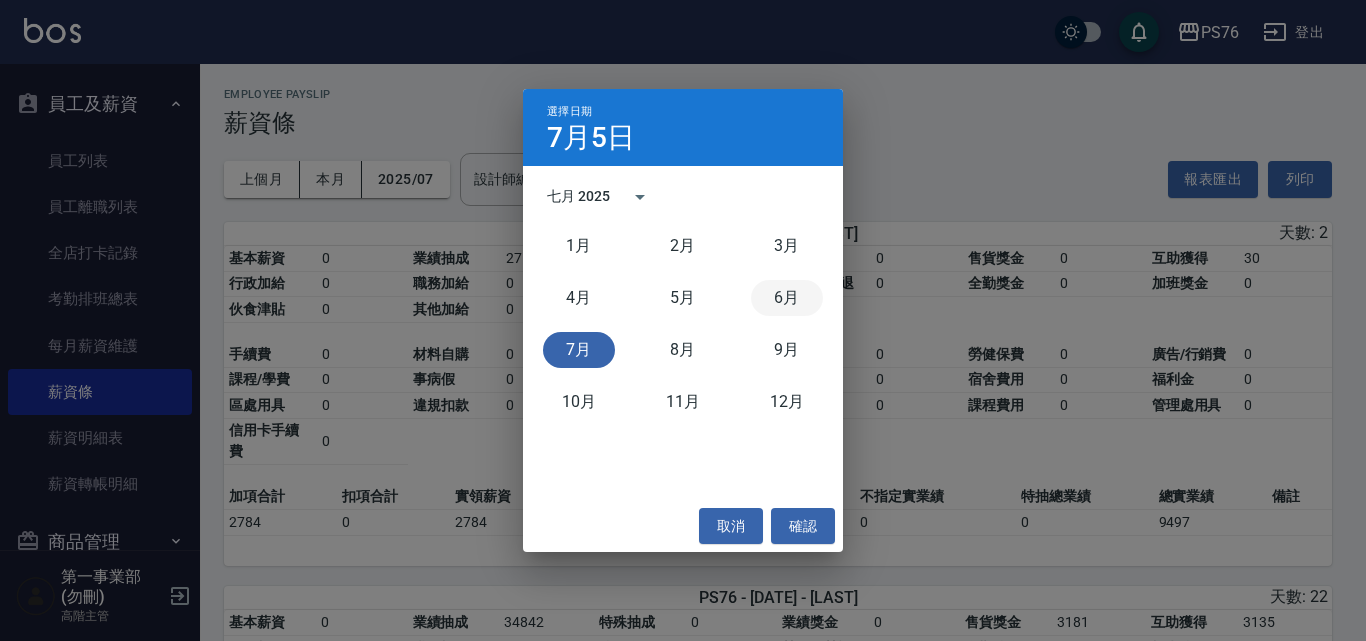 click on "6月" at bounding box center [787, 298] 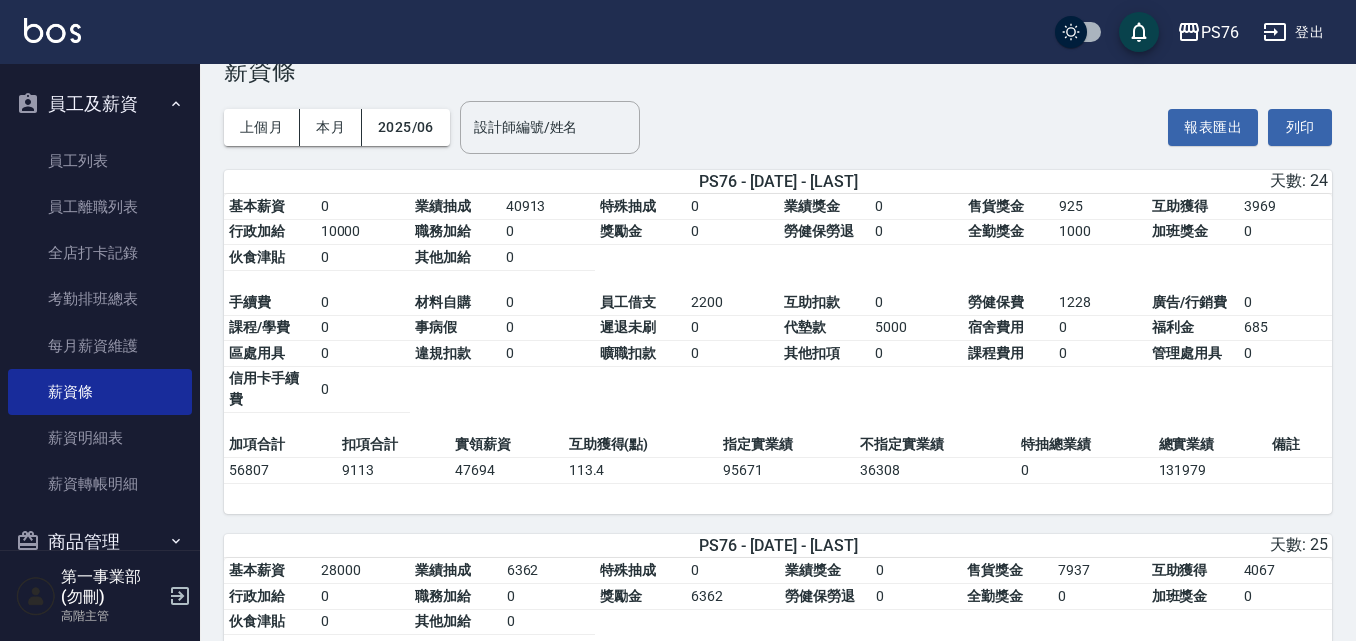 scroll, scrollTop: 100, scrollLeft: 0, axis: vertical 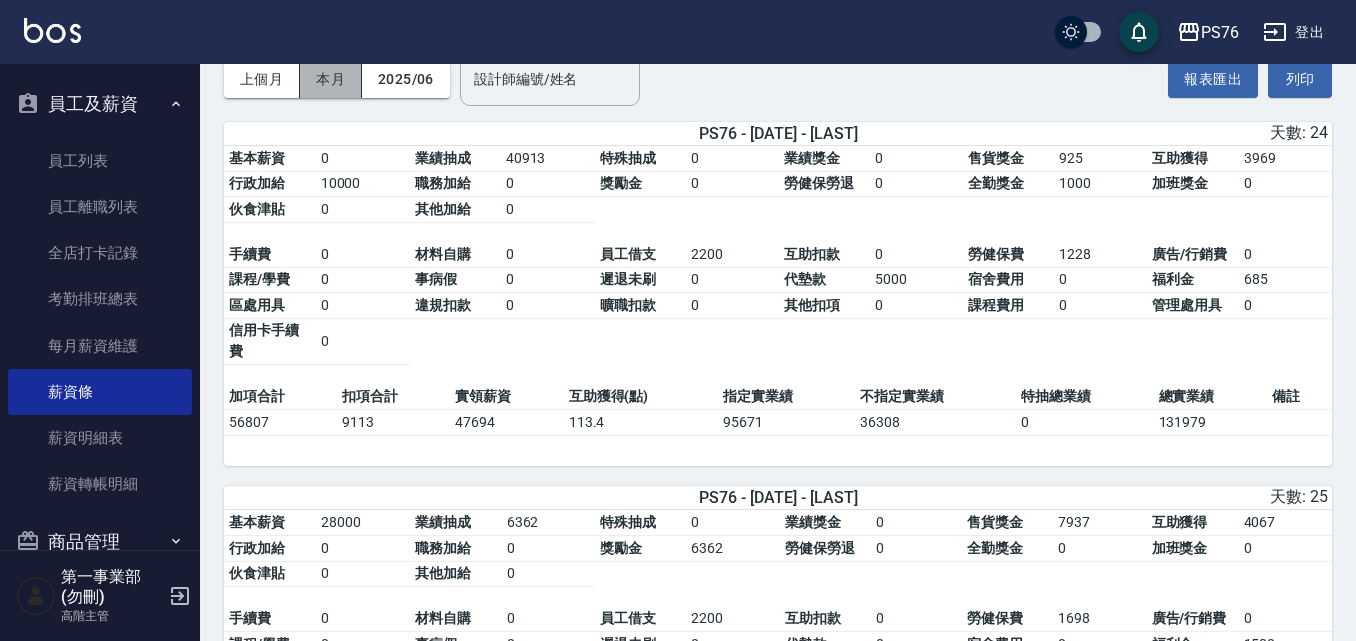 click on "本月" at bounding box center (331, 79) 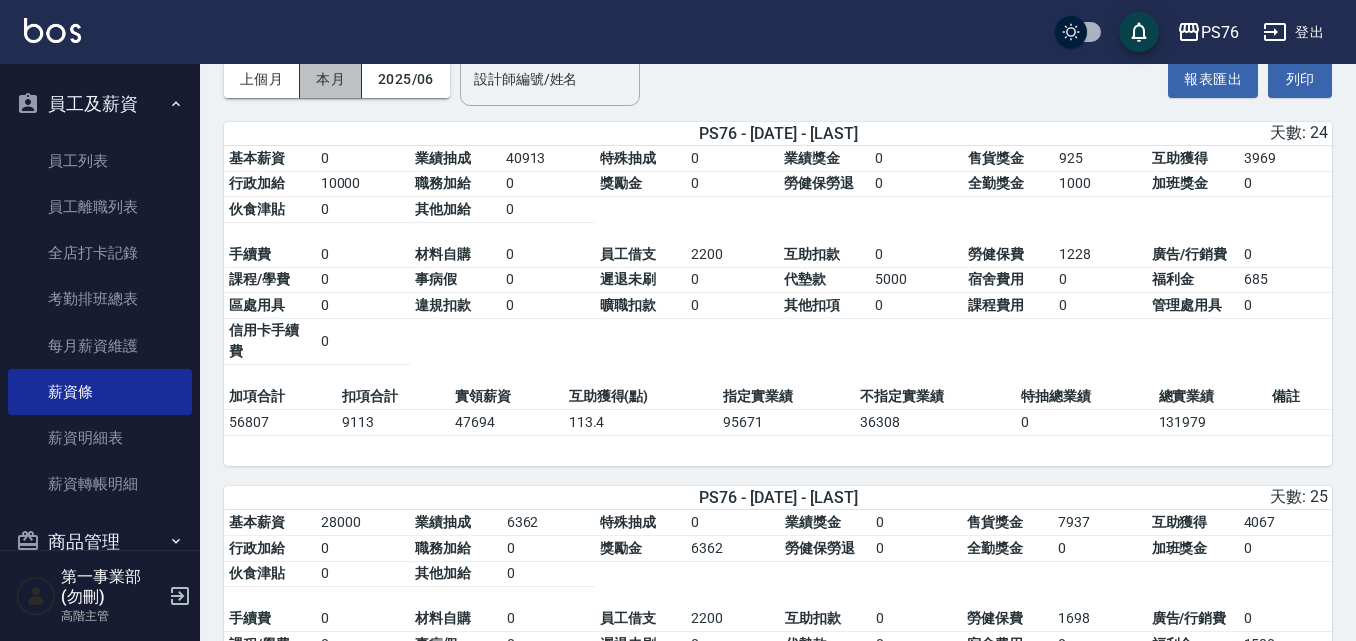 scroll, scrollTop: 0, scrollLeft: 0, axis: both 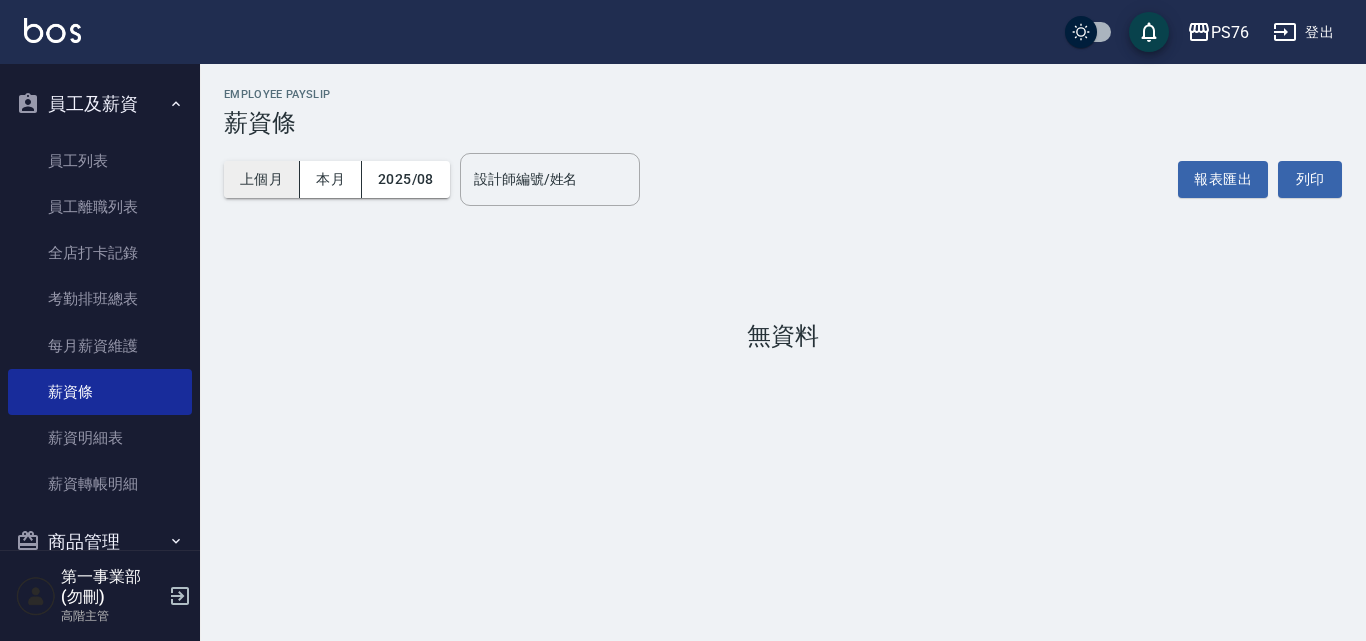click on "上個月" at bounding box center (262, 179) 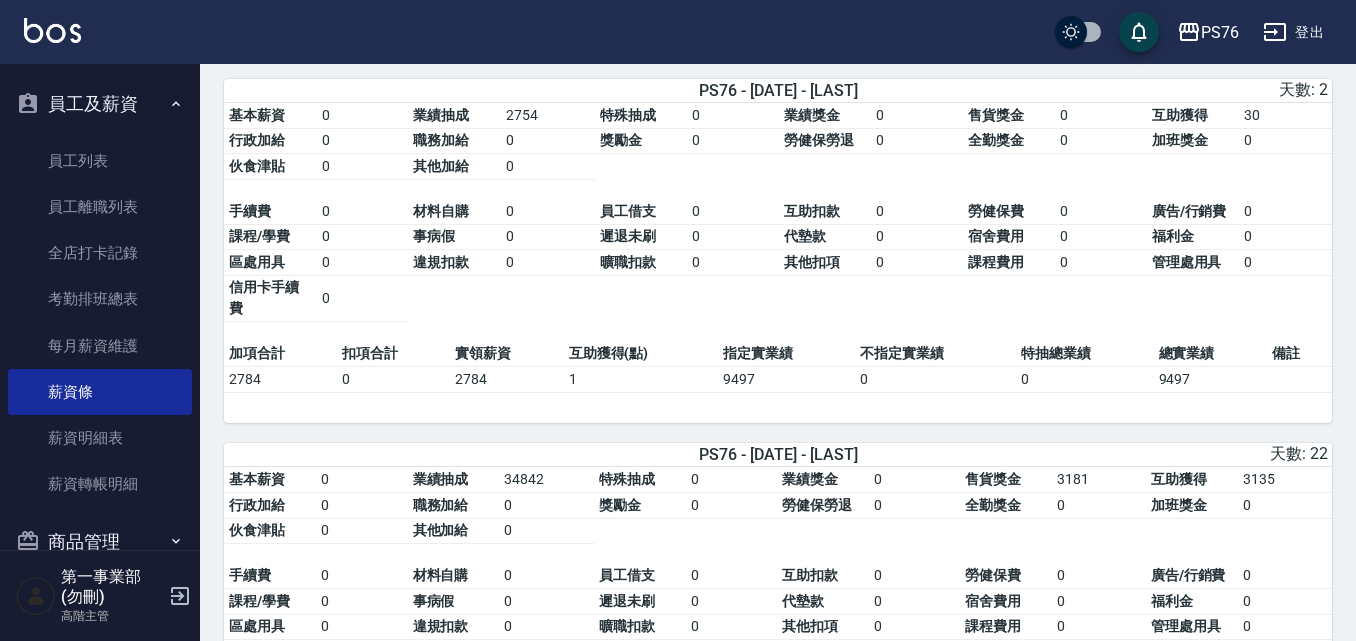 scroll, scrollTop: 0, scrollLeft: 0, axis: both 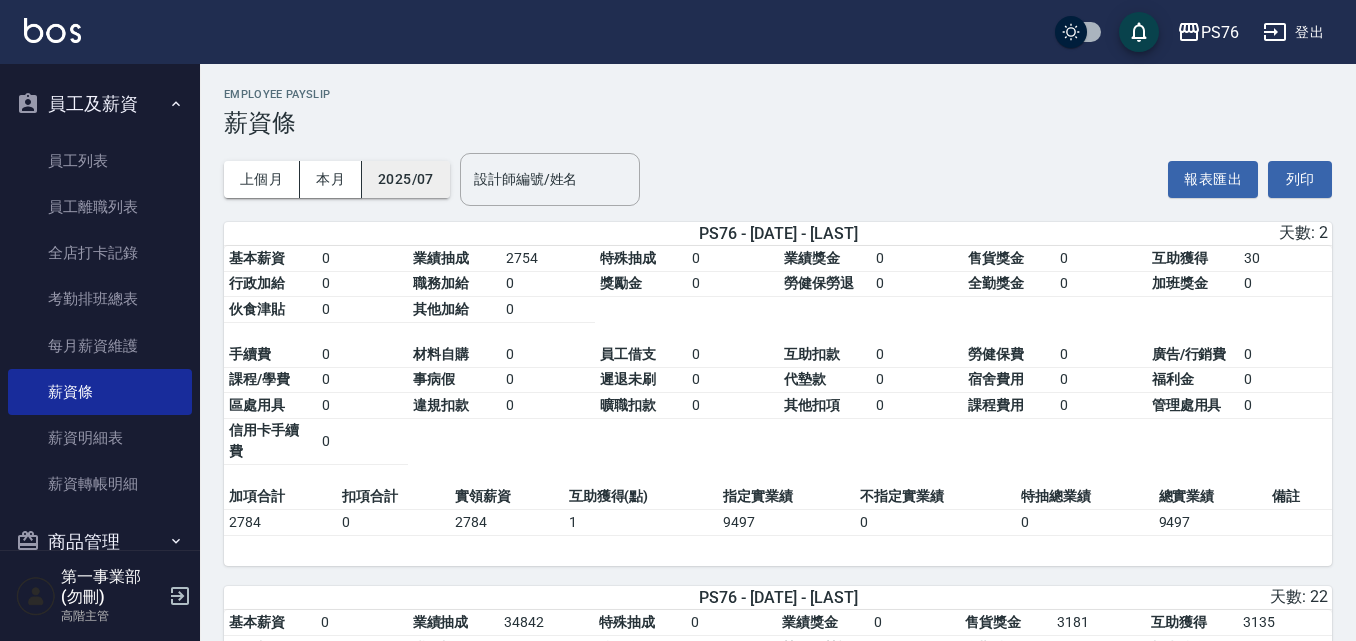 click on "2025/07" at bounding box center (406, 179) 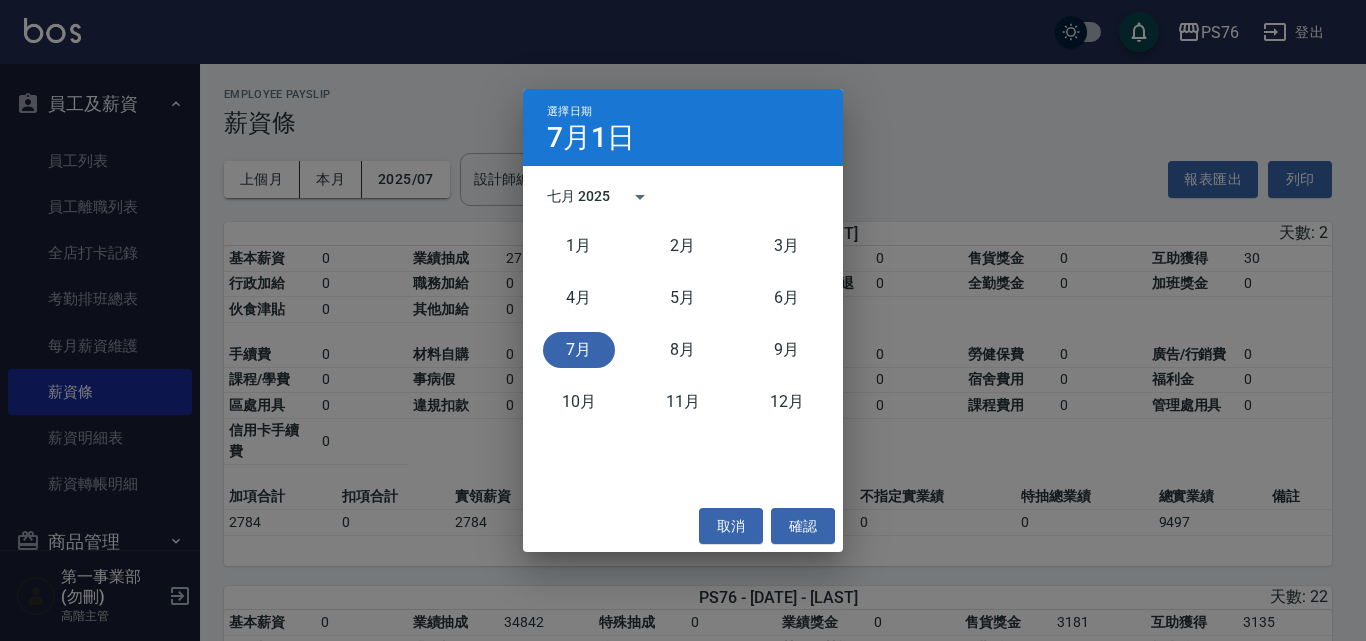 click on "6月" at bounding box center (787, 298) 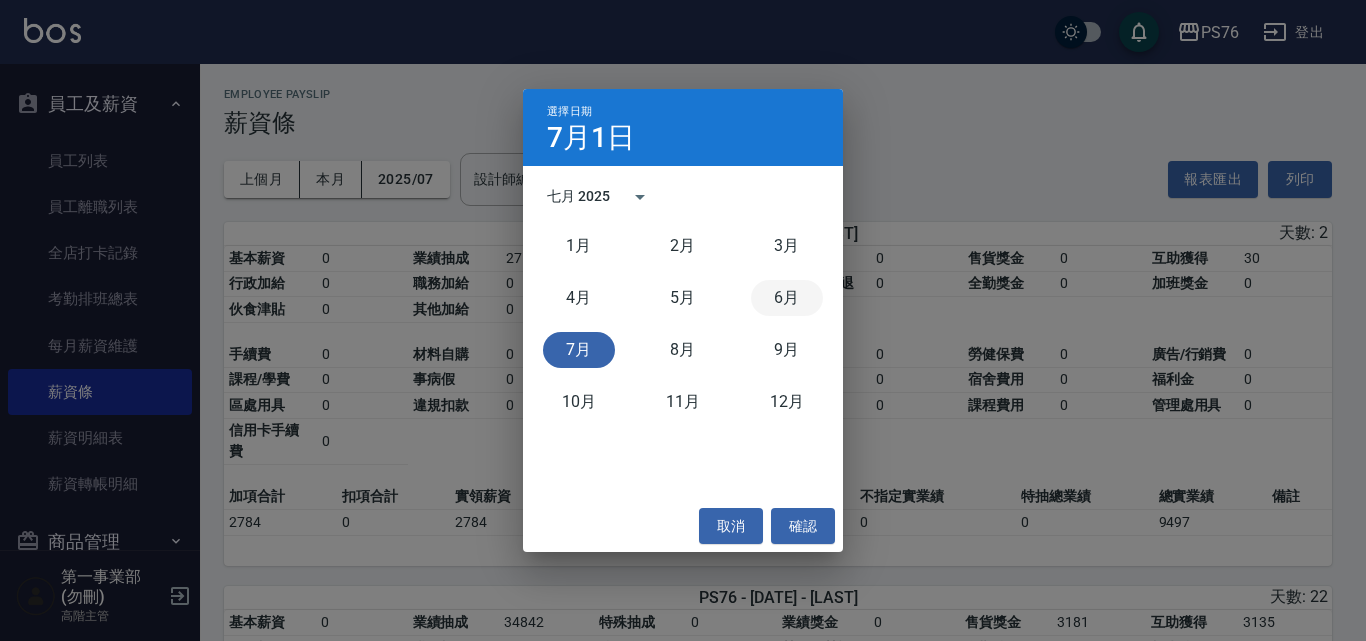 click on "6月" at bounding box center (787, 298) 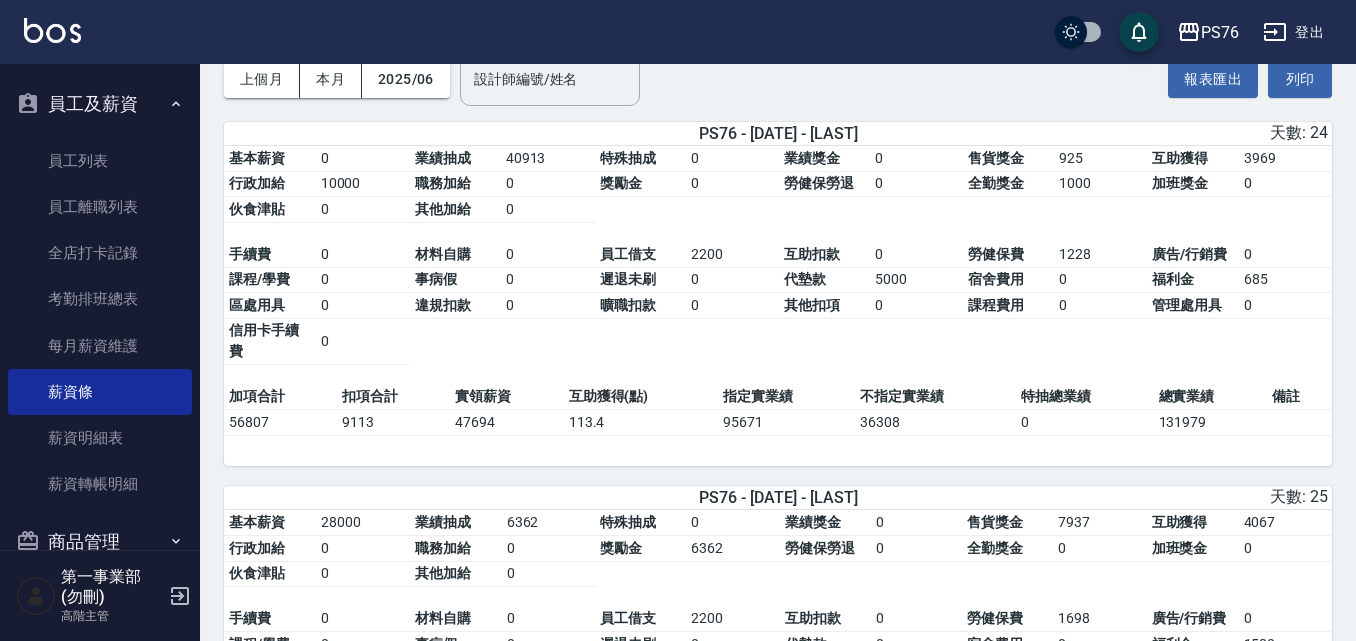 scroll, scrollTop: 0, scrollLeft: 0, axis: both 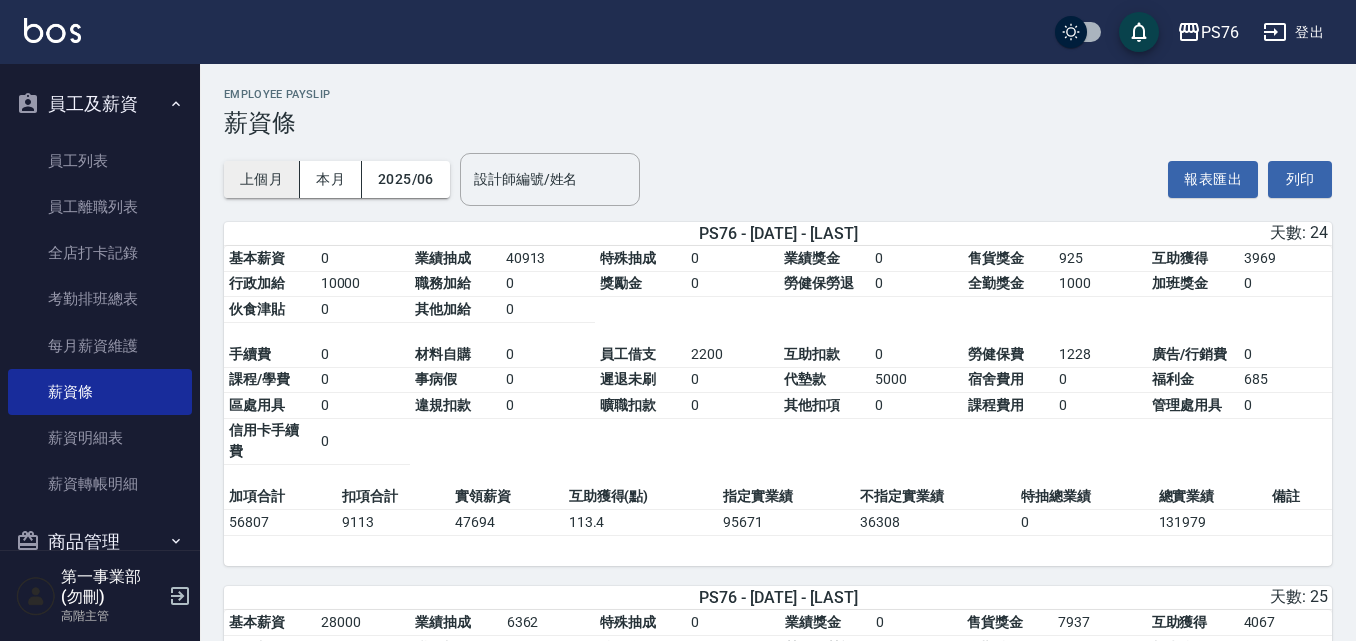 click on "上個月" at bounding box center (262, 179) 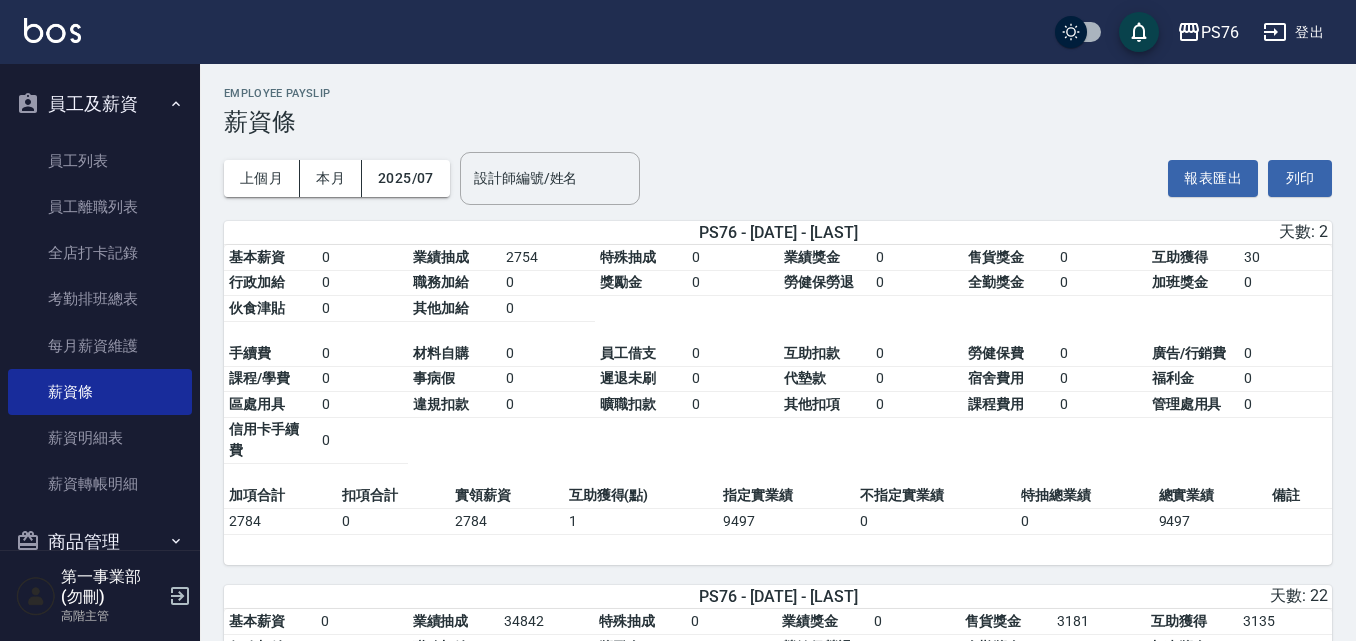 scroll, scrollTop: 0, scrollLeft: 0, axis: both 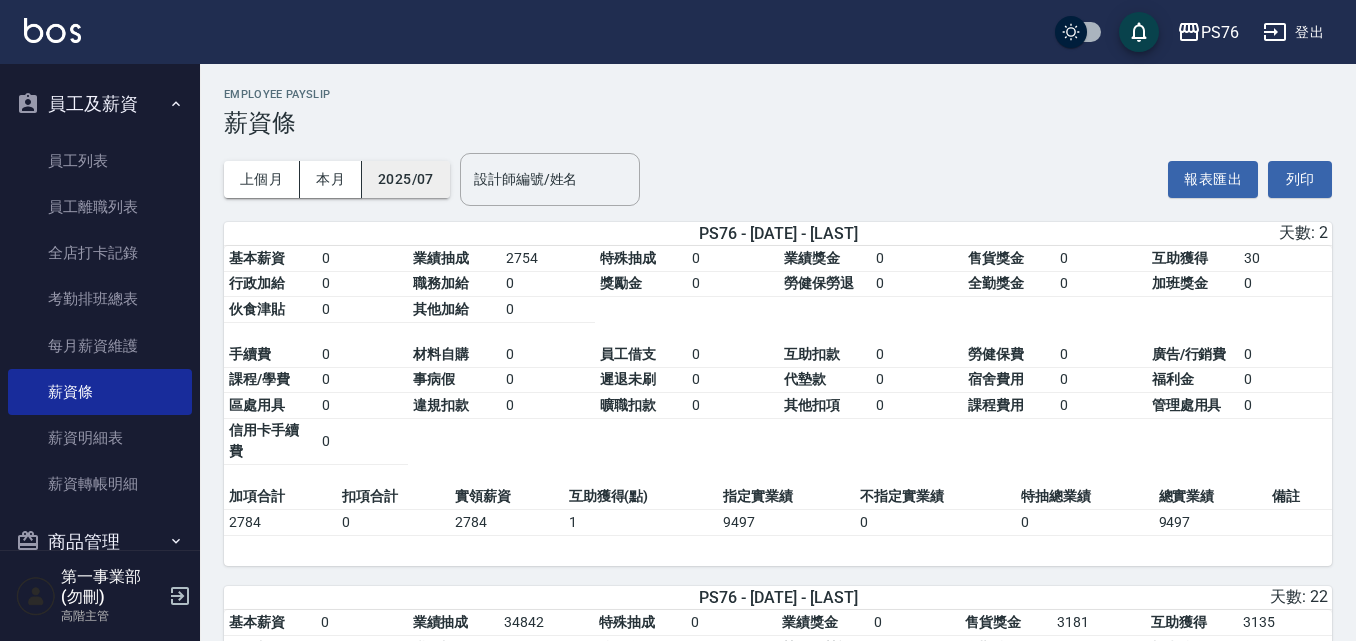 click on "2025/07" at bounding box center [406, 179] 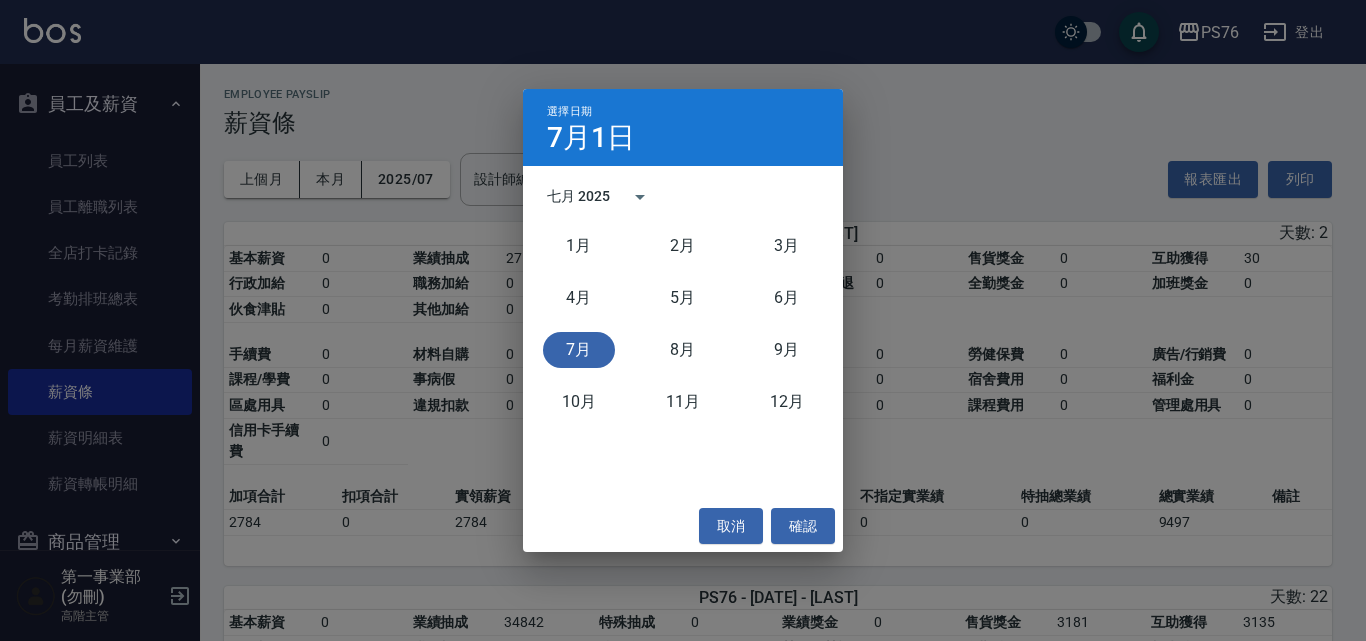 click on "6月" at bounding box center (787, 298) 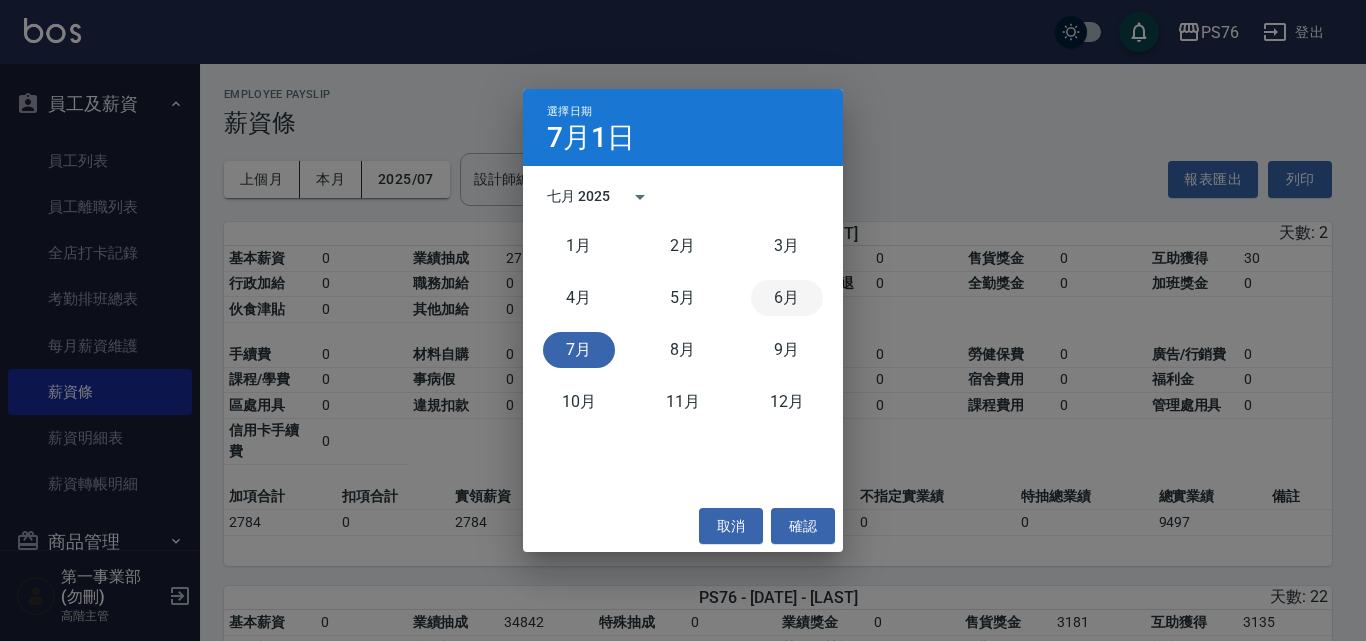 click on "6月" at bounding box center [787, 298] 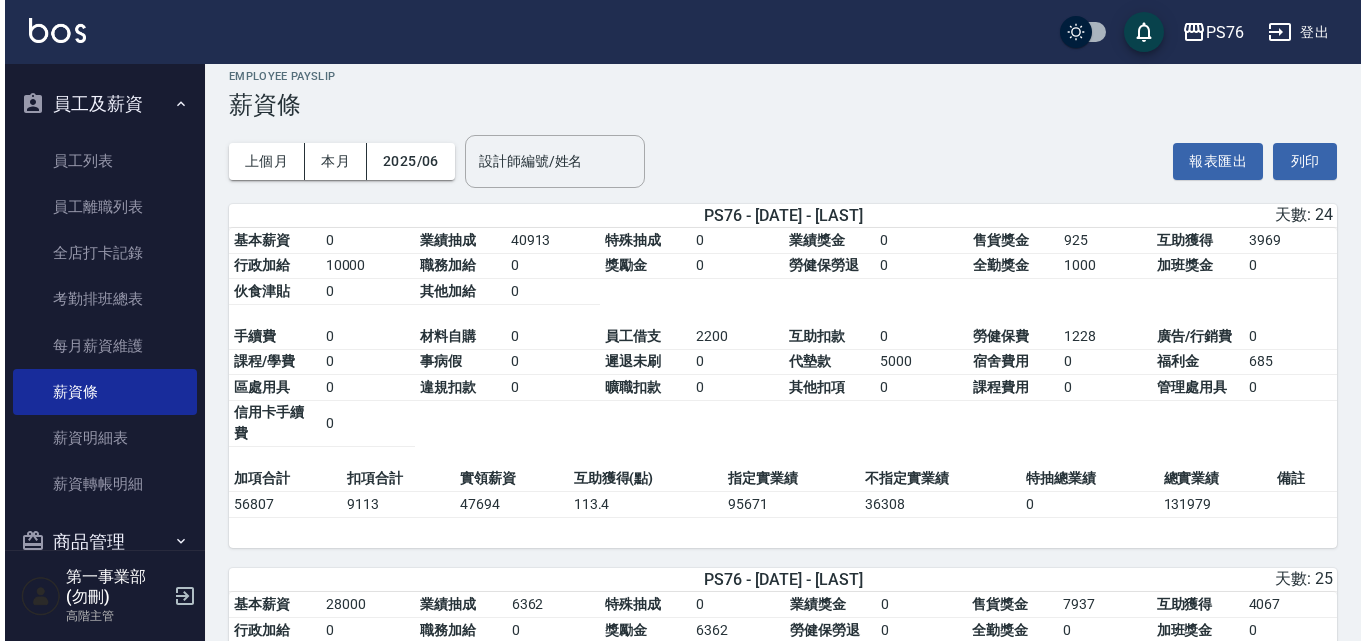 scroll, scrollTop: 0, scrollLeft: 0, axis: both 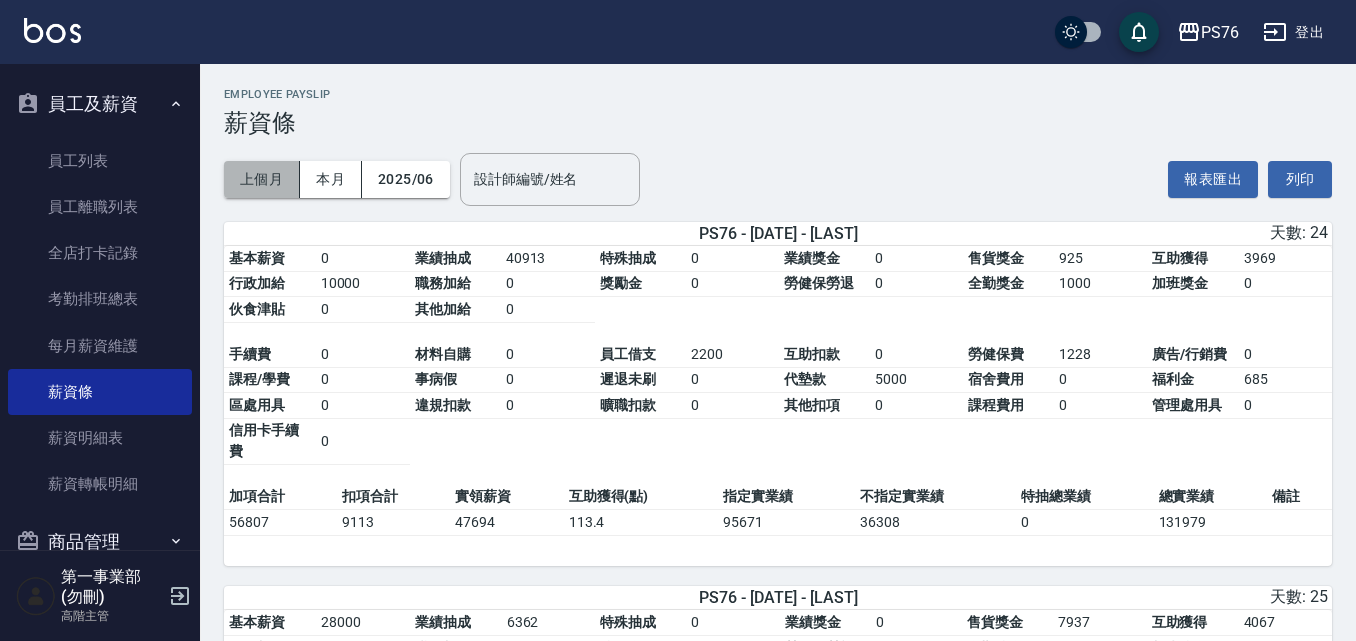 click on "上個月" at bounding box center [262, 179] 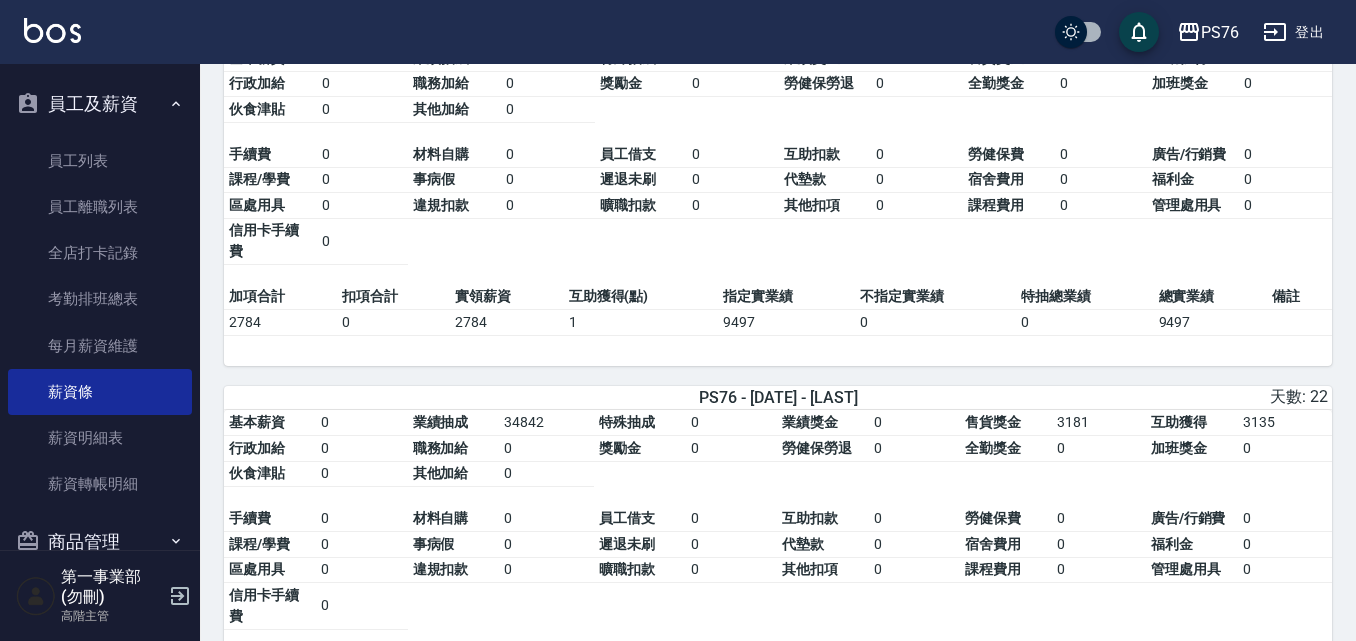 scroll, scrollTop: 0, scrollLeft: 0, axis: both 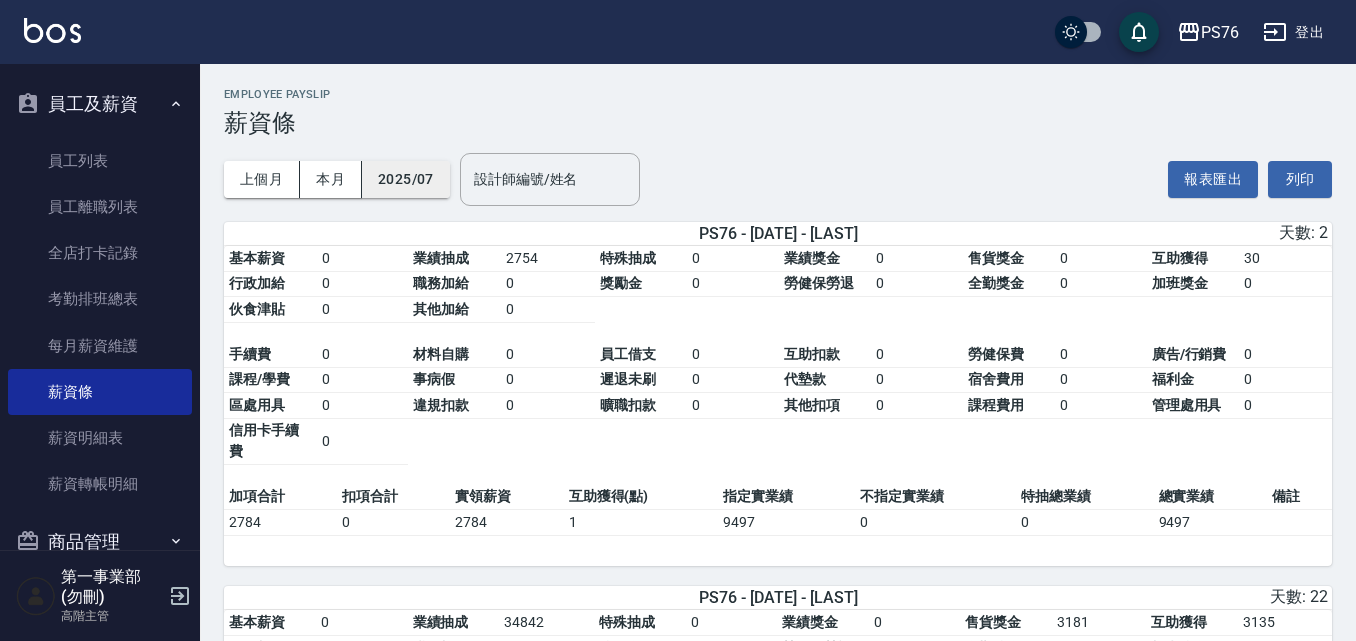 click on "2025/07" at bounding box center [406, 179] 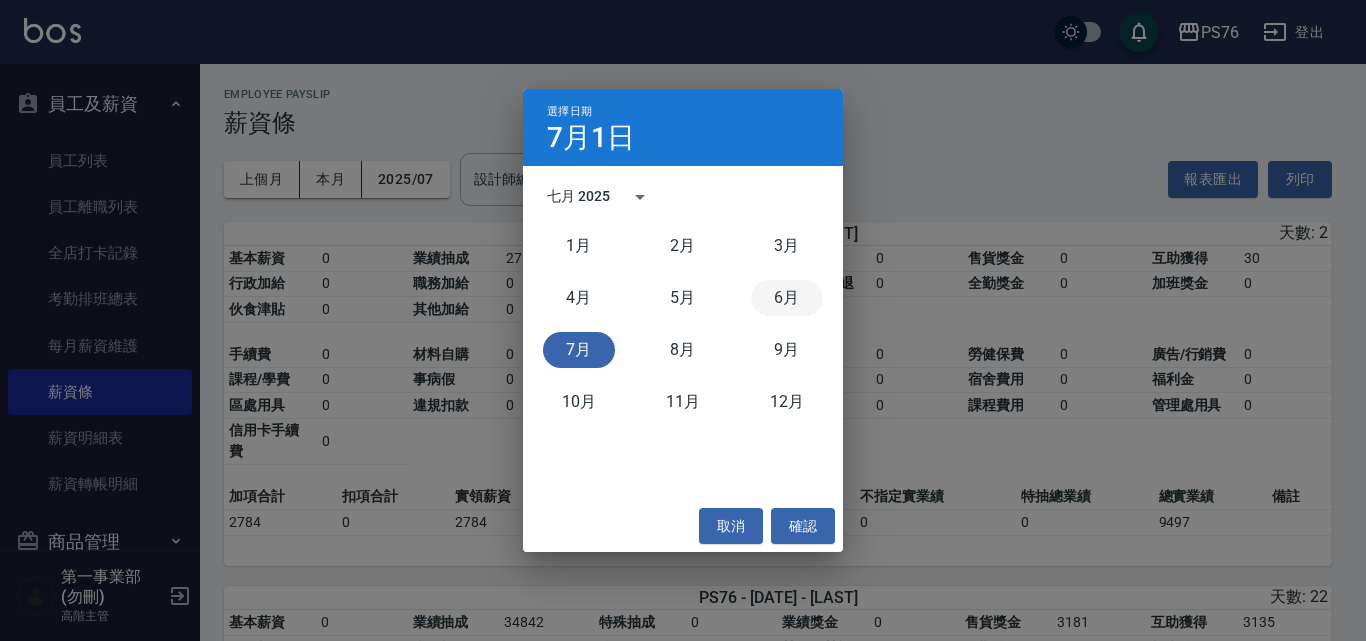 click on "6月" at bounding box center [787, 298] 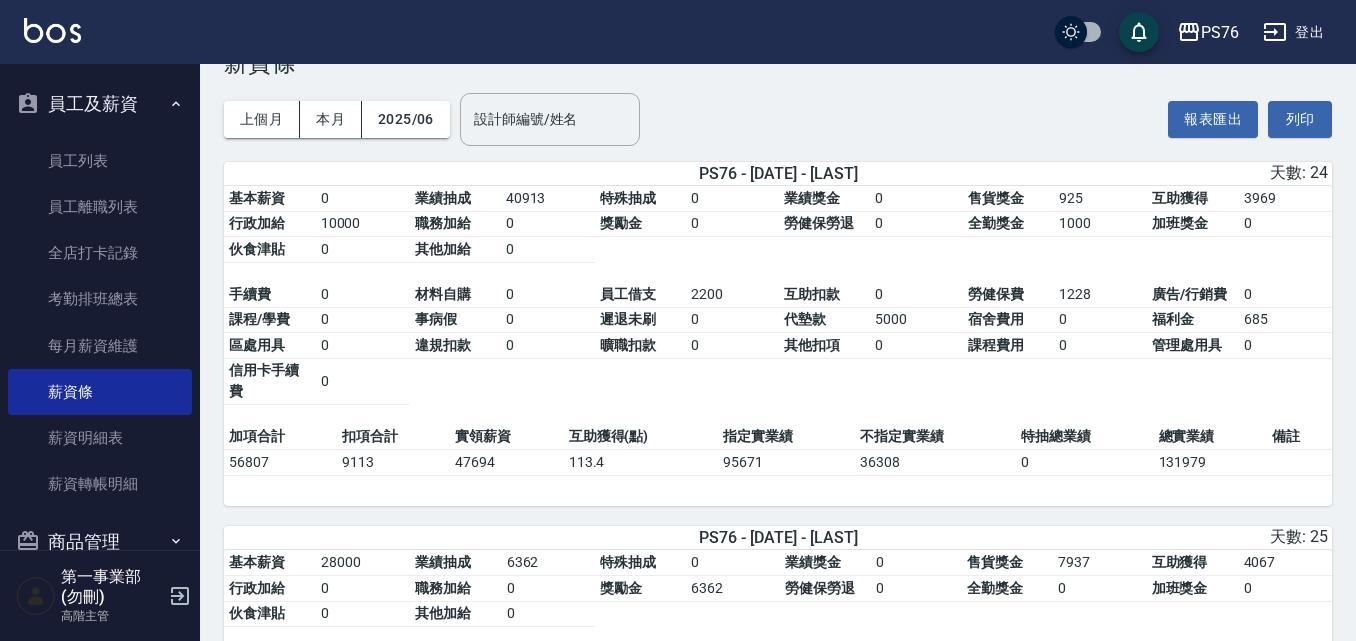 scroll, scrollTop: 0, scrollLeft: 0, axis: both 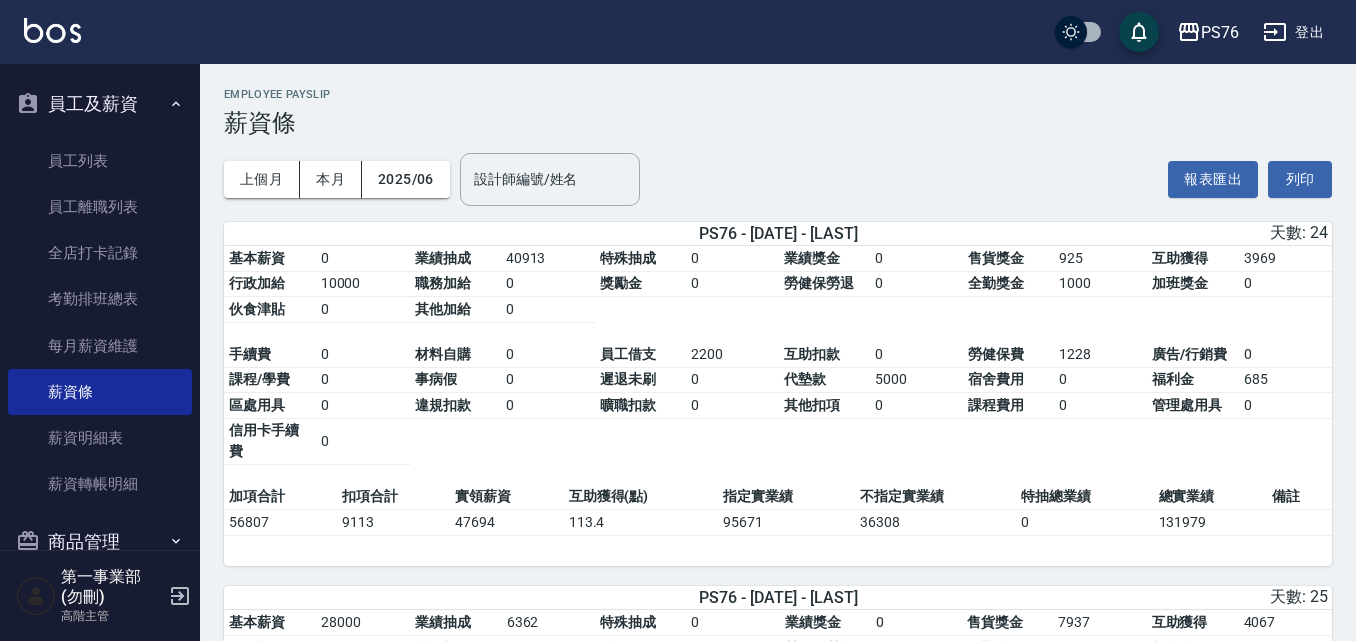 drag, startPoint x: 326, startPoint y: 177, endPoint x: 341, endPoint y: 217, distance: 42.72002 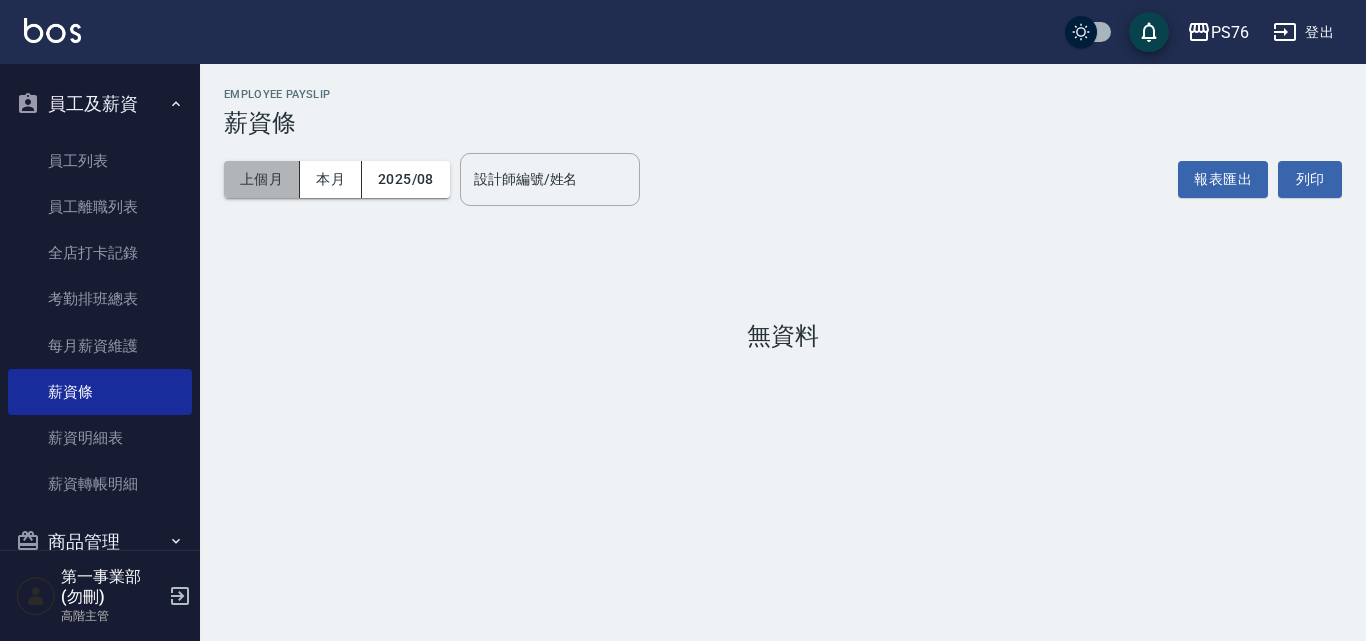 click on "上個月" at bounding box center [262, 179] 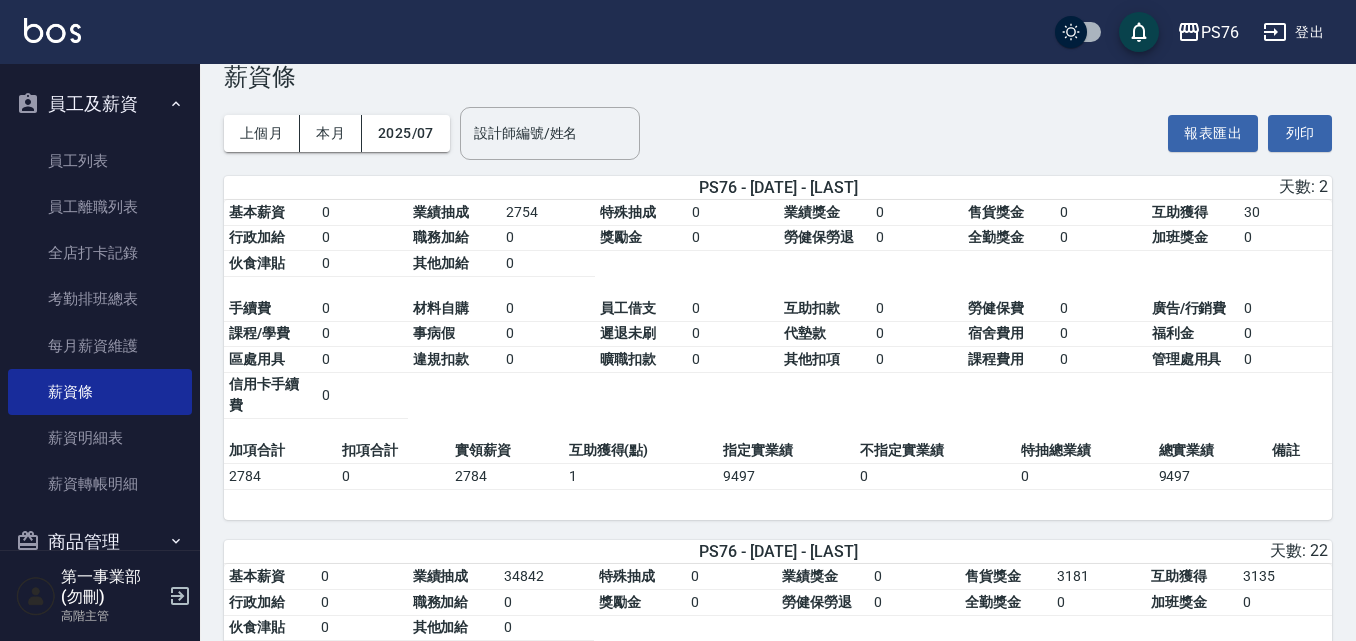 scroll, scrollTop: 0, scrollLeft: 0, axis: both 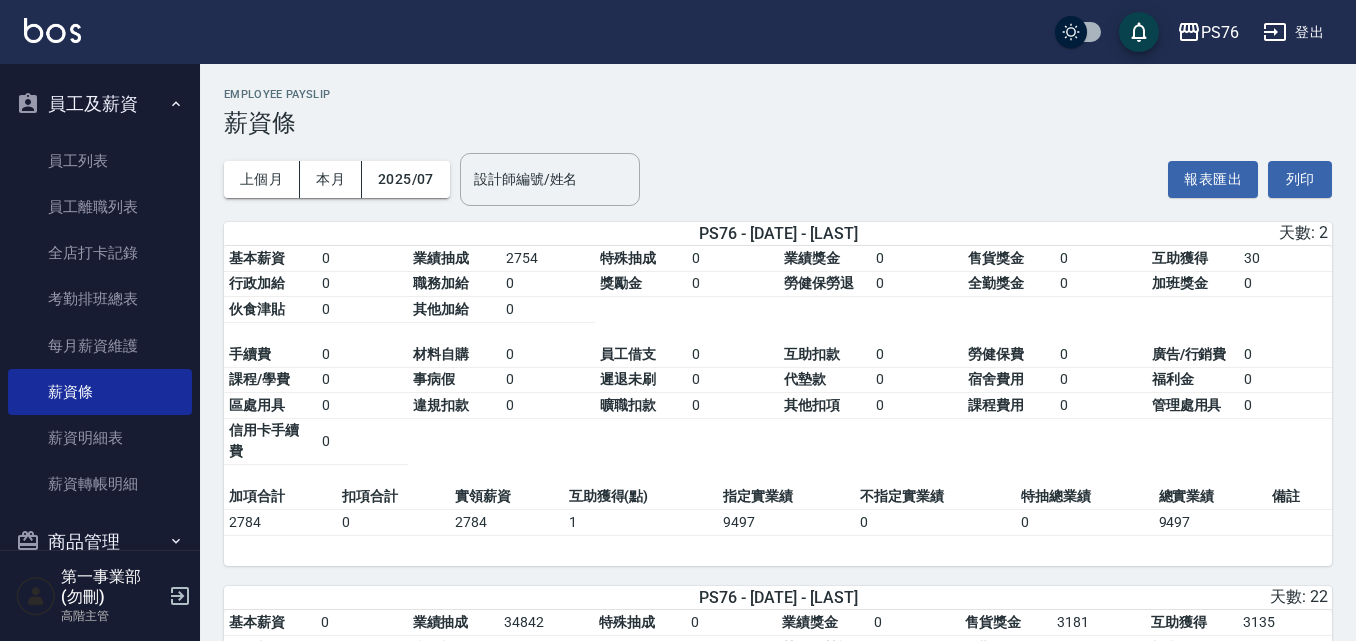 type 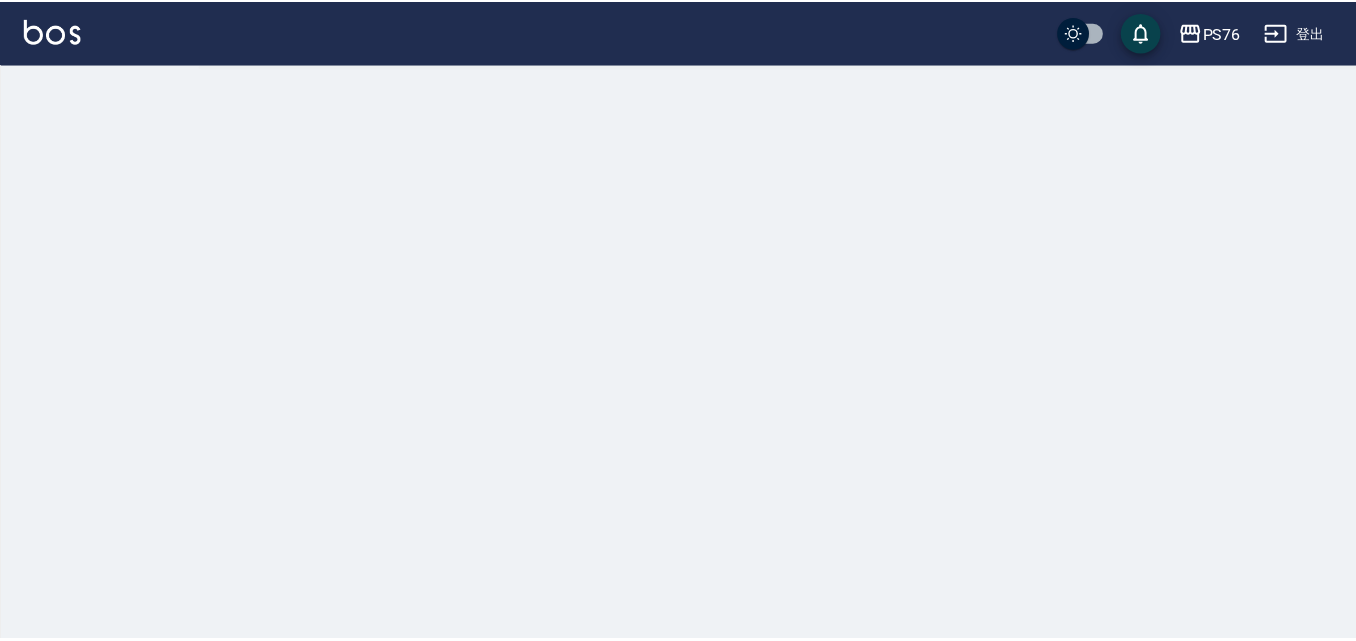scroll, scrollTop: 0, scrollLeft: 0, axis: both 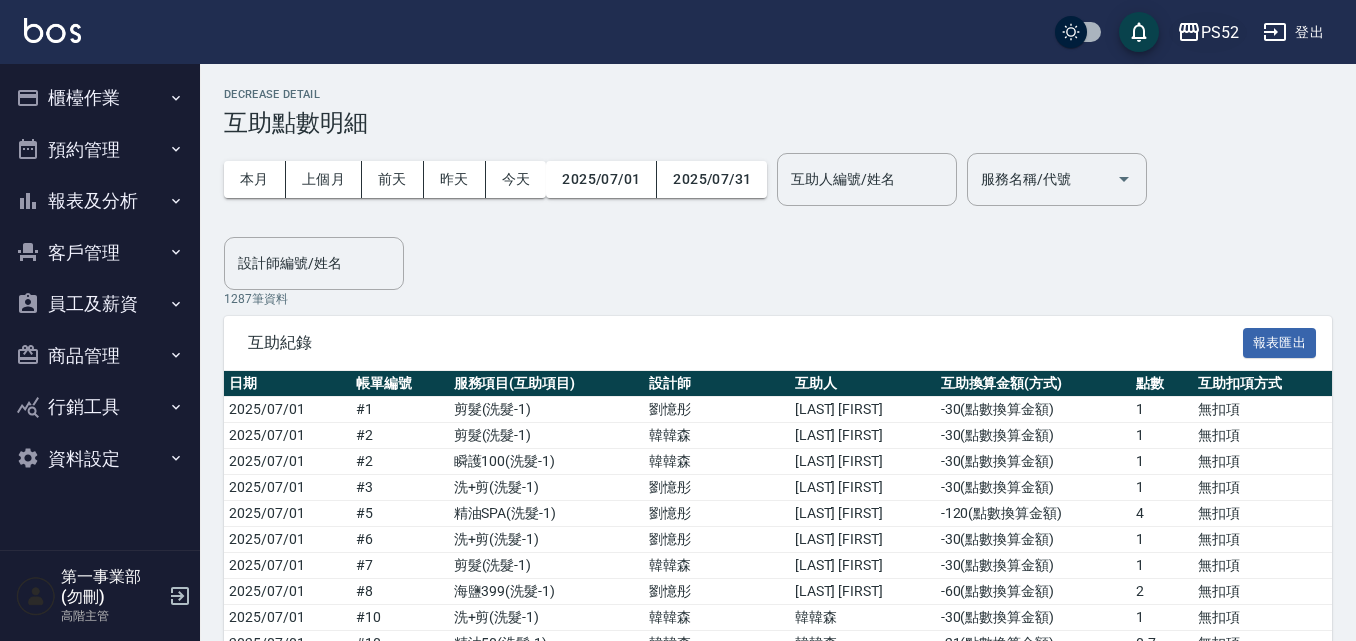click on "PS52" at bounding box center [1220, 32] 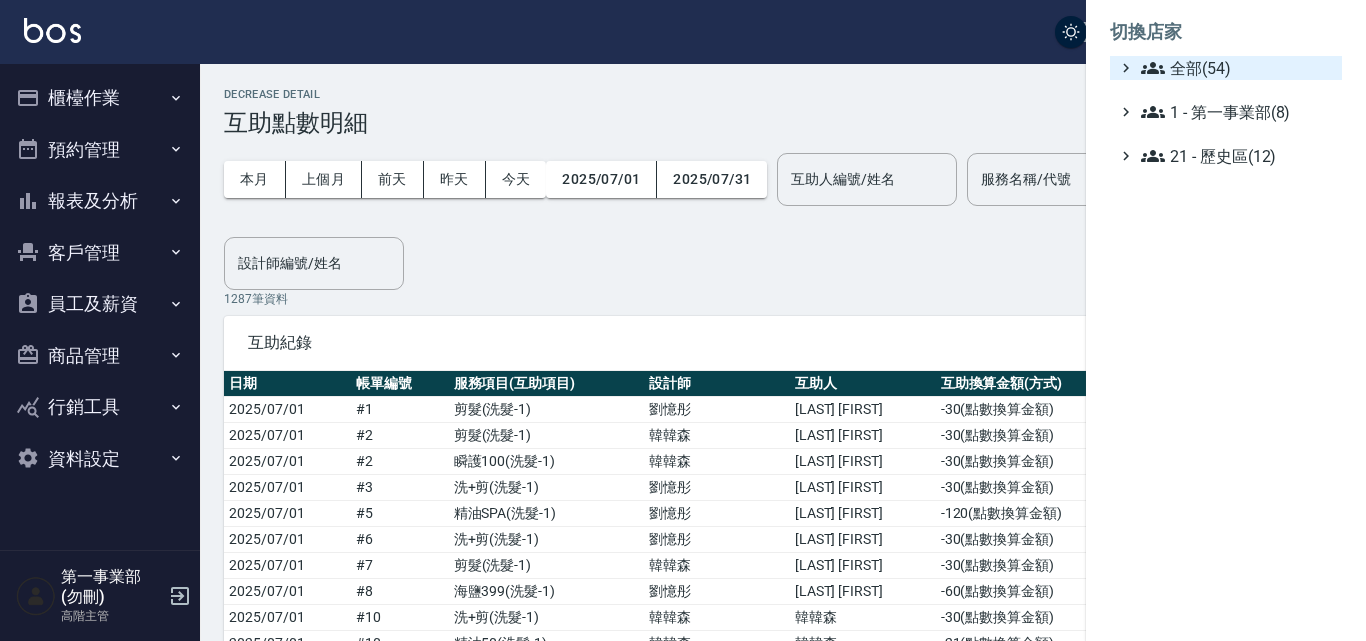 click on "全部(54)" at bounding box center [1237, 68] 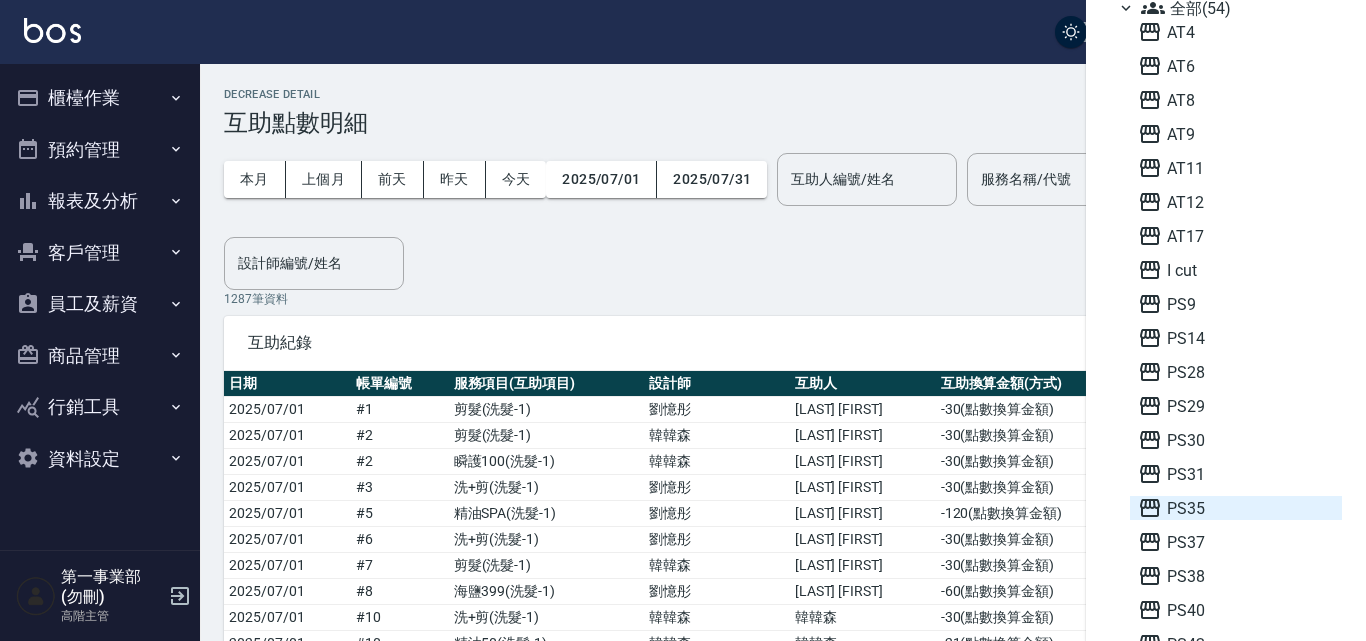 scroll, scrollTop: 100, scrollLeft: 0, axis: vertical 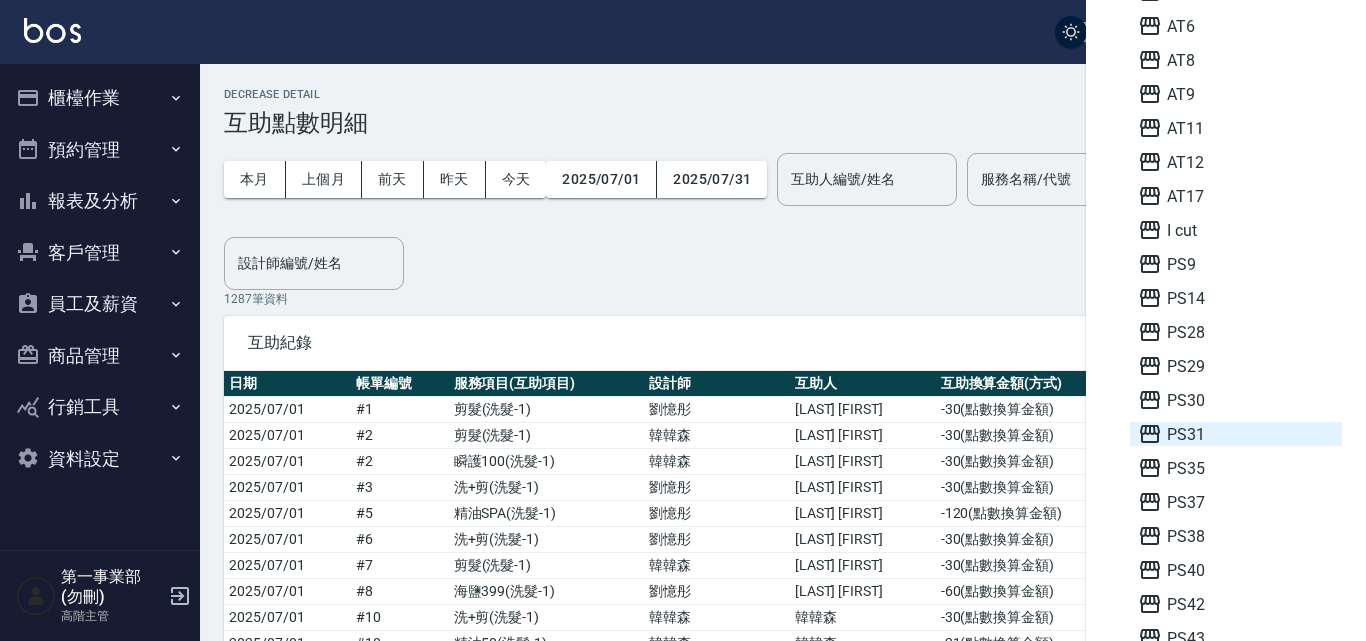 click on "PS31" at bounding box center (1236, 434) 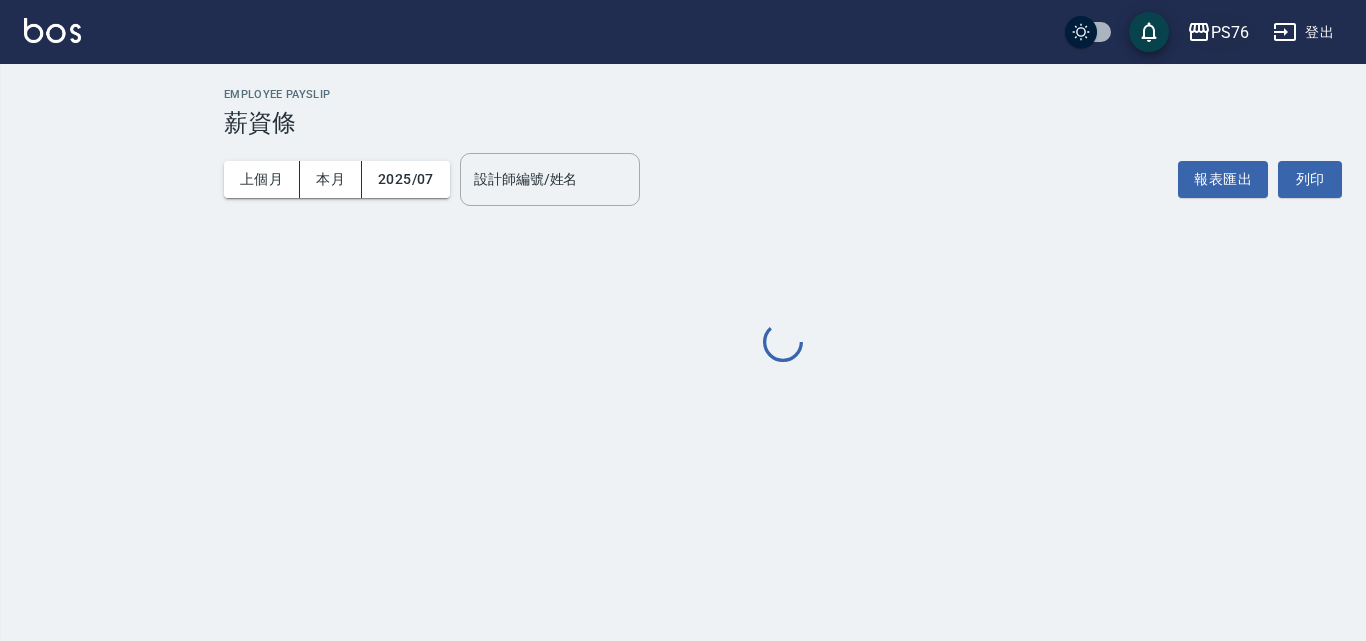 scroll, scrollTop: 0, scrollLeft: 0, axis: both 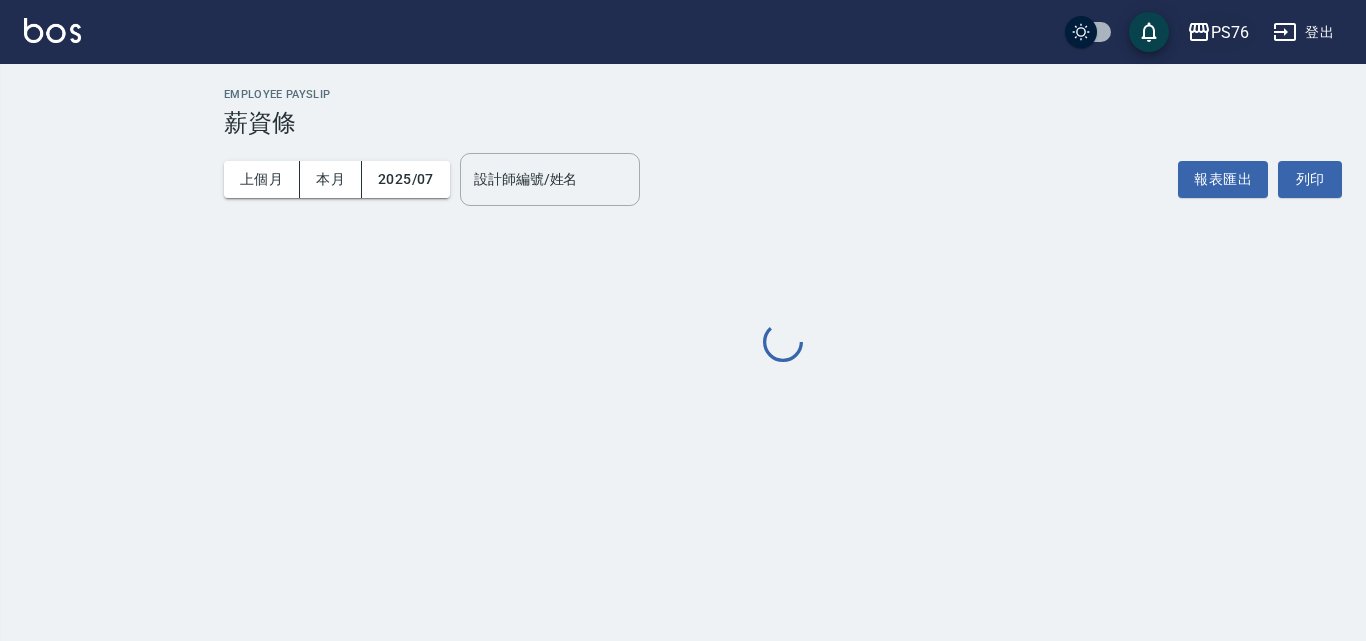 click on "PS76" at bounding box center [1230, 32] 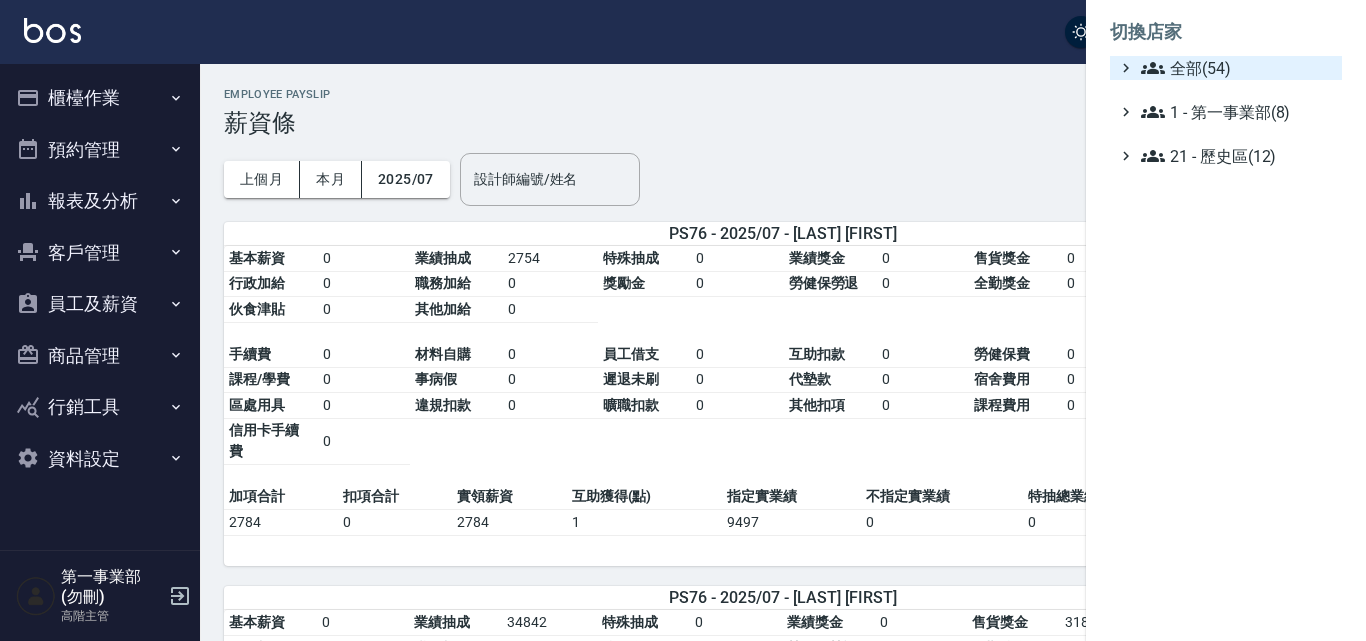 click on "全部(54)" at bounding box center [1237, 68] 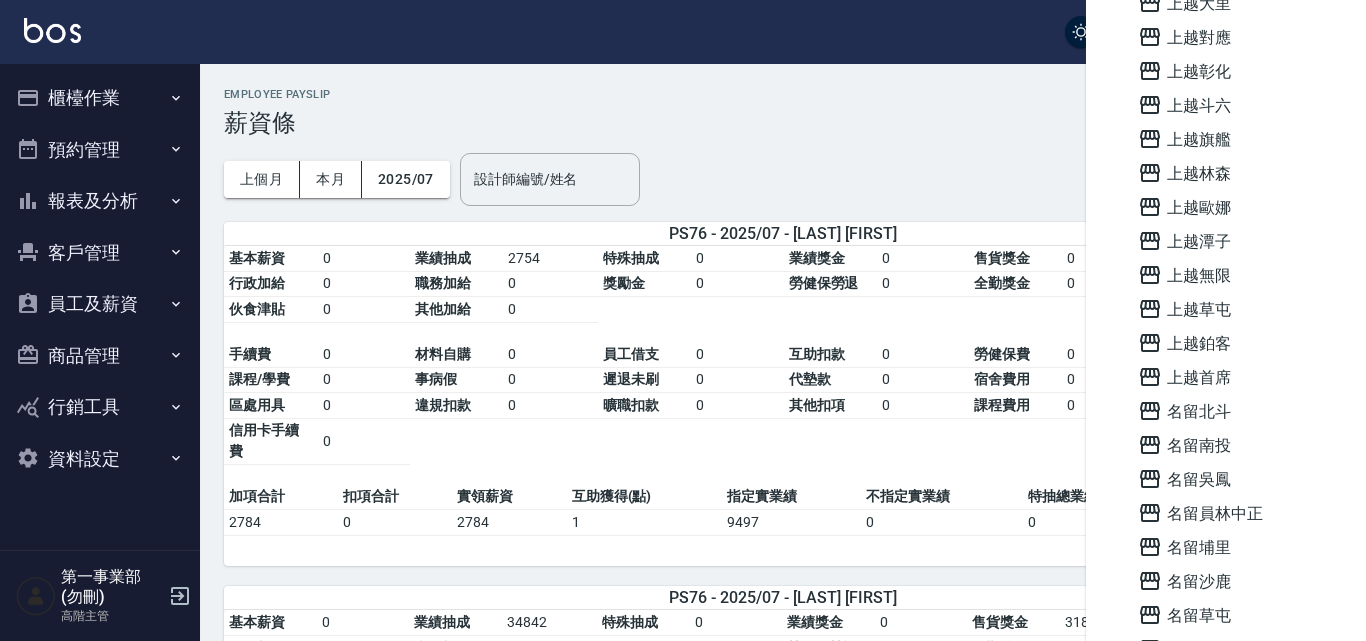 scroll, scrollTop: 1300, scrollLeft: 0, axis: vertical 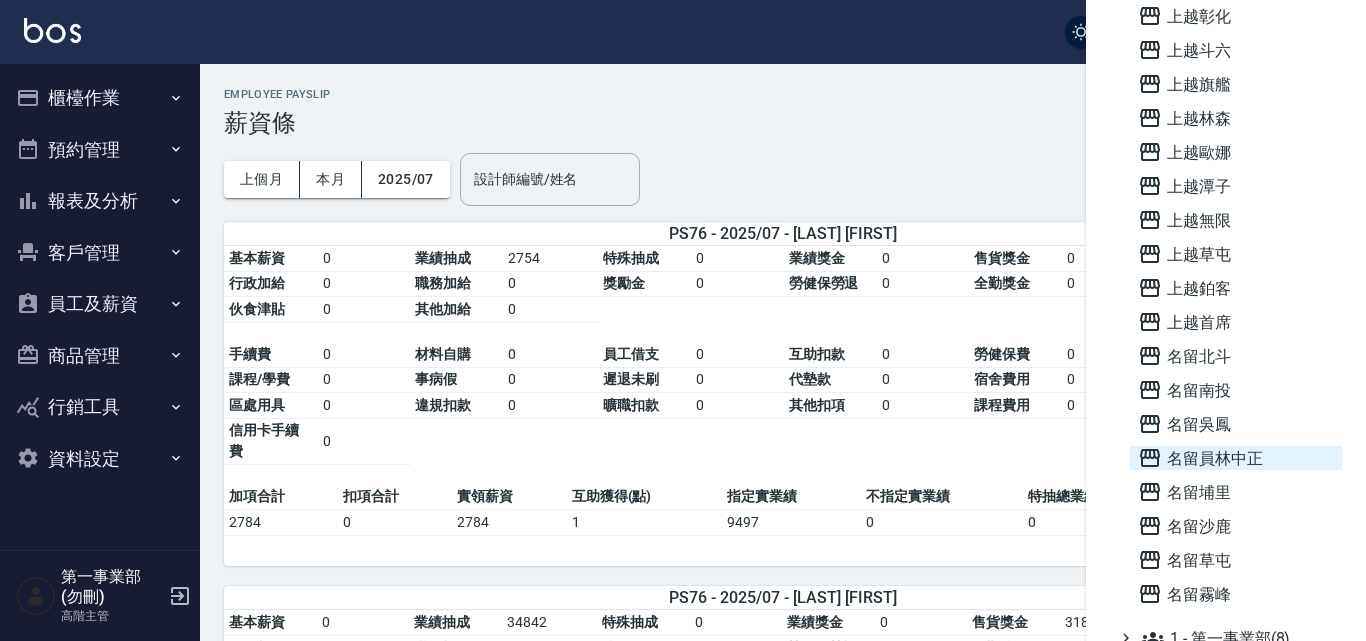 click on "名留員林中正" at bounding box center (1236, 458) 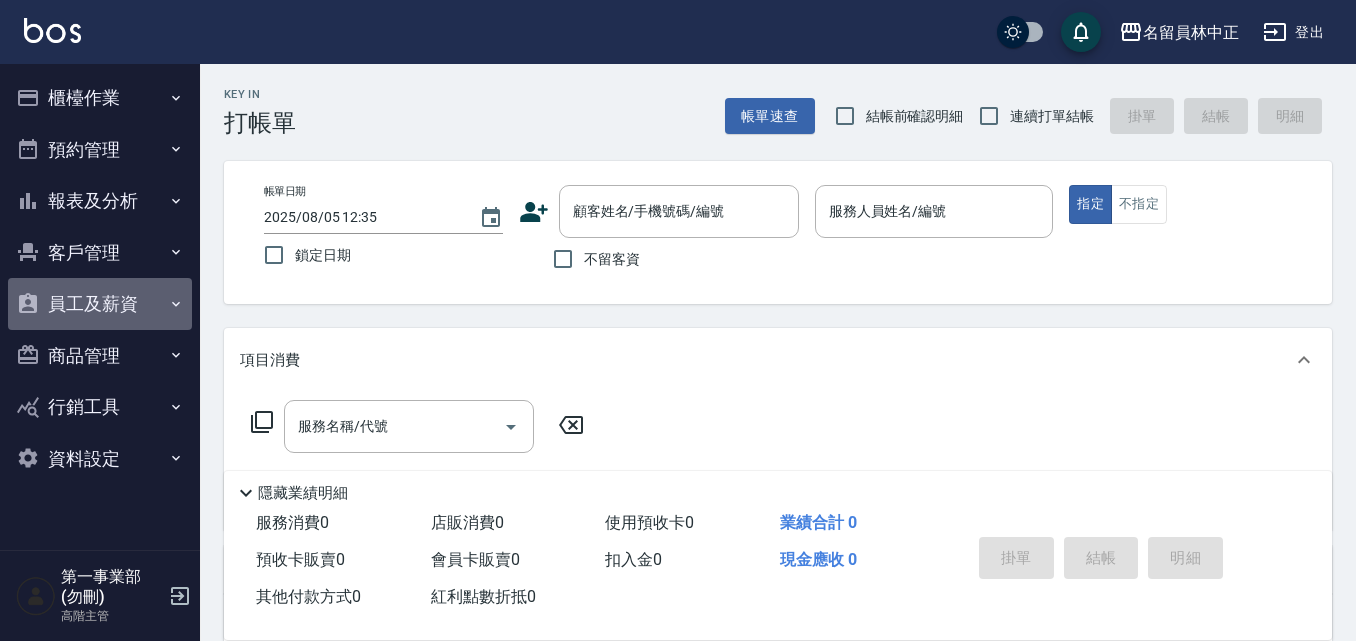 click on "員工及薪資" at bounding box center (100, 304) 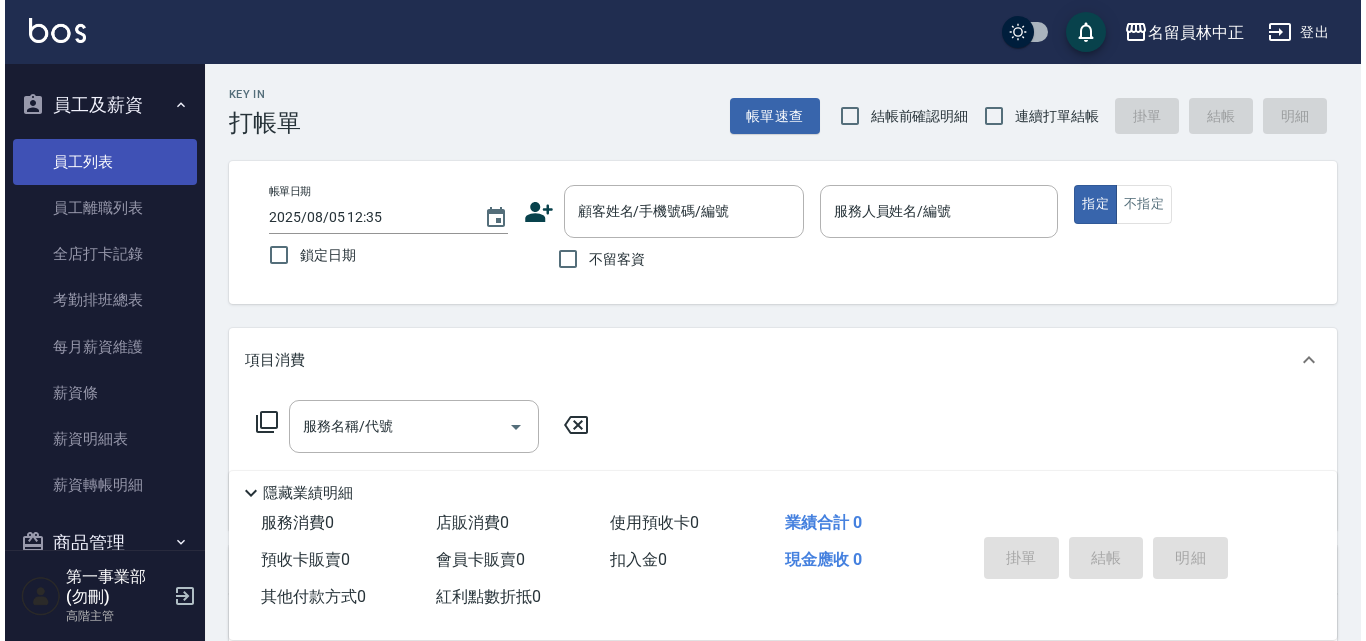 scroll, scrollTop: 200, scrollLeft: 0, axis: vertical 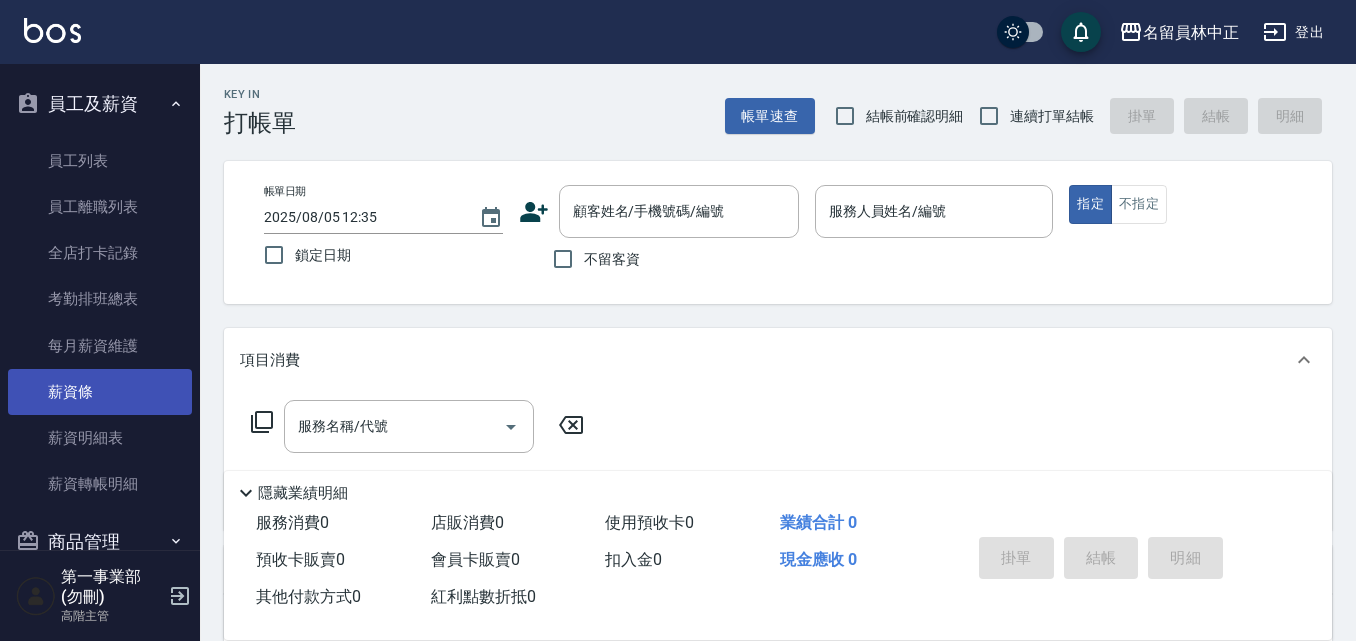 click on "薪資條" at bounding box center (100, 392) 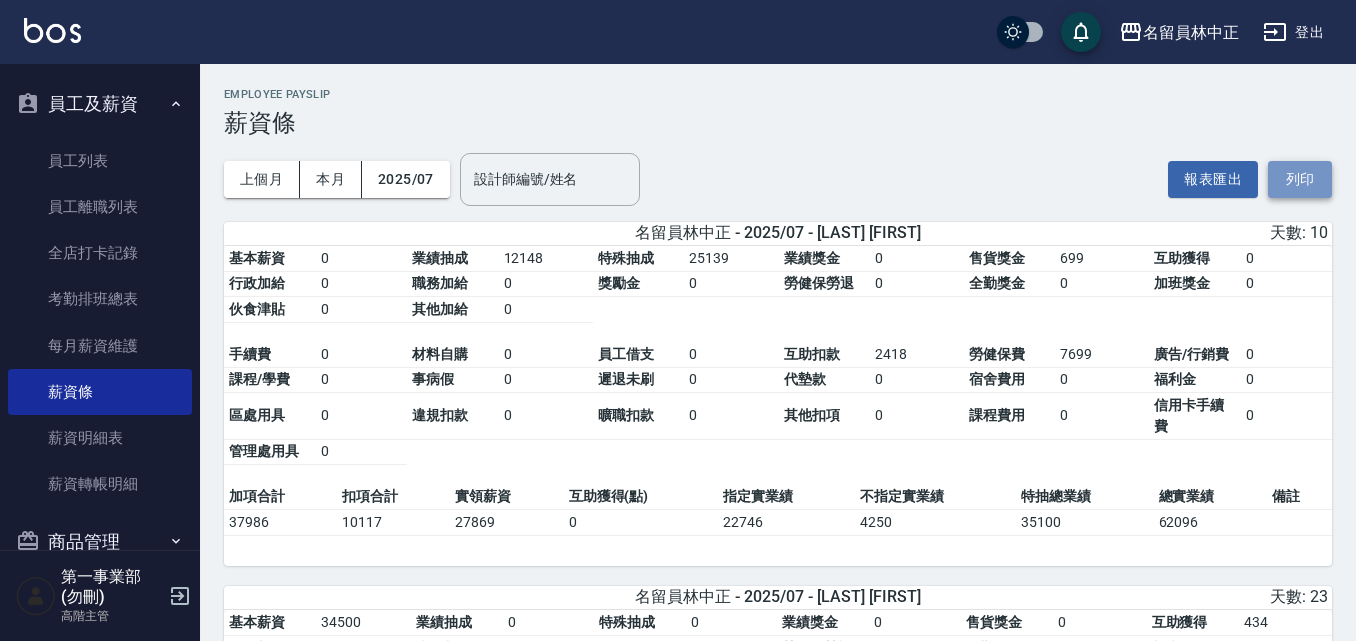 click on "列印" at bounding box center [1300, 179] 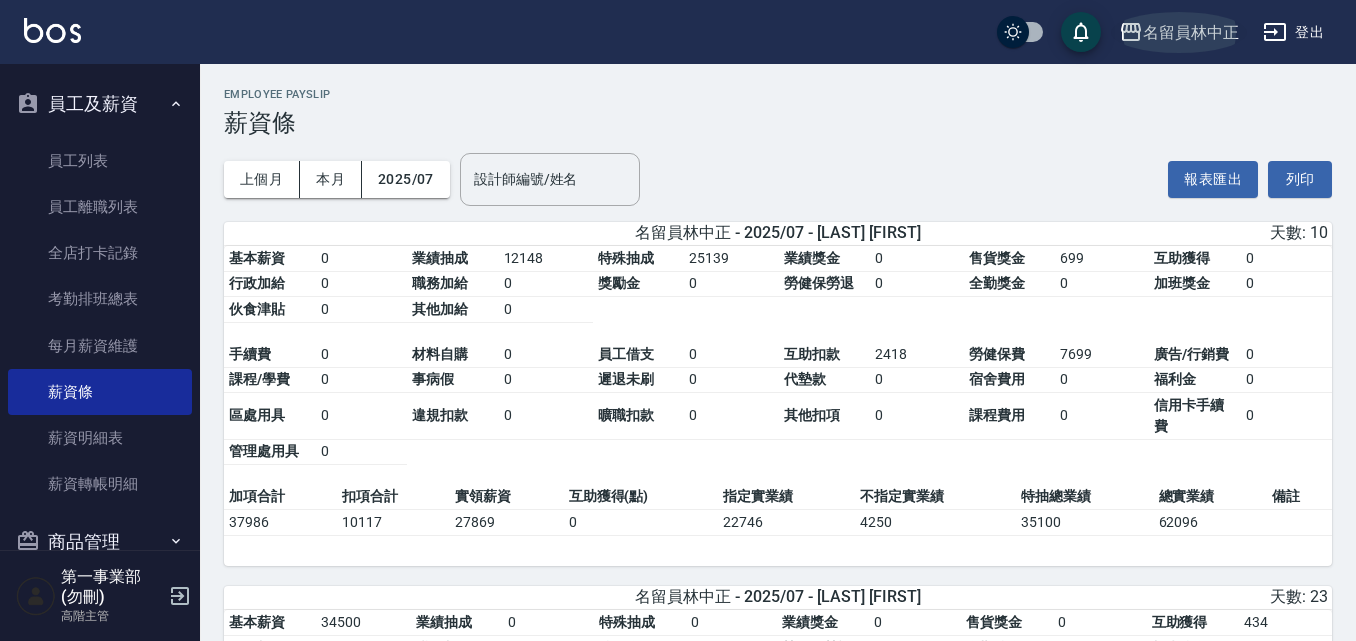 click on "名留員林中正" at bounding box center [1191, 32] 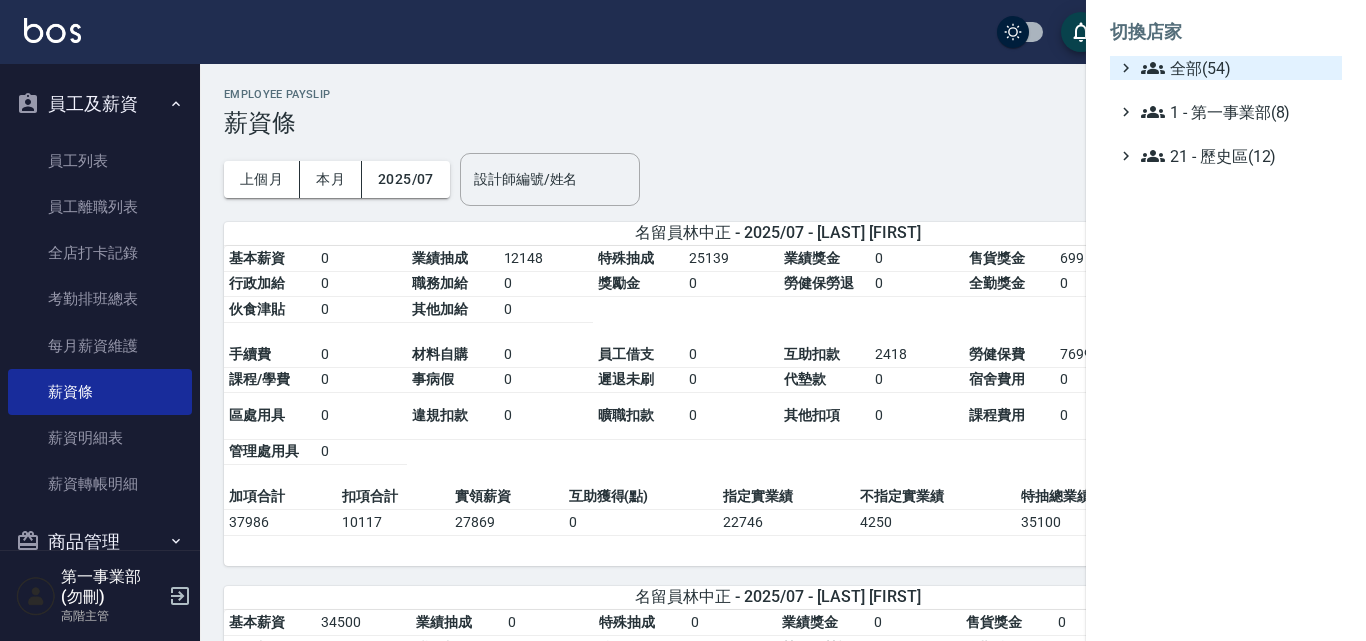 click on "全部(54)" at bounding box center [1237, 68] 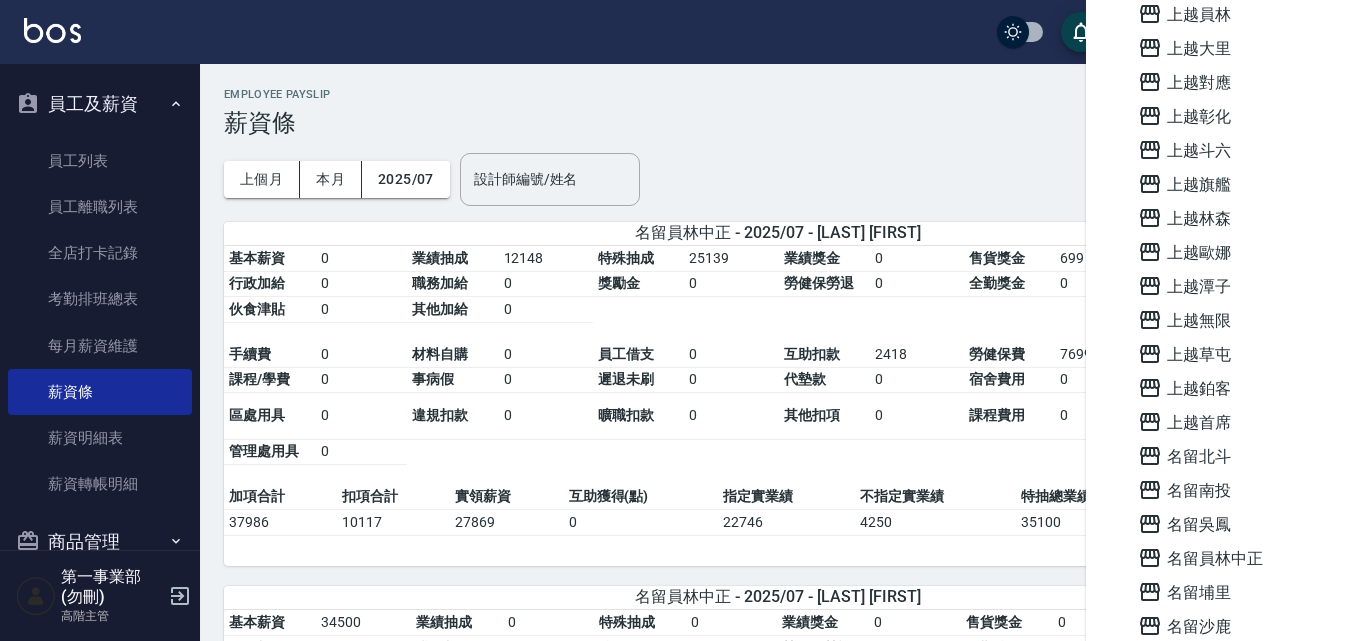 scroll, scrollTop: 1300, scrollLeft: 0, axis: vertical 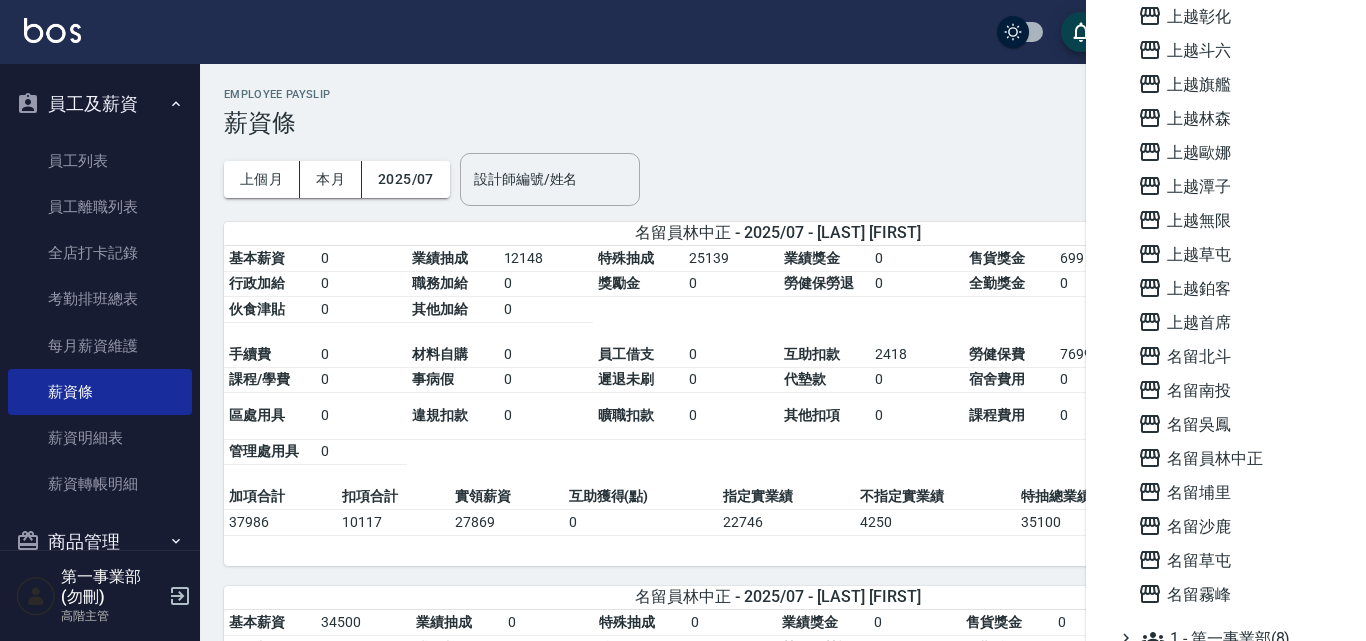 click on "AT4 AT6 AT8 AT9 AT11 AT12 AT17 I cut PS9 PS14 PS28 PS29 PS30 PS31 PS35 PS37 PS38 PS40 PS42 PS43 PS44 PS48 PS52 PS57 PS58 PS65 PS76 PS77 PS80 PS82 PS9(舊) 上越LOOK 上越公益 上越員林 上越大里 上越對應 上越彰化 上越斗六 上越旗艦 上越林森 上越歐娜 上越潭子 上越無限 上越草屯 上越鉑客 上越首席 名留北斗 名留南投 名留吳鳳 名留員林中正 名留埔里 名留沙鹿 名留草屯 名留霧峰" at bounding box center [1236, -307] 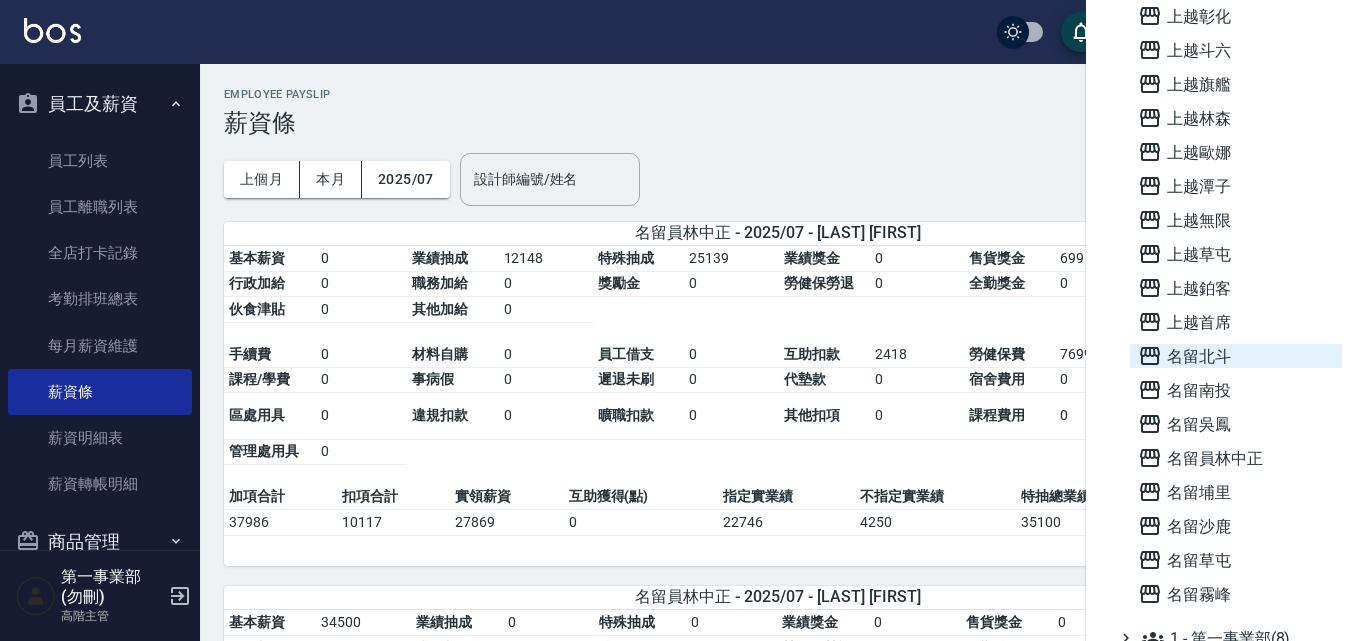 click on "名留北斗" at bounding box center [1236, 356] 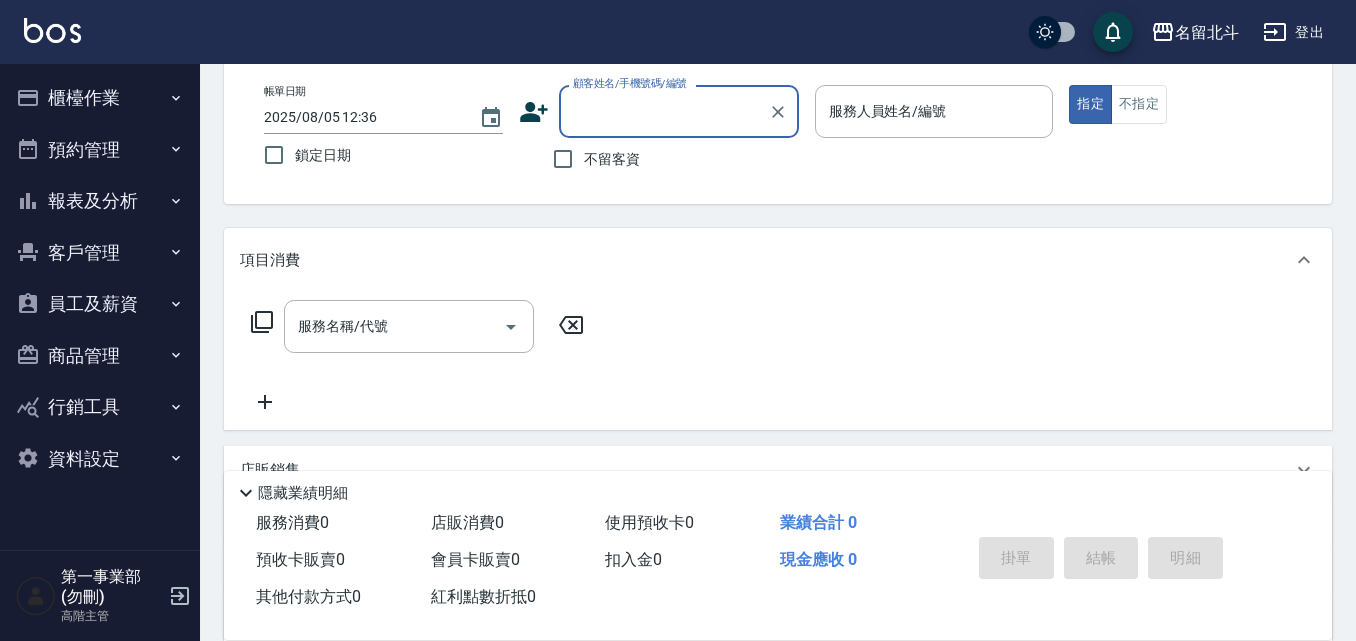 scroll, scrollTop: 100, scrollLeft: 0, axis: vertical 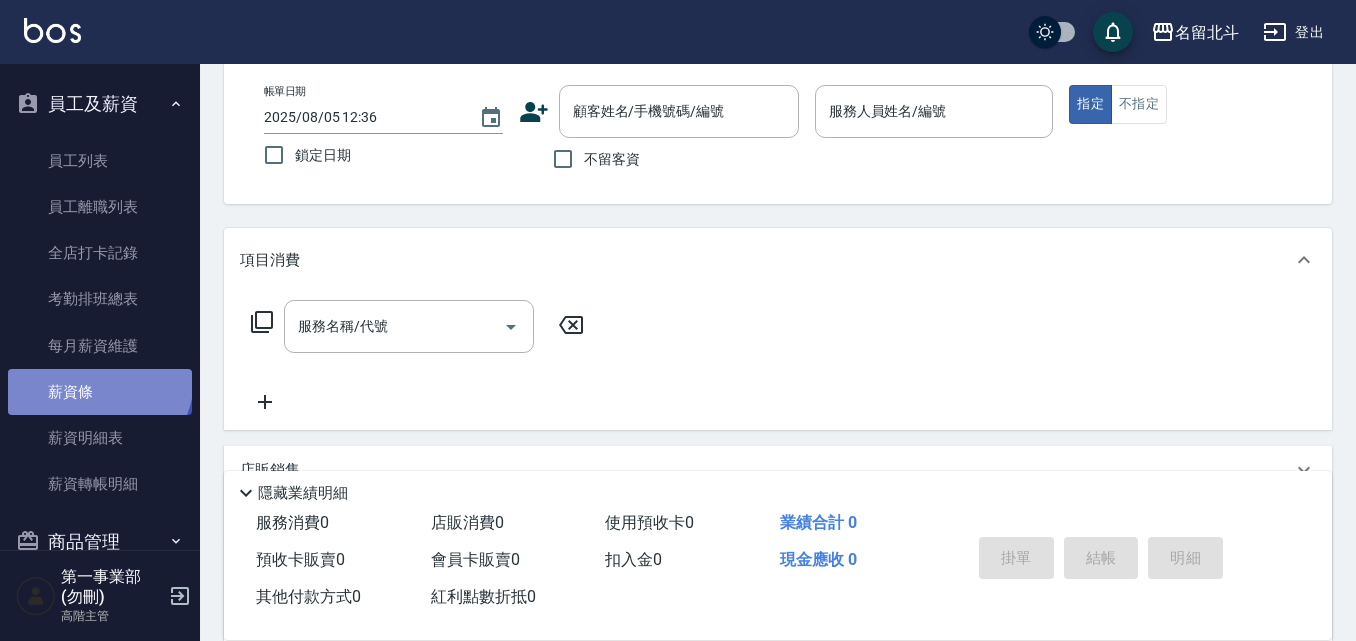 click on "薪資條" at bounding box center (100, 392) 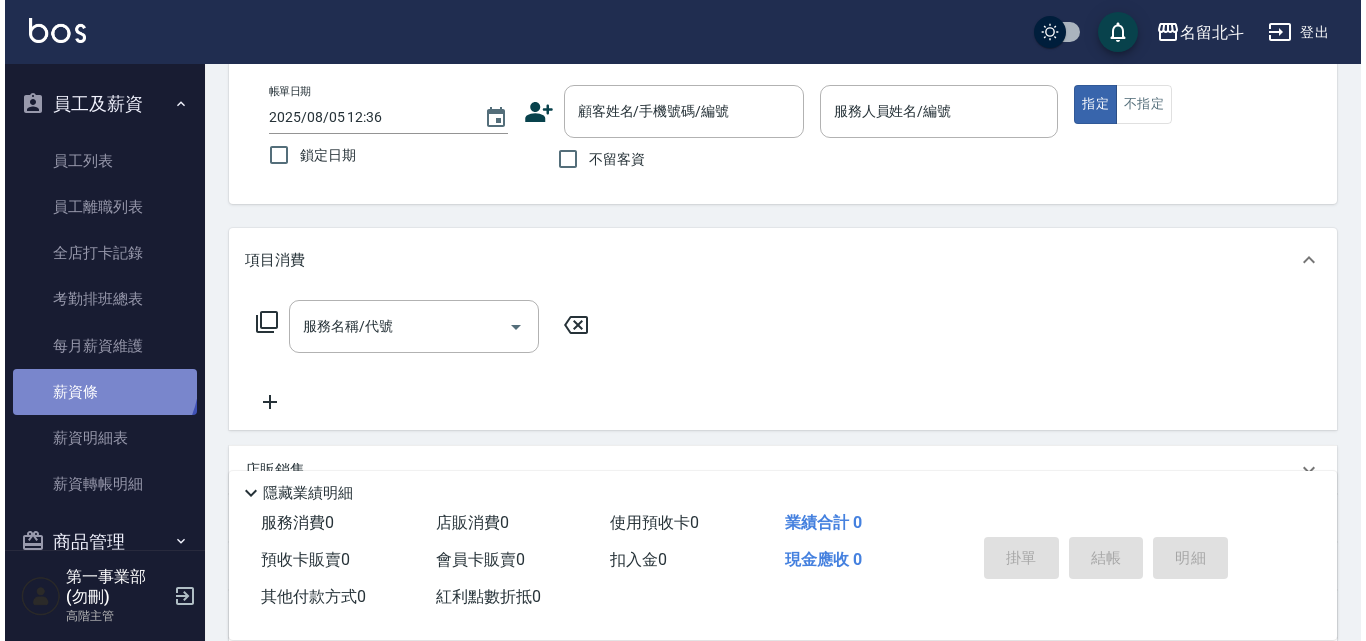 scroll, scrollTop: 0, scrollLeft: 0, axis: both 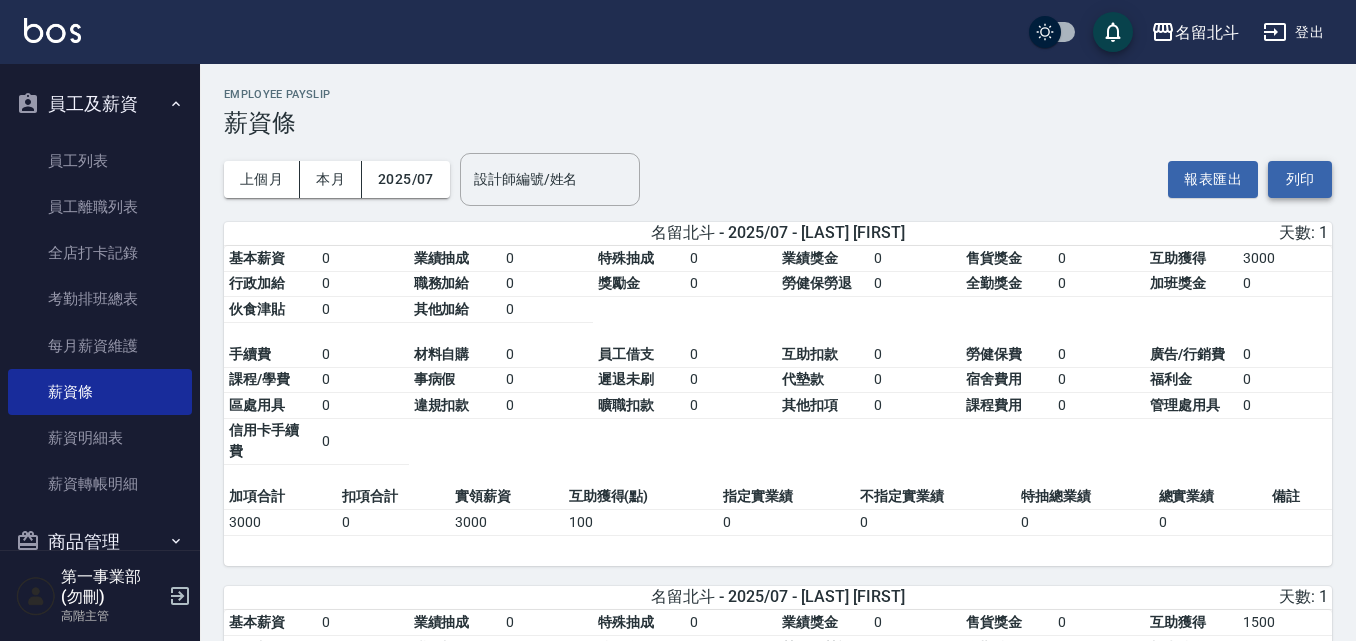 click on "列印" at bounding box center (1300, 179) 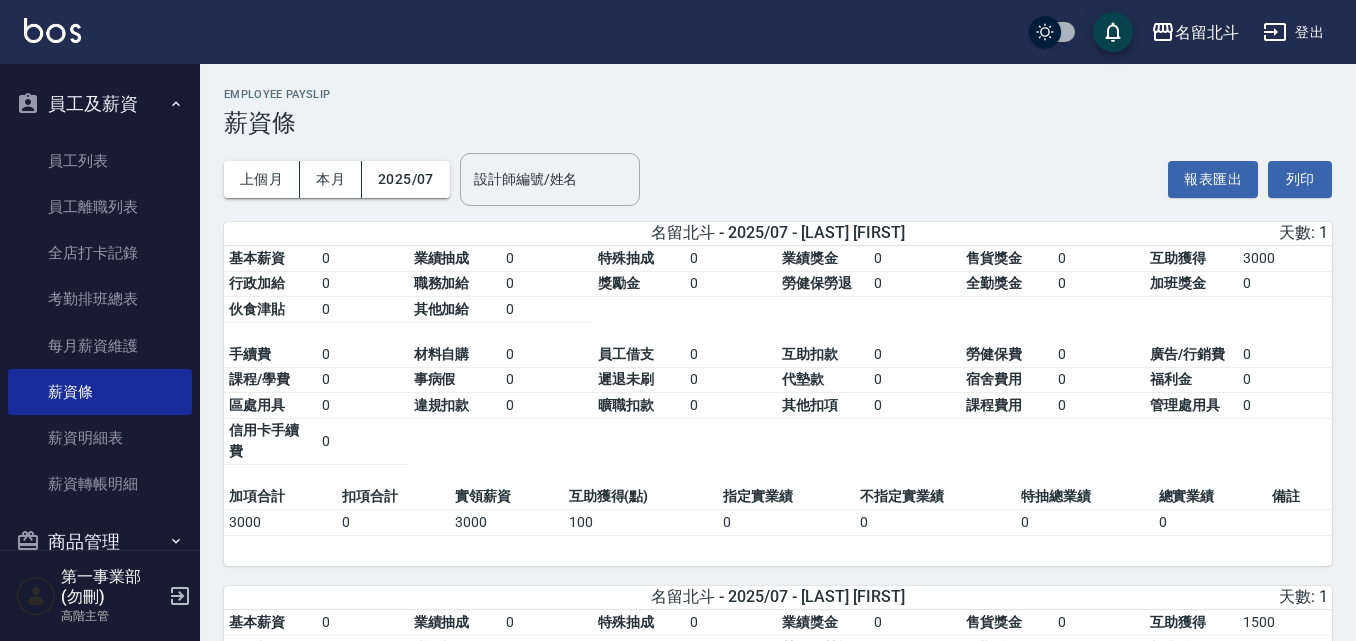 click on "名留北斗" at bounding box center [1207, 32] 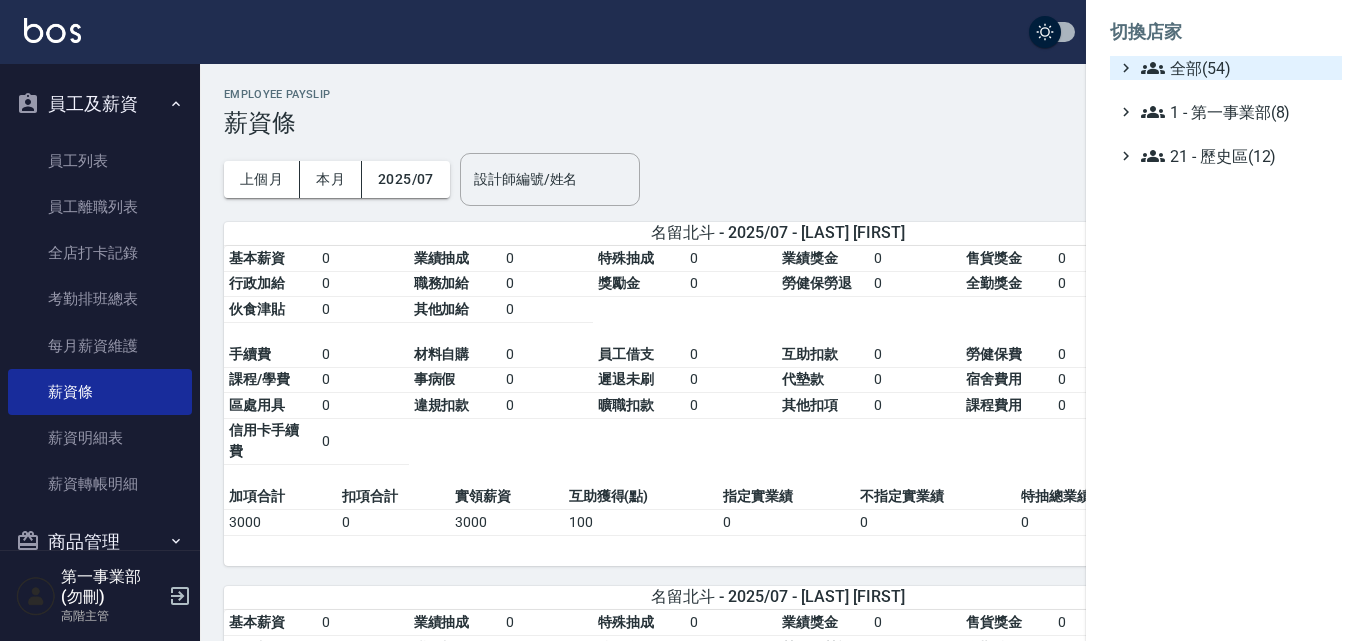 click on "全部(54)" at bounding box center [1237, 68] 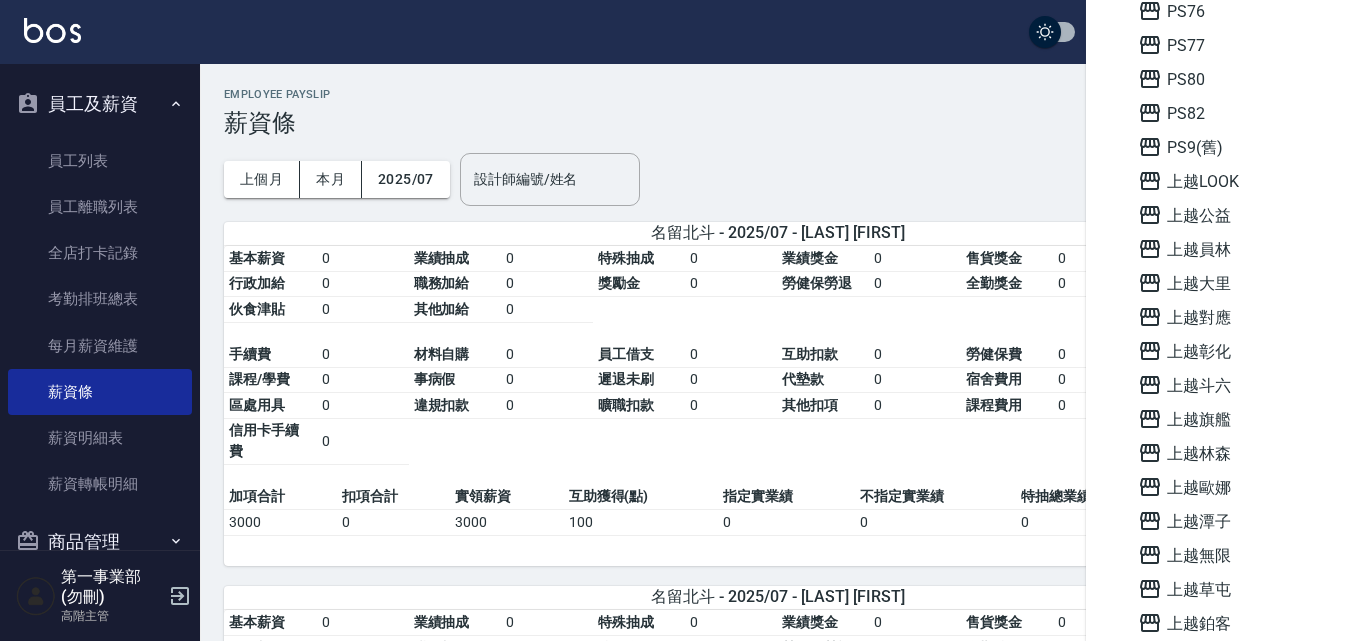 scroll, scrollTop: 1000, scrollLeft: 0, axis: vertical 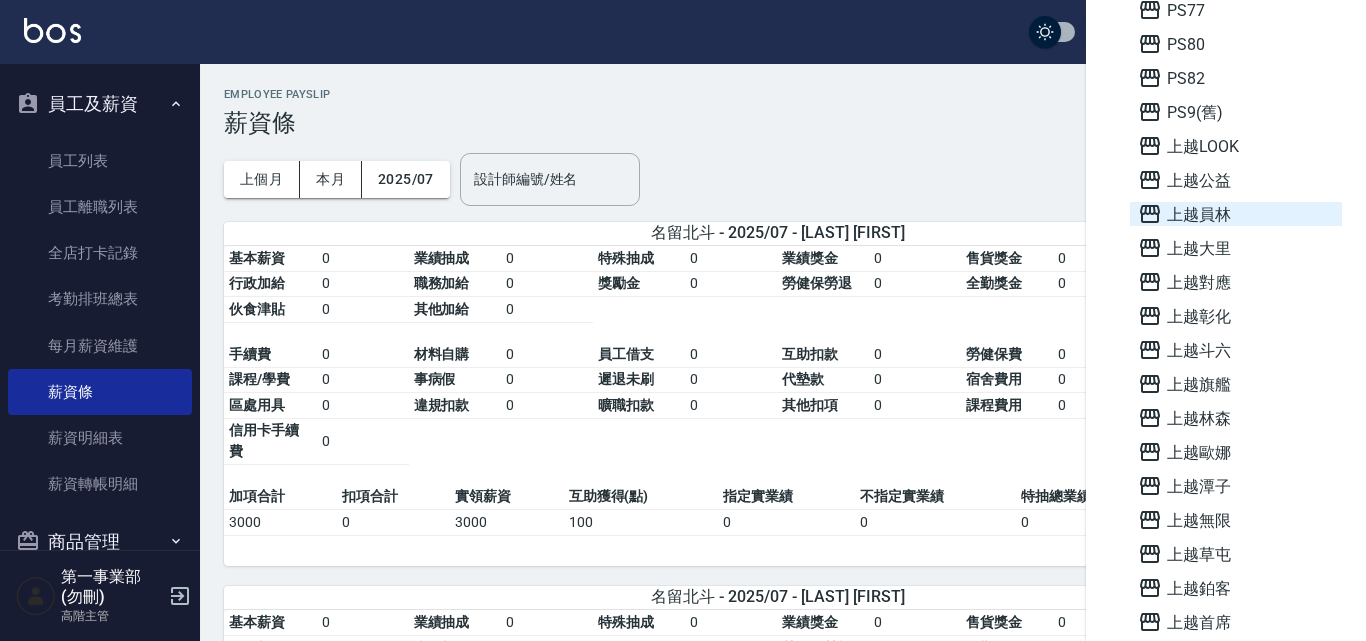 click on "上越員林" at bounding box center [1236, 214] 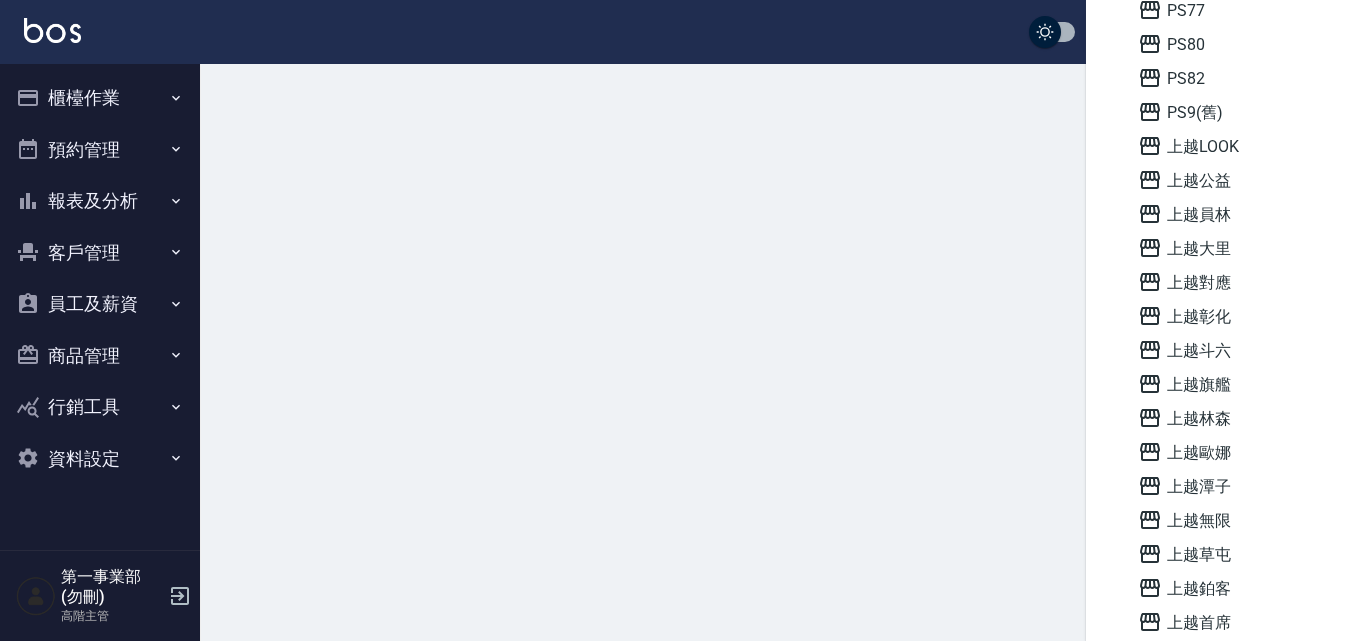 scroll, scrollTop: 0, scrollLeft: 0, axis: both 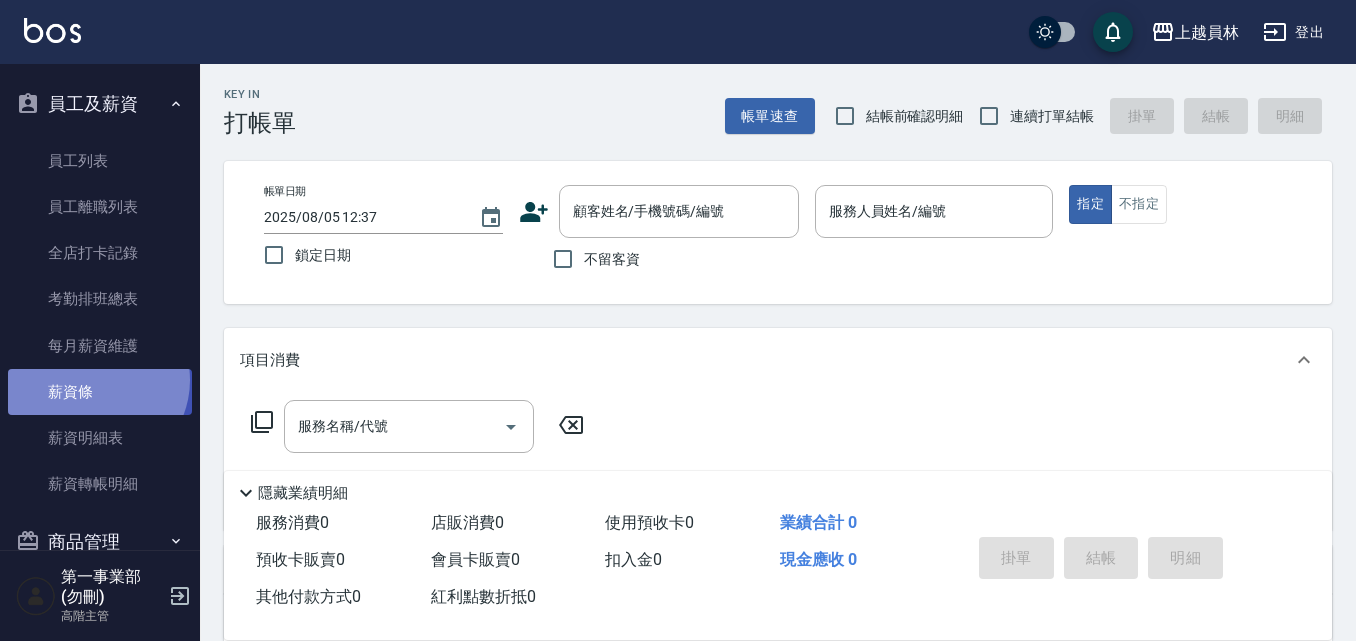 click on "薪資條" at bounding box center (100, 392) 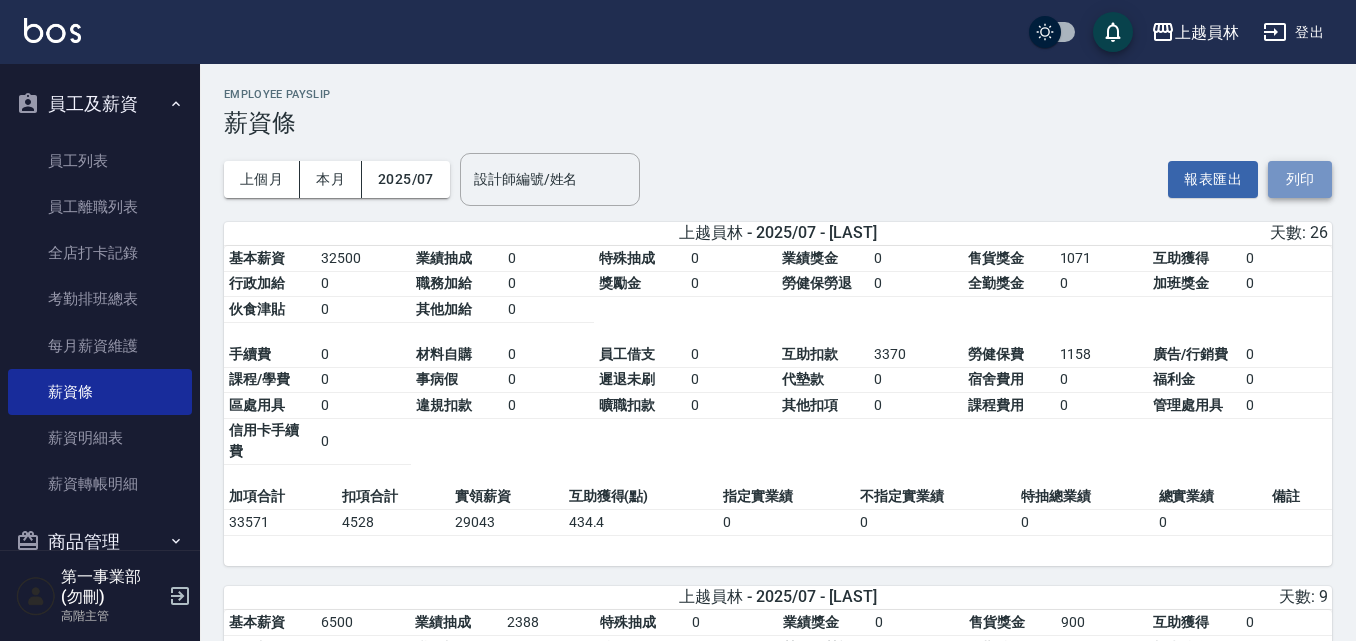 click on "列印" at bounding box center (1300, 179) 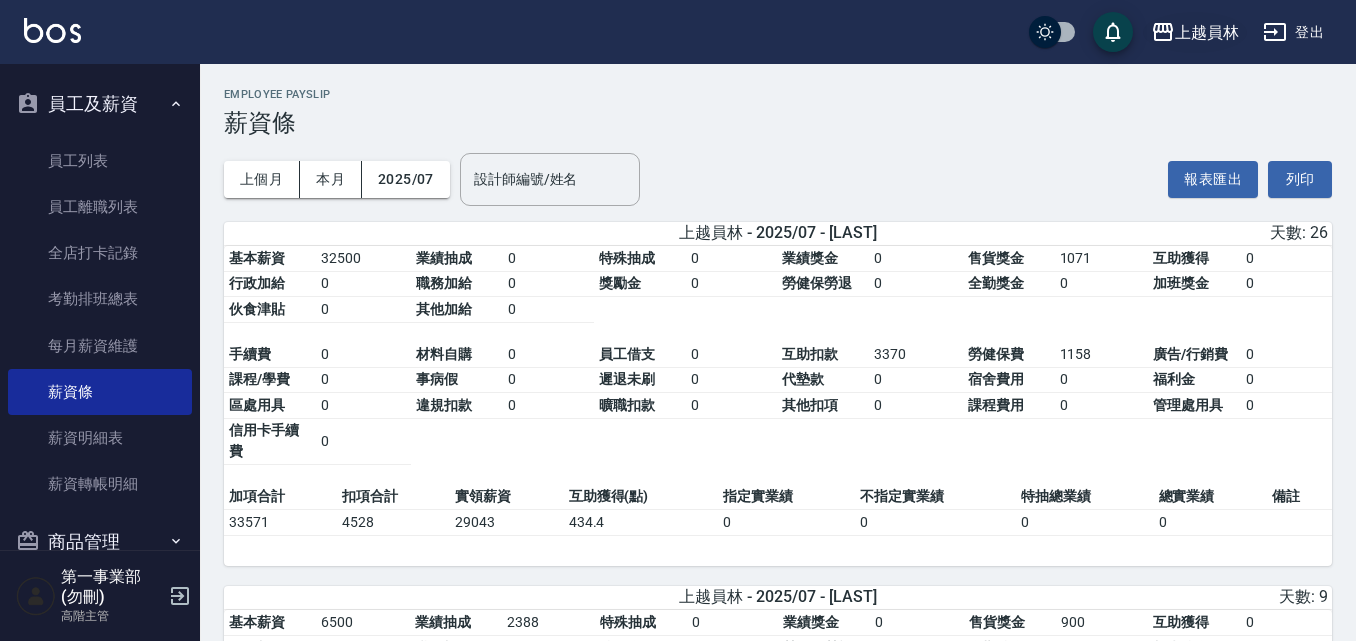click on "上越員林" at bounding box center [1207, 32] 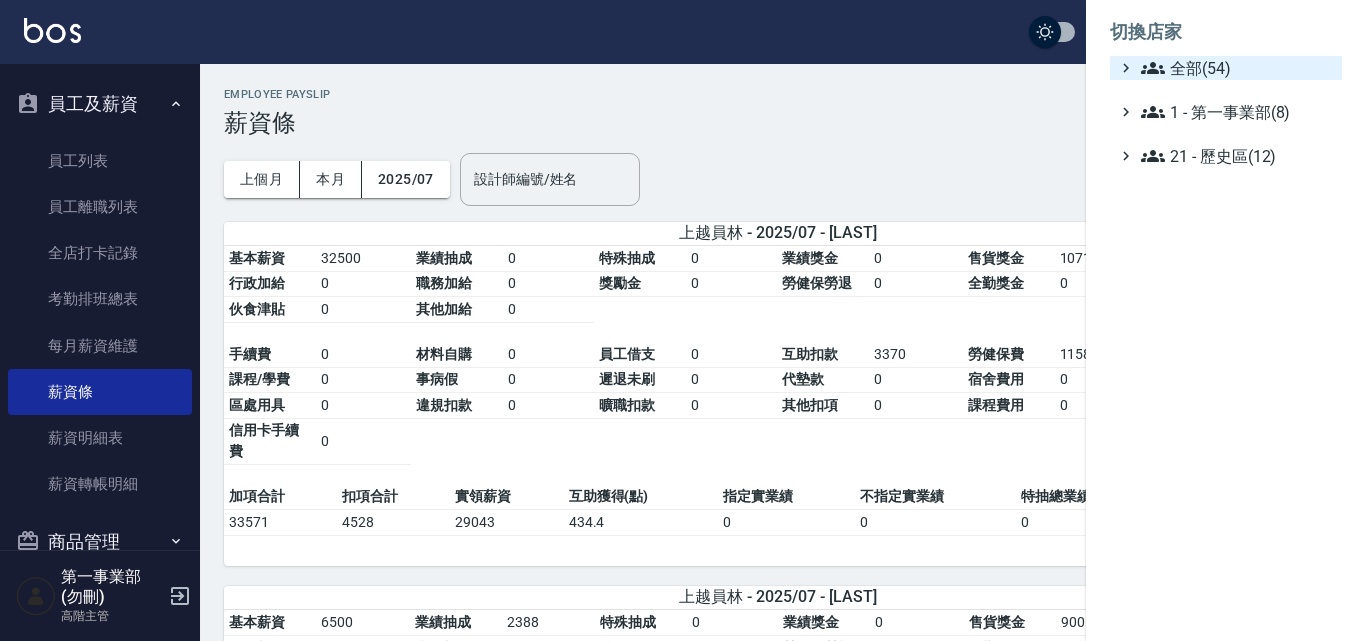click on "全部(54)" at bounding box center [1237, 68] 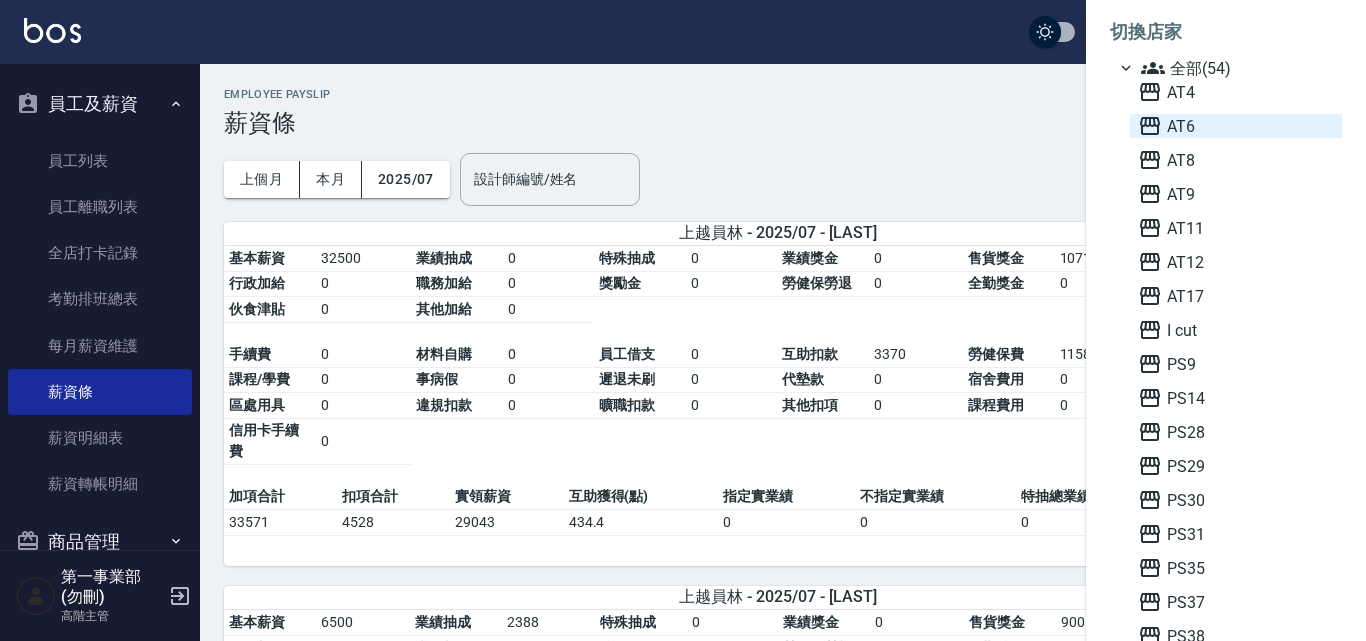click on "AT6" at bounding box center [1236, 126] 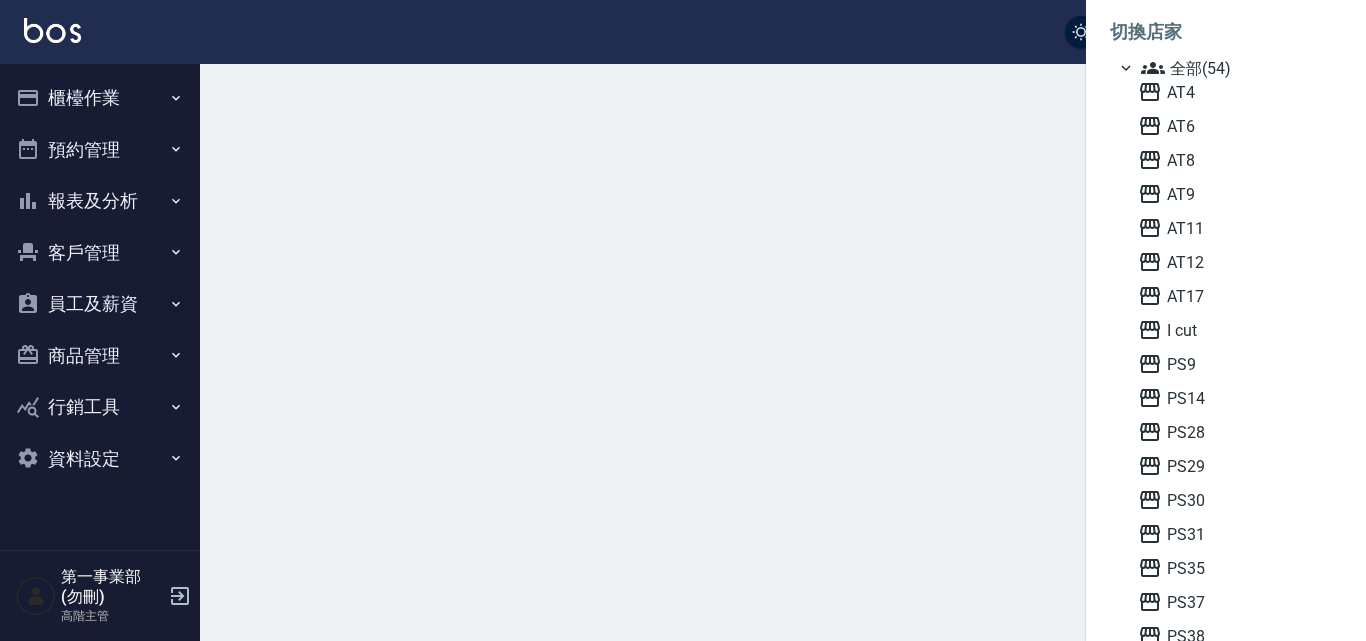 scroll, scrollTop: 0, scrollLeft: 0, axis: both 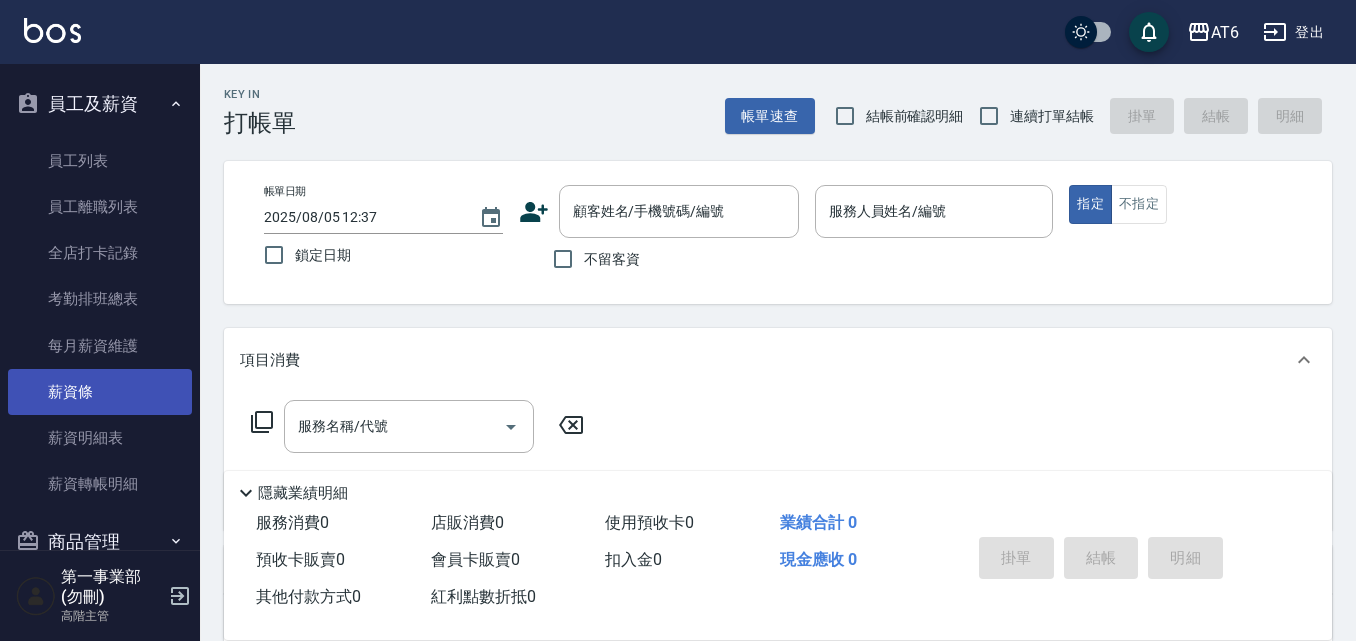 click on "薪資條" at bounding box center [100, 392] 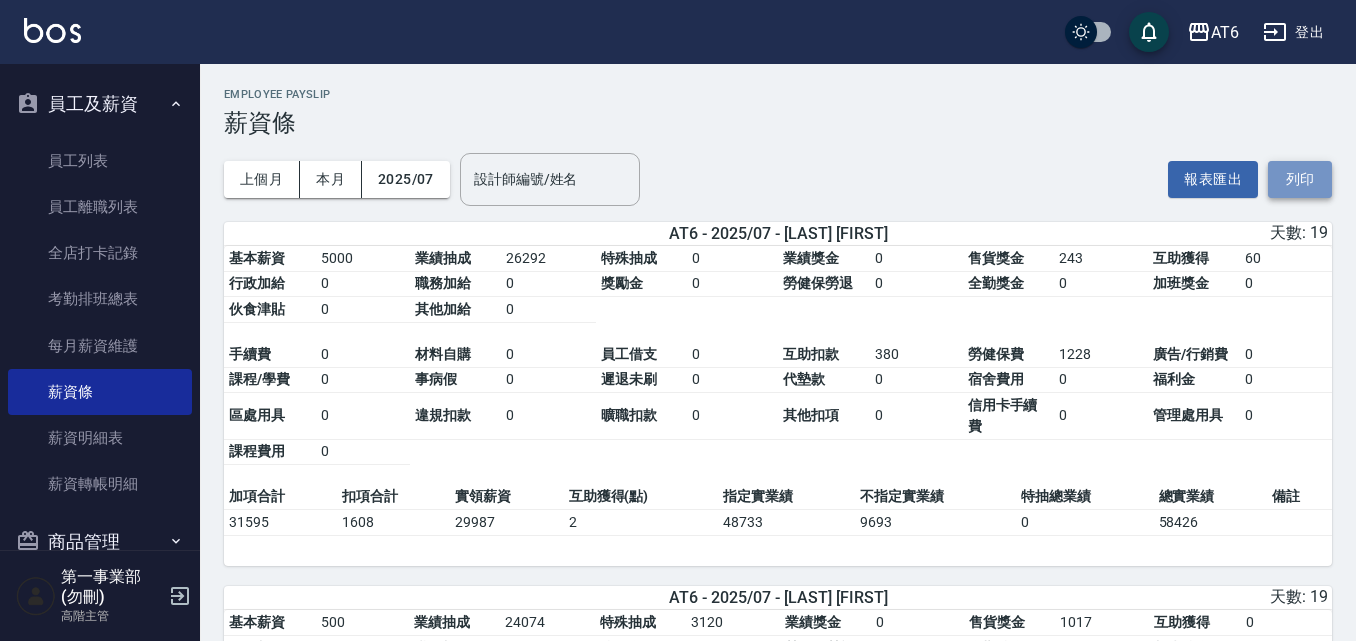 click on "列印" at bounding box center [1300, 179] 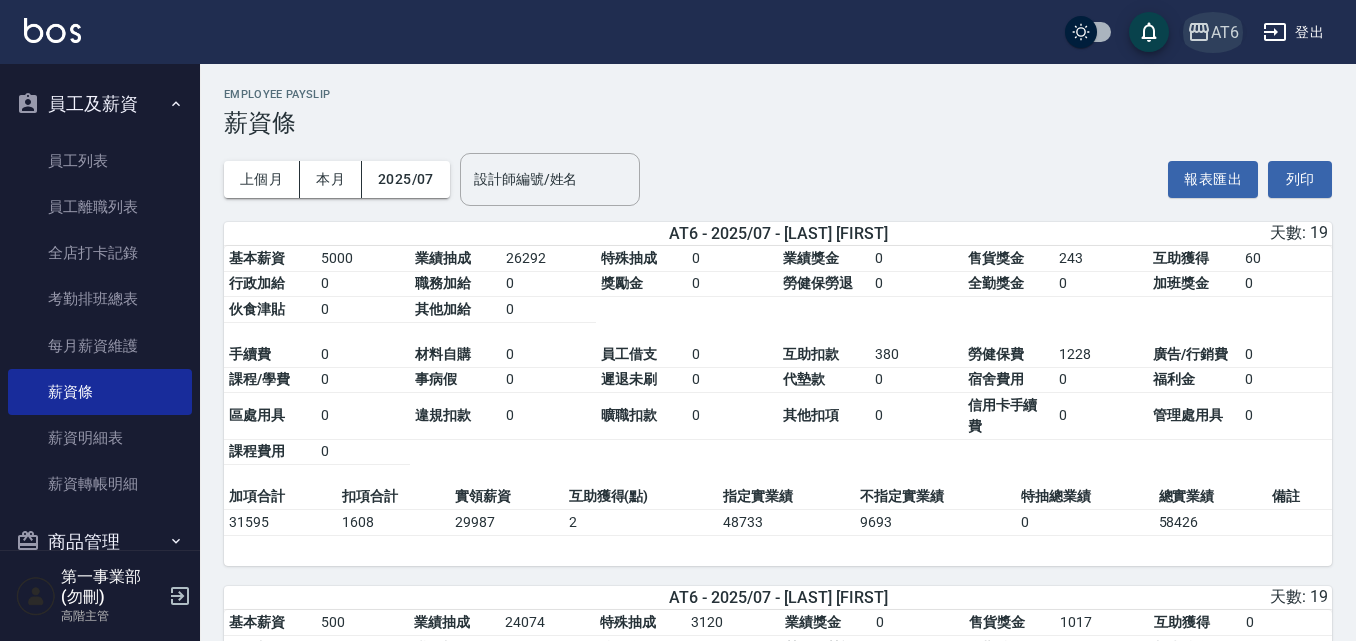 click 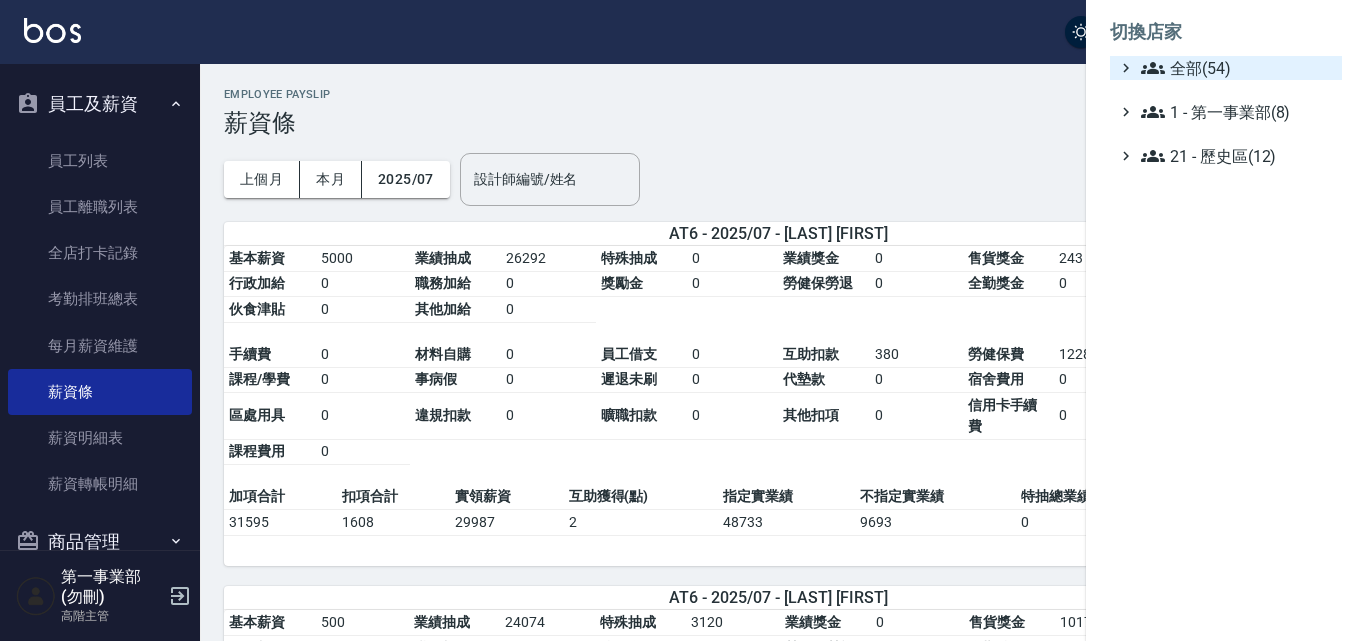 click on "全部(54)" at bounding box center (1237, 68) 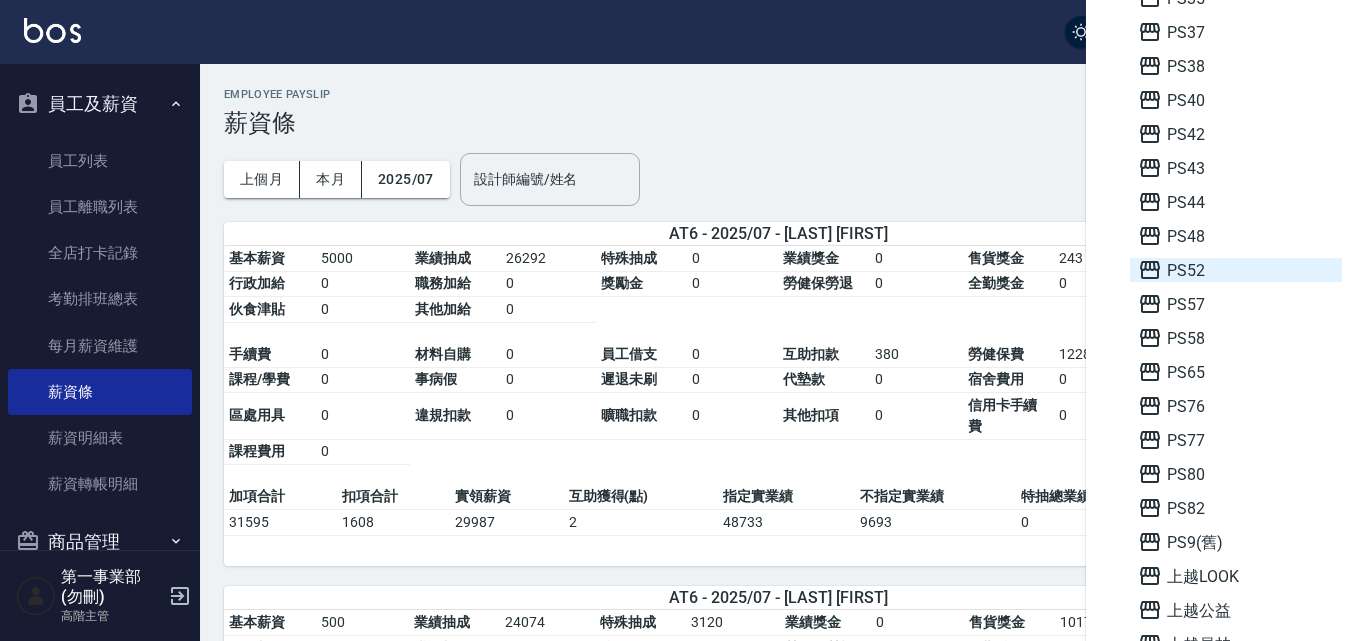 scroll, scrollTop: 600, scrollLeft: 0, axis: vertical 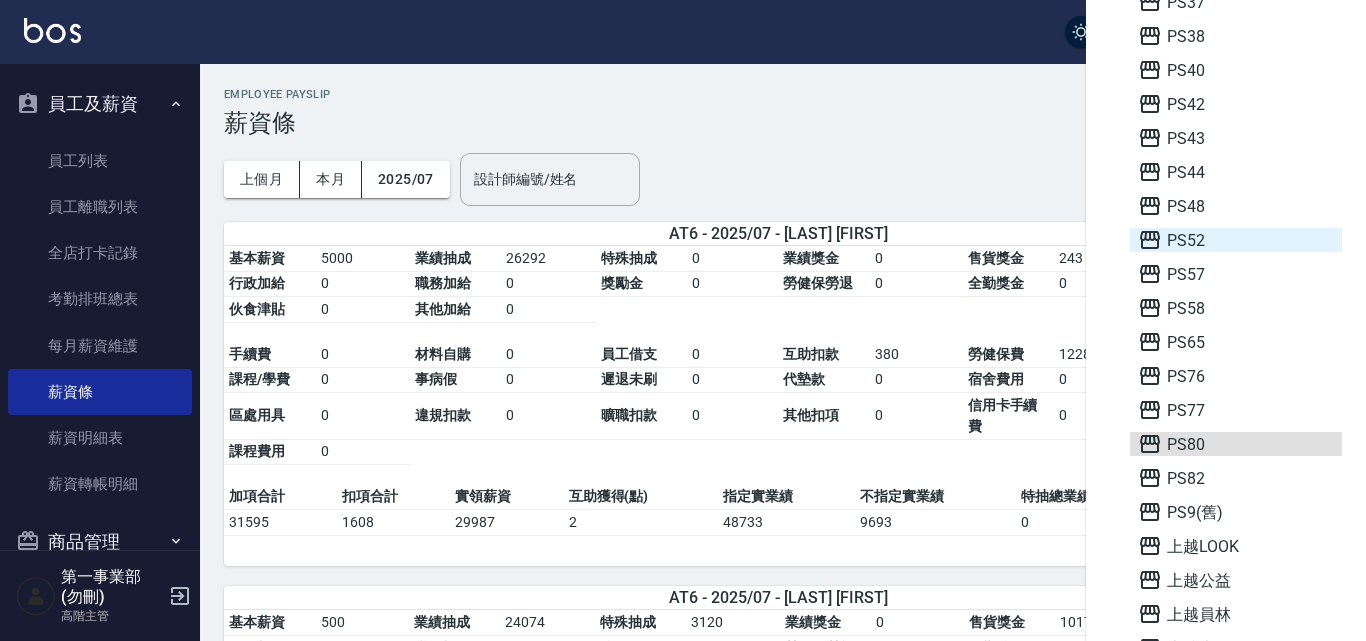 click on "PS80" at bounding box center (1236, 444) 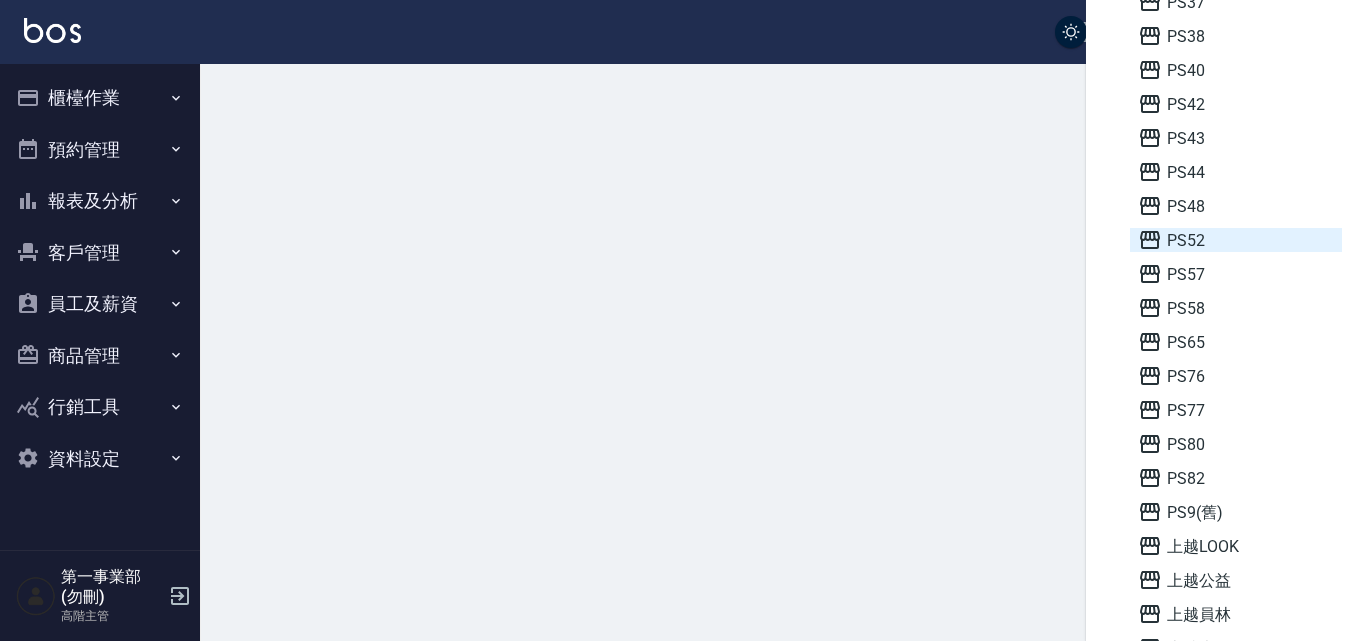 scroll, scrollTop: 0, scrollLeft: 0, axis: both 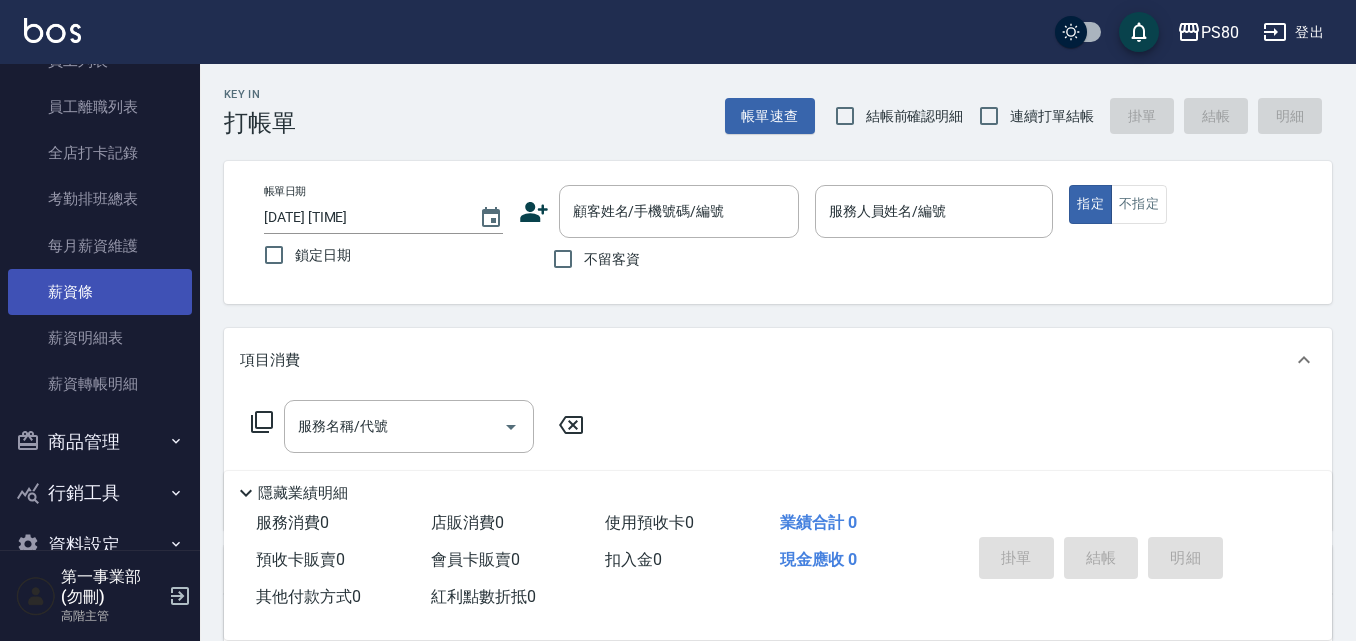 click on "薪資條" at bounding box center (100, 292) 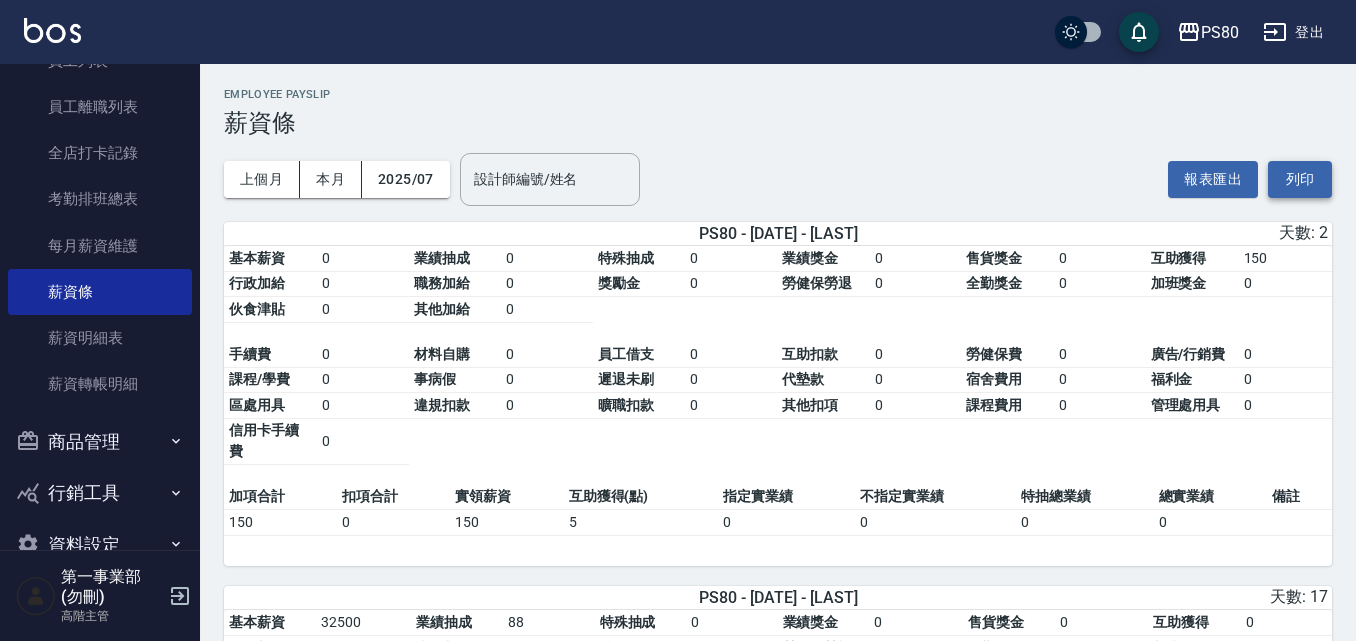 click on "列印" at bounding box center [1300, 179] 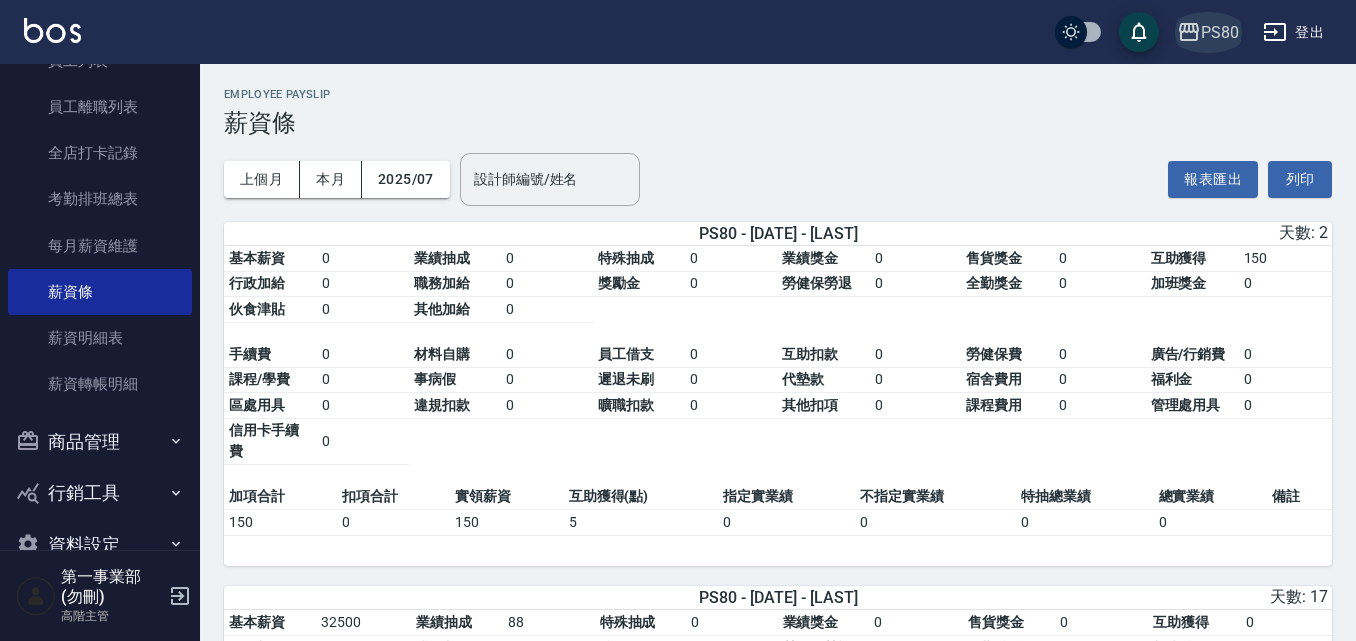click on "PS80" at bounding box center [1220, 32] 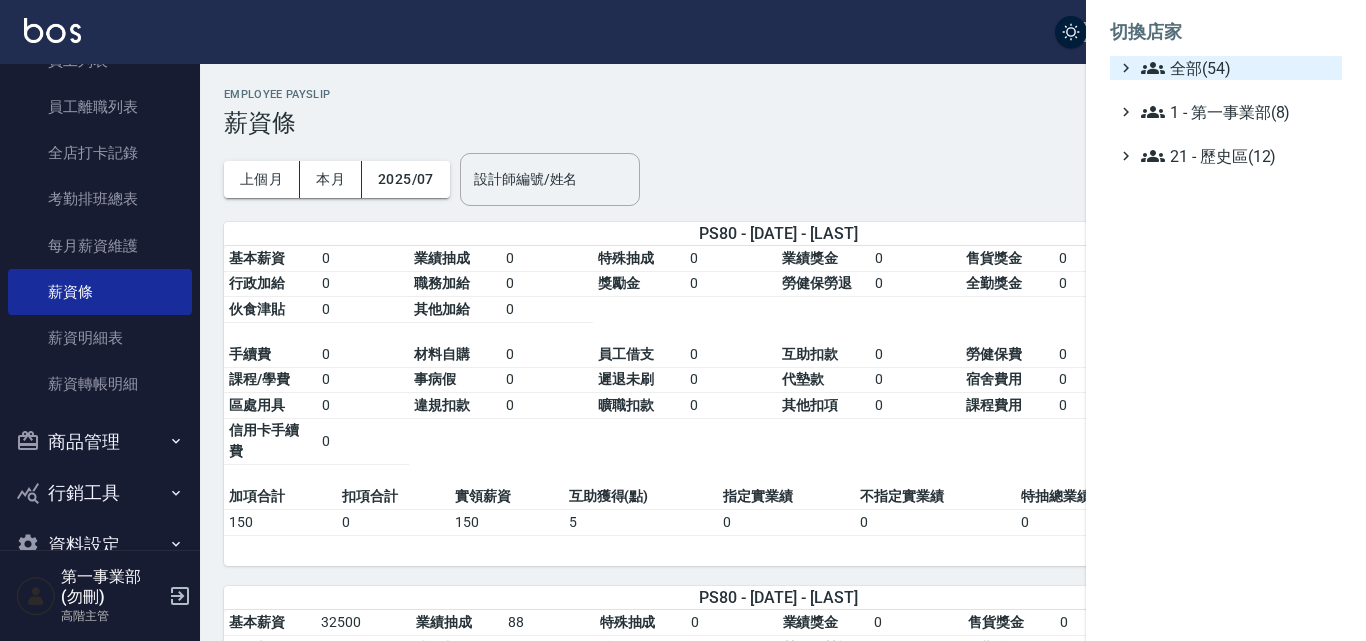 click on "全部(54)" at bounding box center (1237, 68) 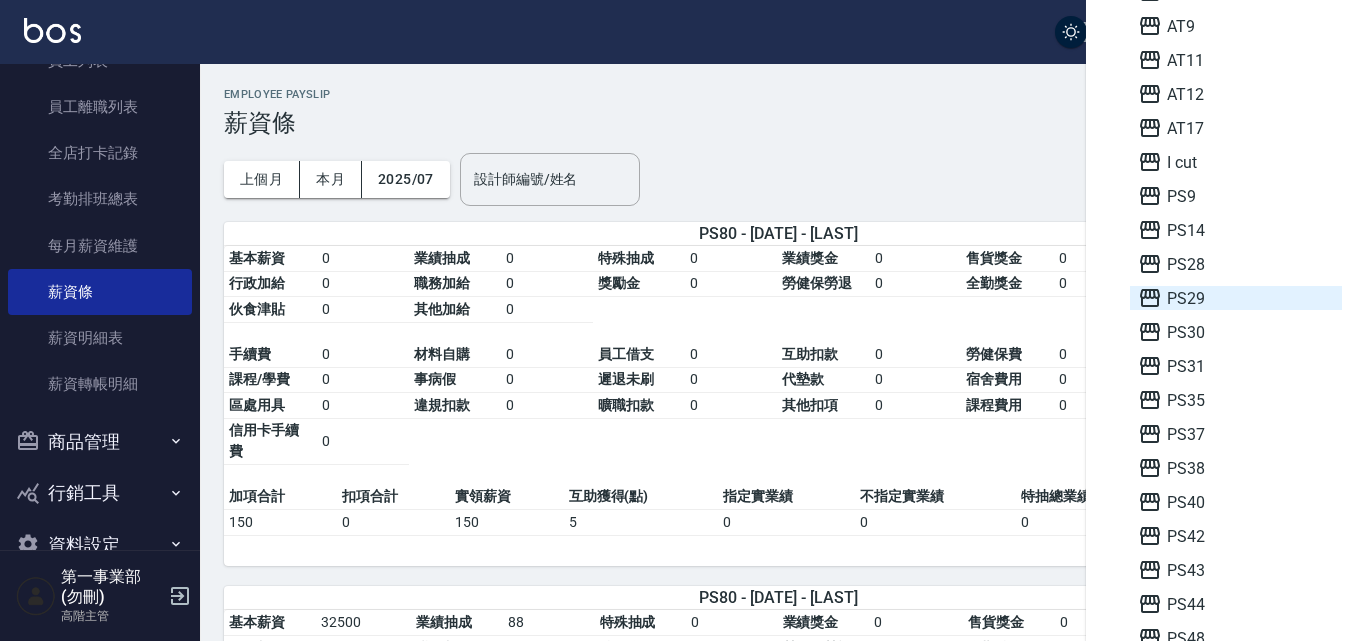 scroll, scrollTop: 200, scrollLeft: 0, axis: vertical 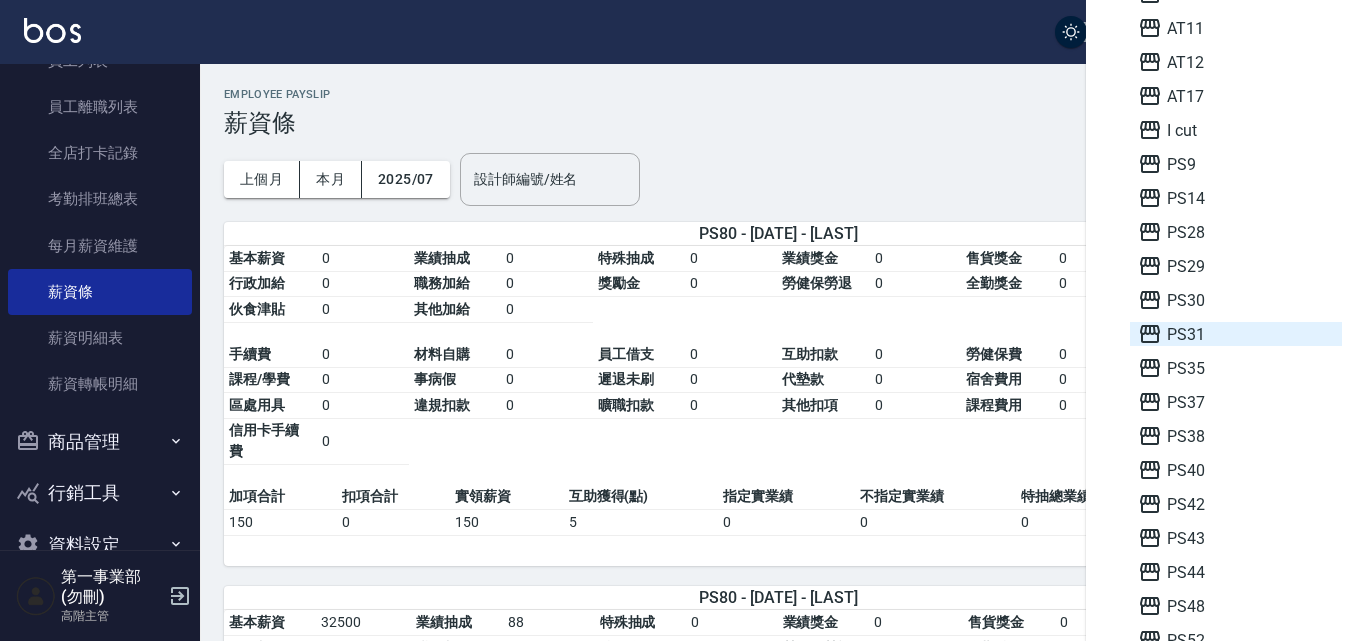 click on "PS31" at bounding box center (1236, 334) 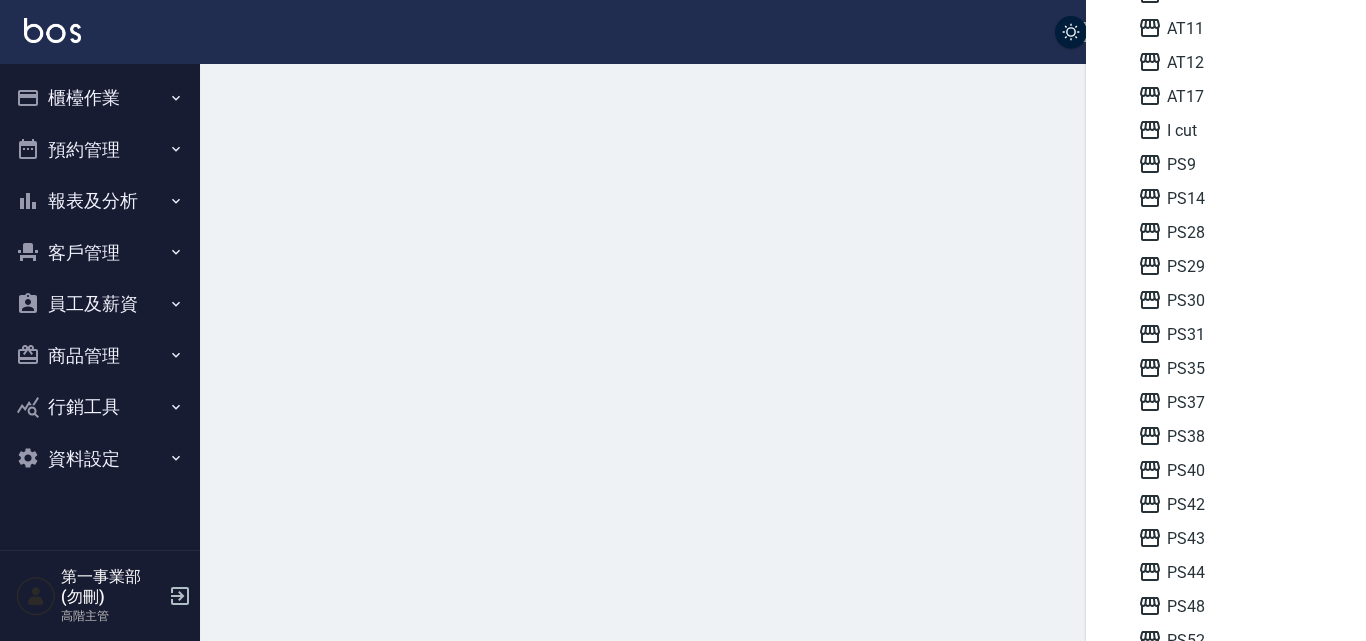 scroll, scrollTop: 0, scrollLeft: 0, axis: both 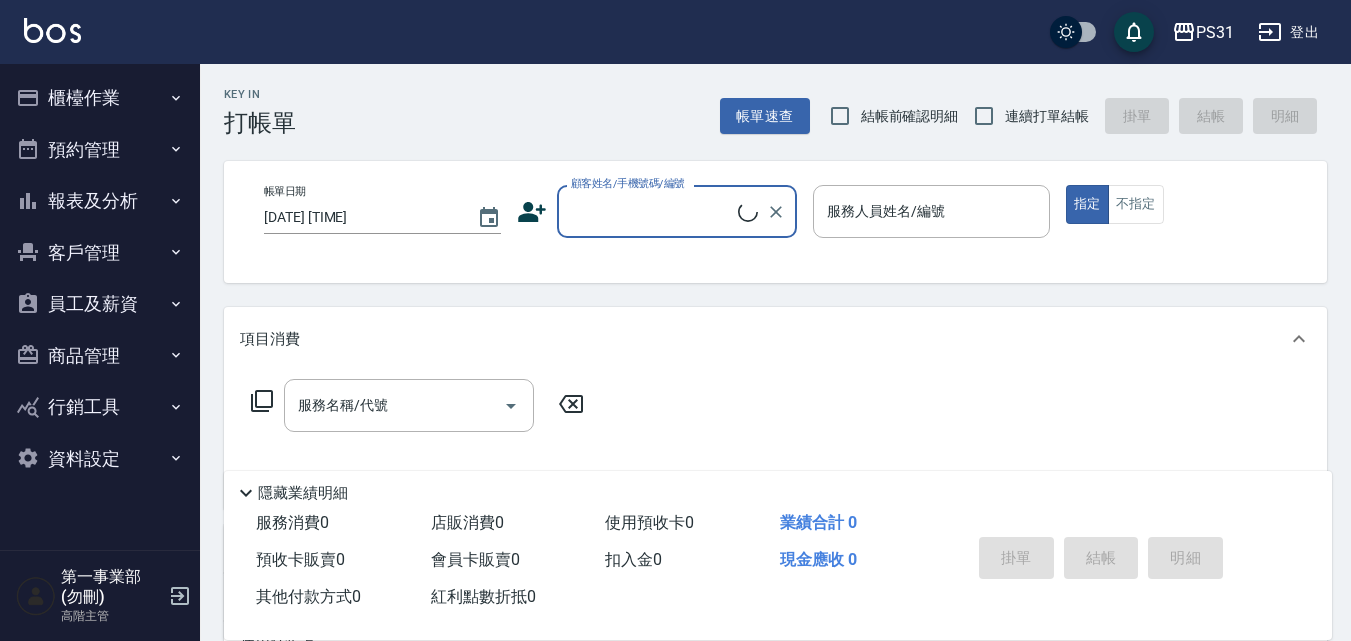 click on "員工及薪資" at bounding box center [100, 304] 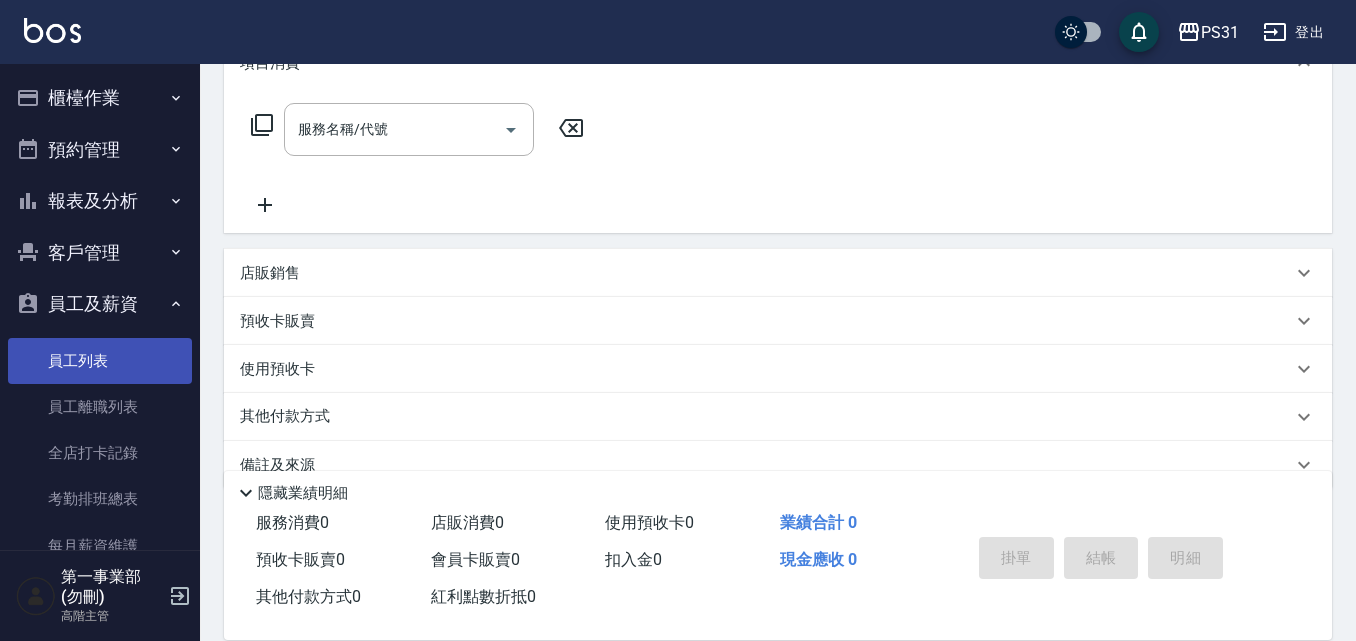 scroll, scrollTop: 337, scrollLeft: 0, axis: vertical 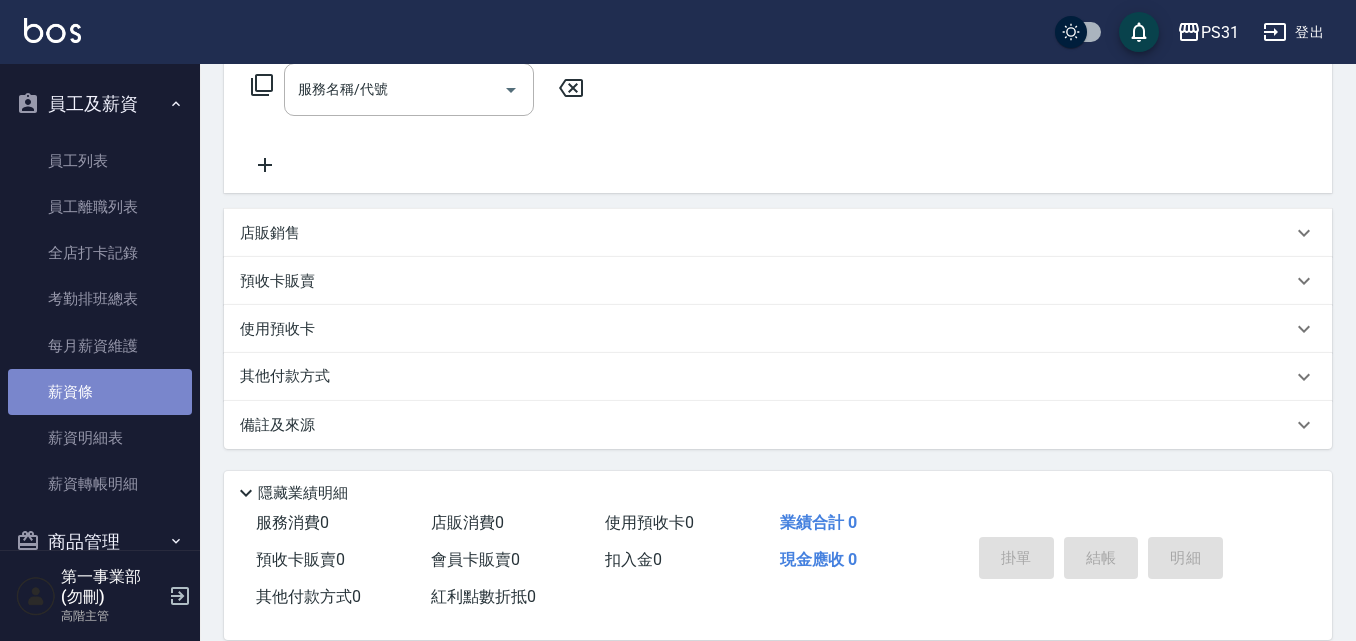 click on "薪資條" at bounding box center (100, 392) 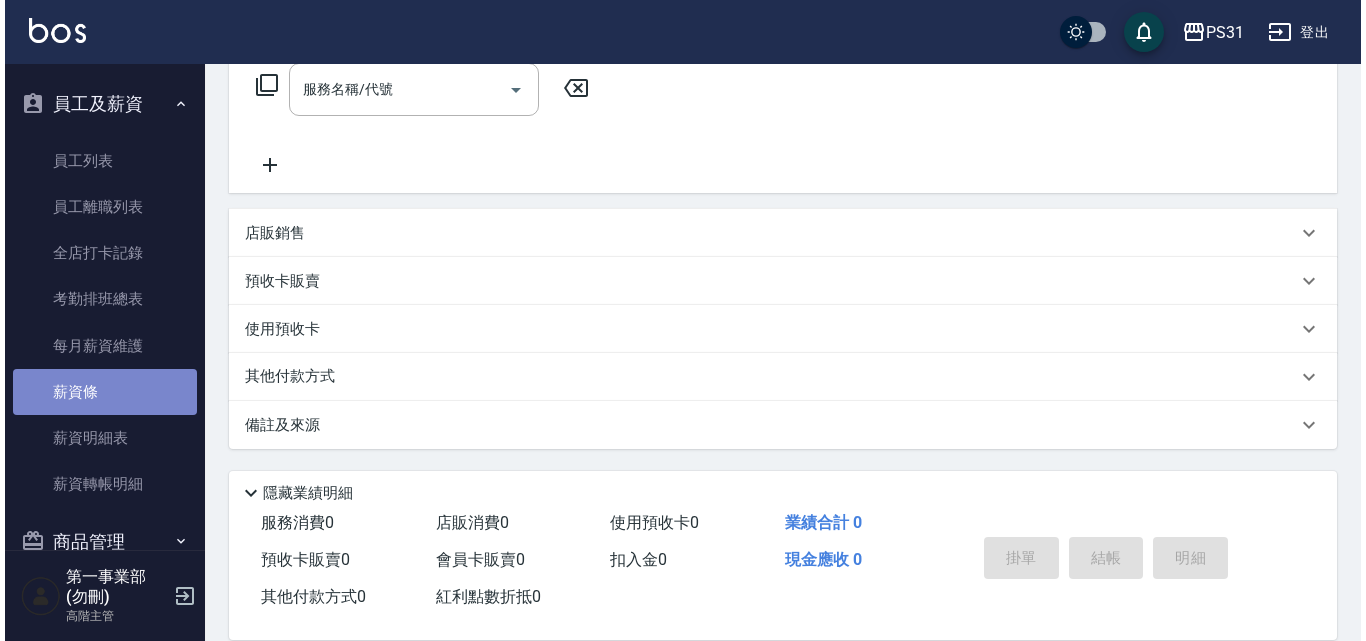 scroll, scrollTop: 0, scrollLeft: 0, axis: both 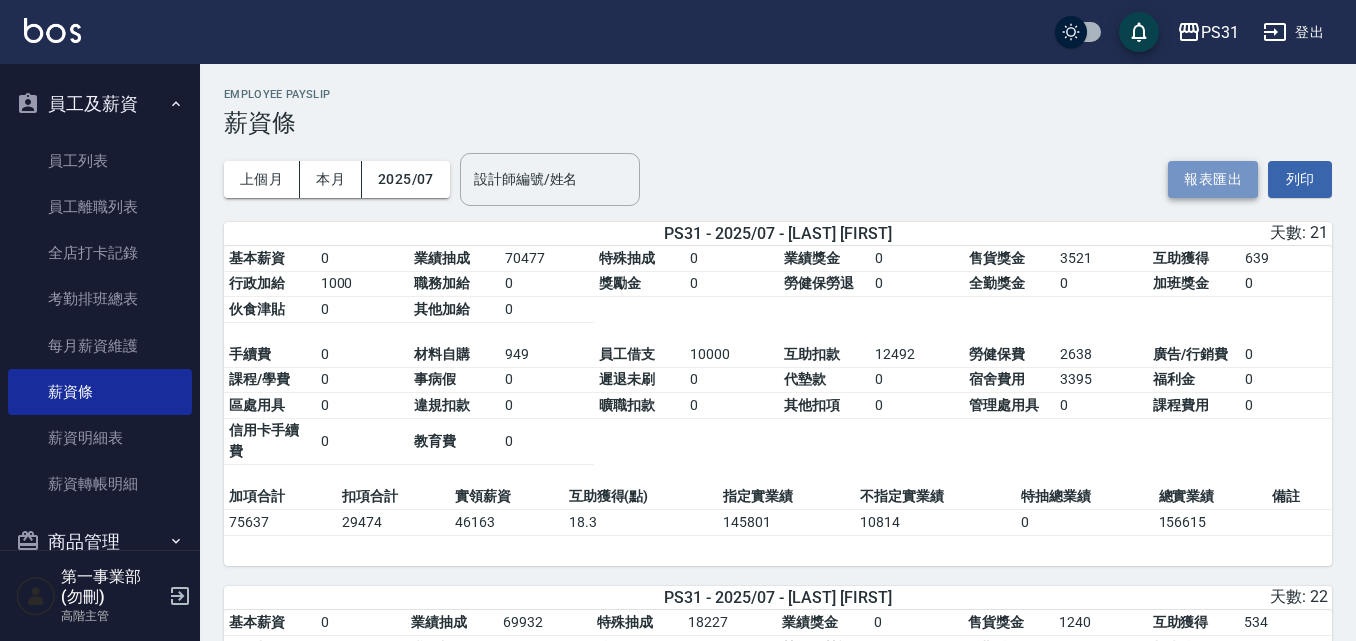 click on "報表匯出" at bounding box center (1213, 179) 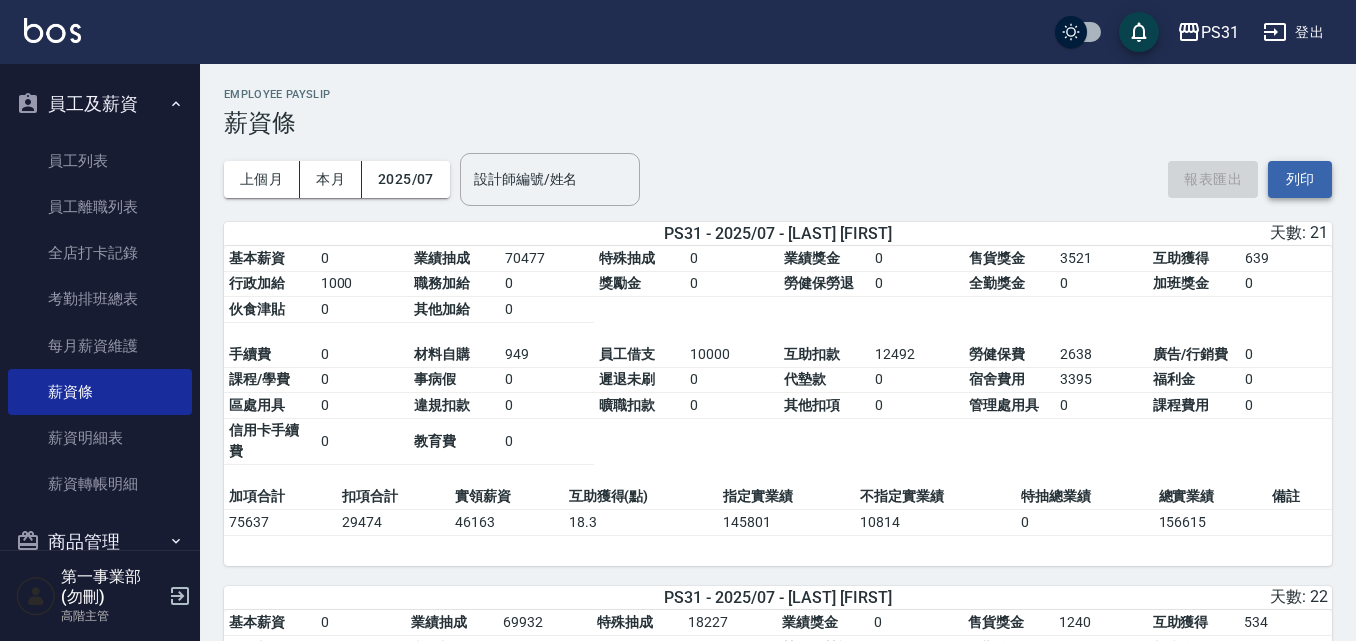 click on "列印" at bounding box center [1300, 179] 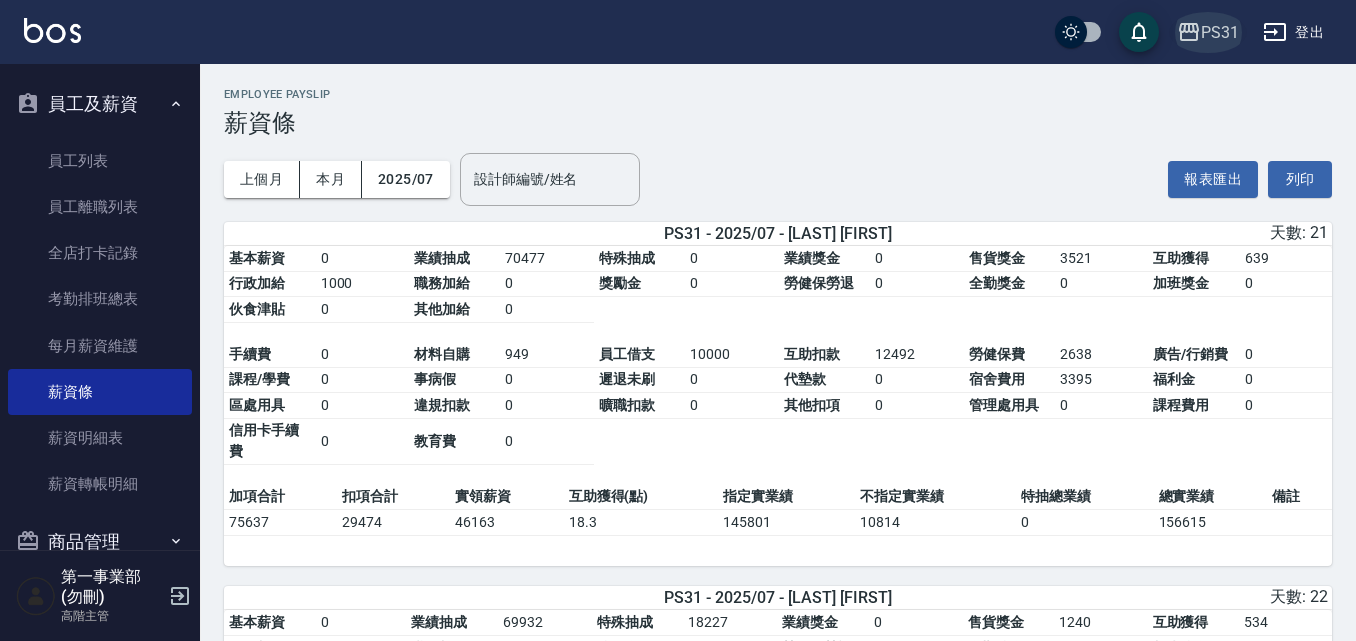 click on "PS31" at bounding box center [1220, 32] 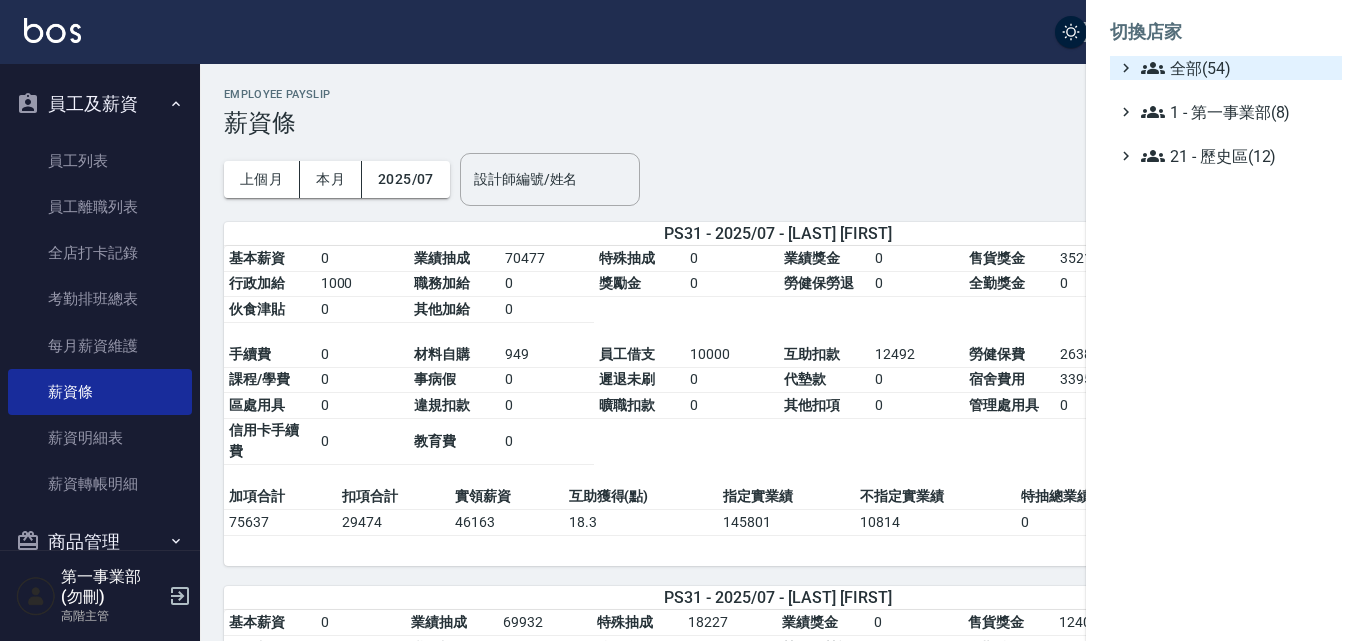 click on "全部(54)" at bounding box center [1237, 68] 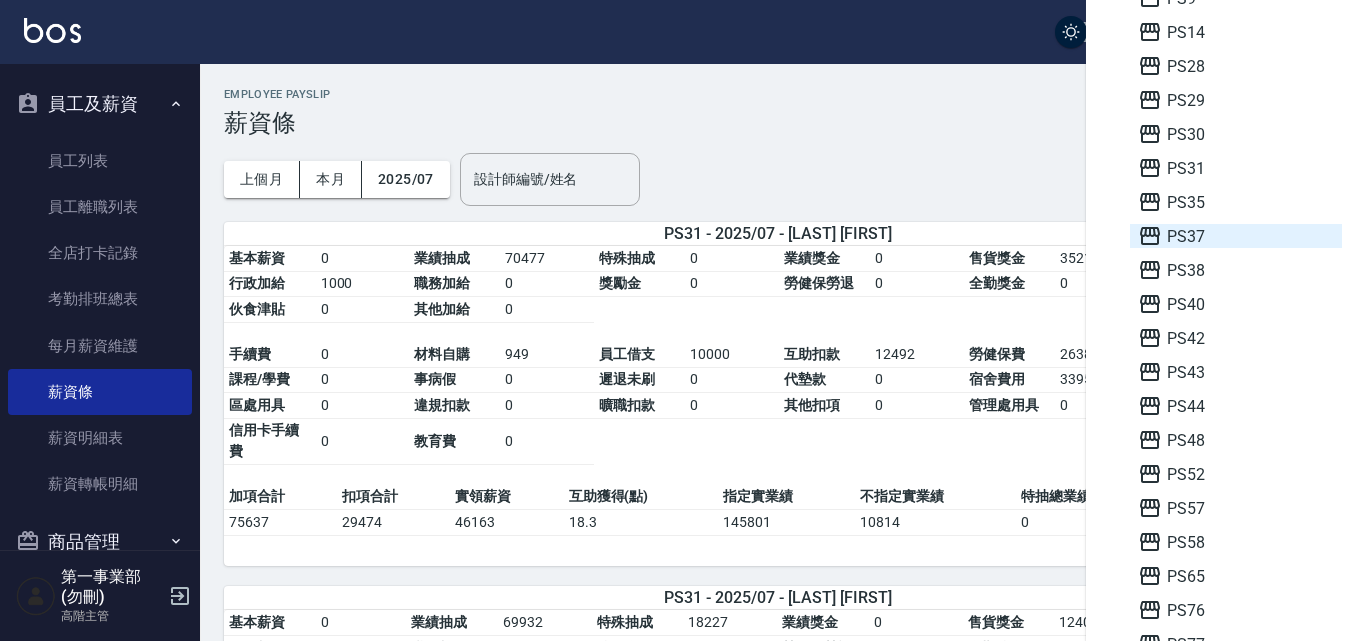 scroll, scrollTop: 400, scrollLeft: 0, axis: vertical 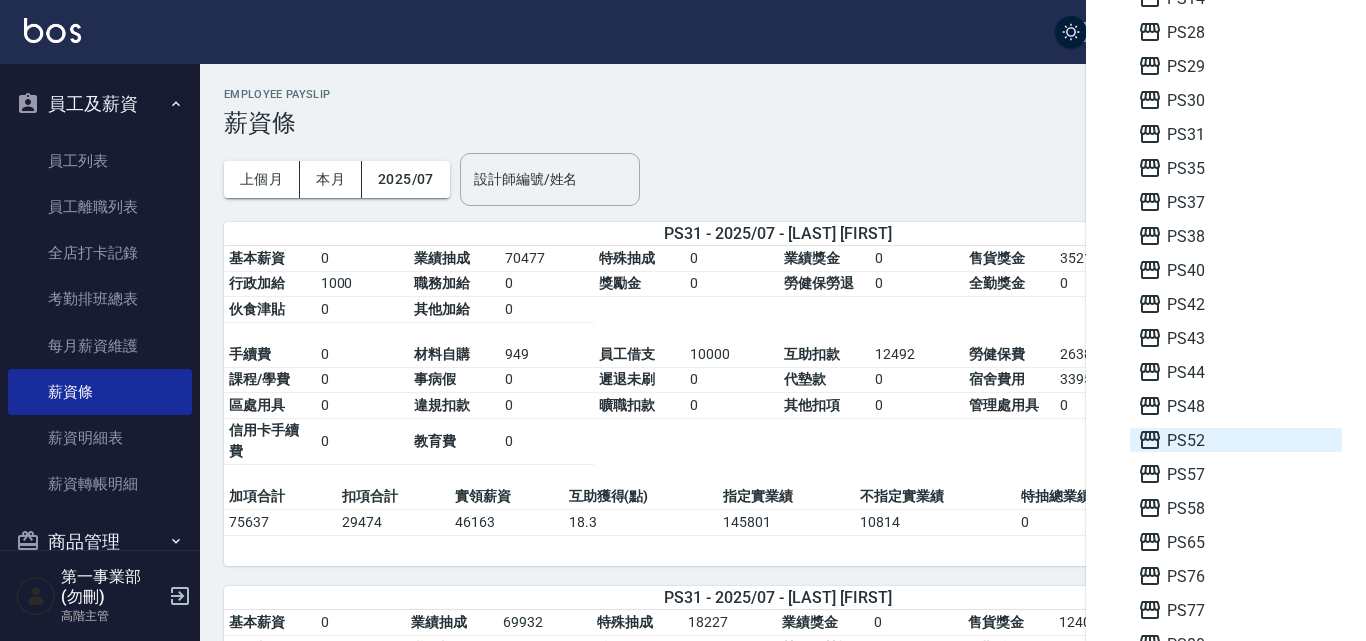 click on "PS52" at bounding box center (1236, 440) 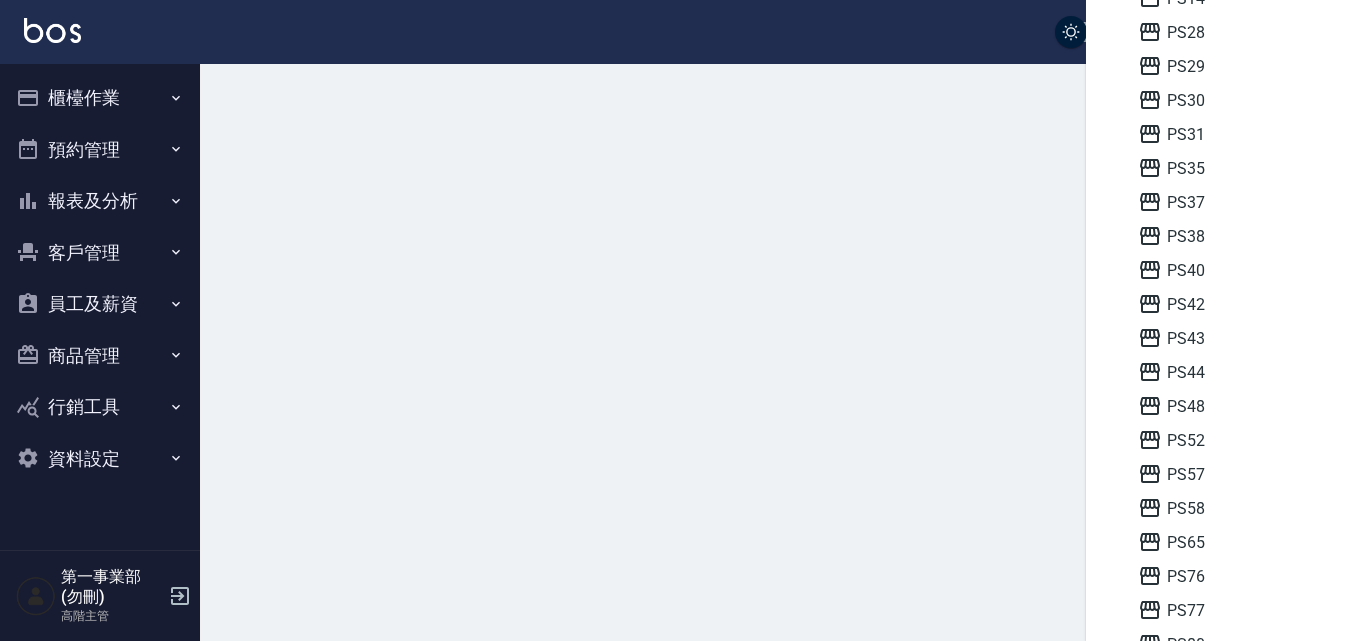 scroll, scrollTop: 0, scrollLeft: 0, axis: both 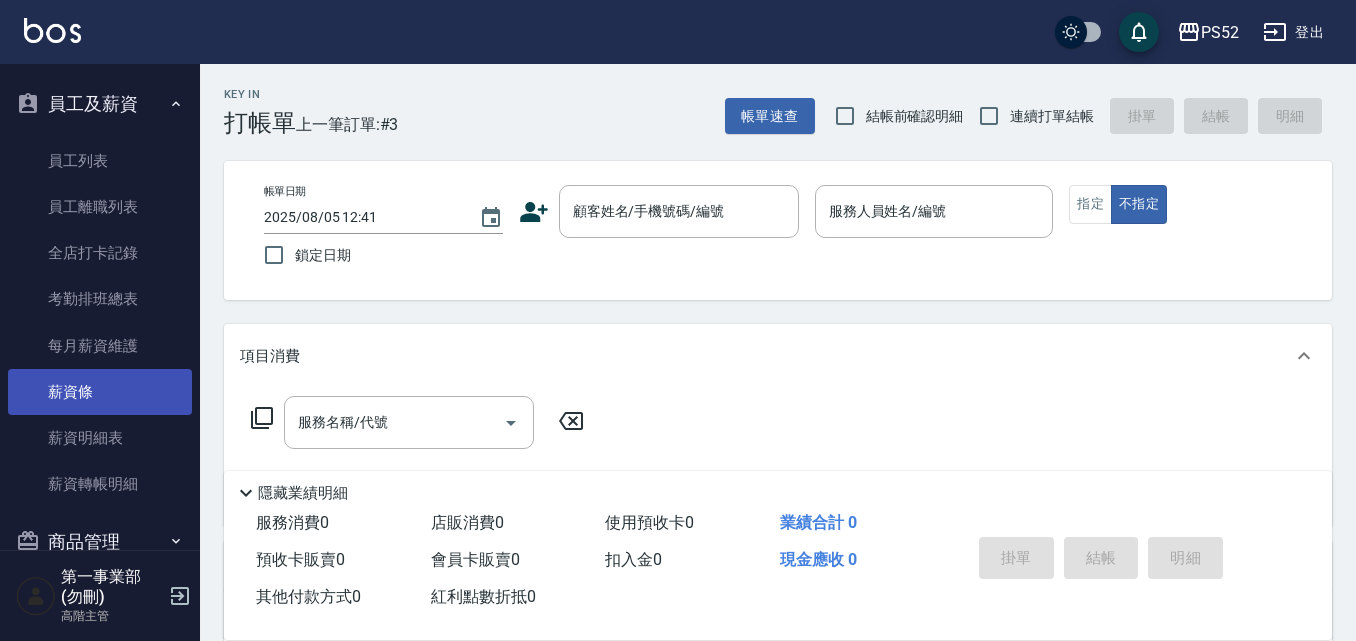 click on "薪資條" at bounding box center [100, 392] 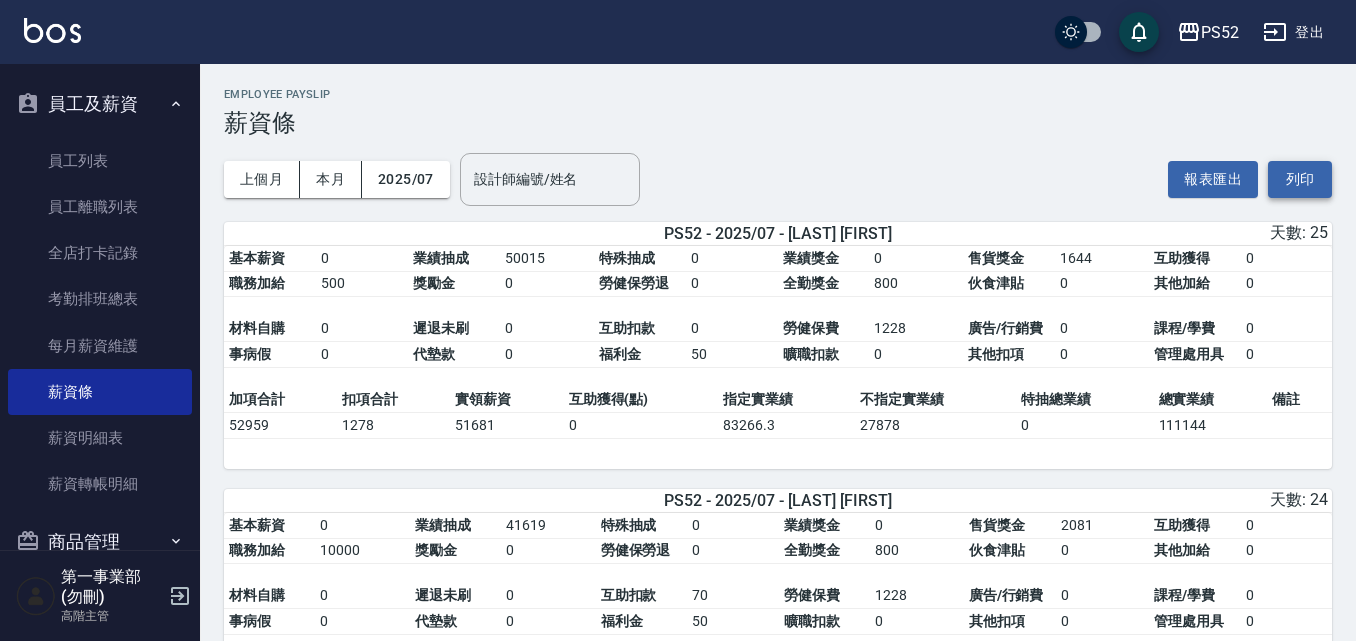 click on "列印" at bounding box center (1300, 179) 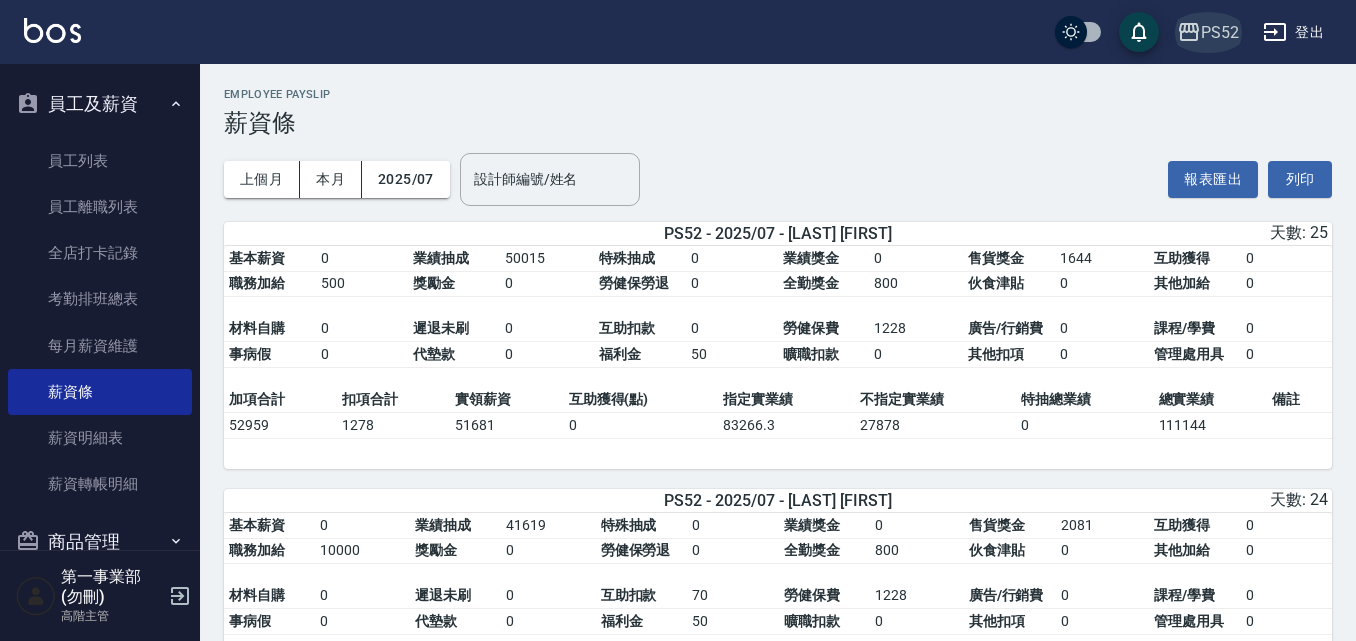 click on "PS52" at bounding box center (1220, 32) 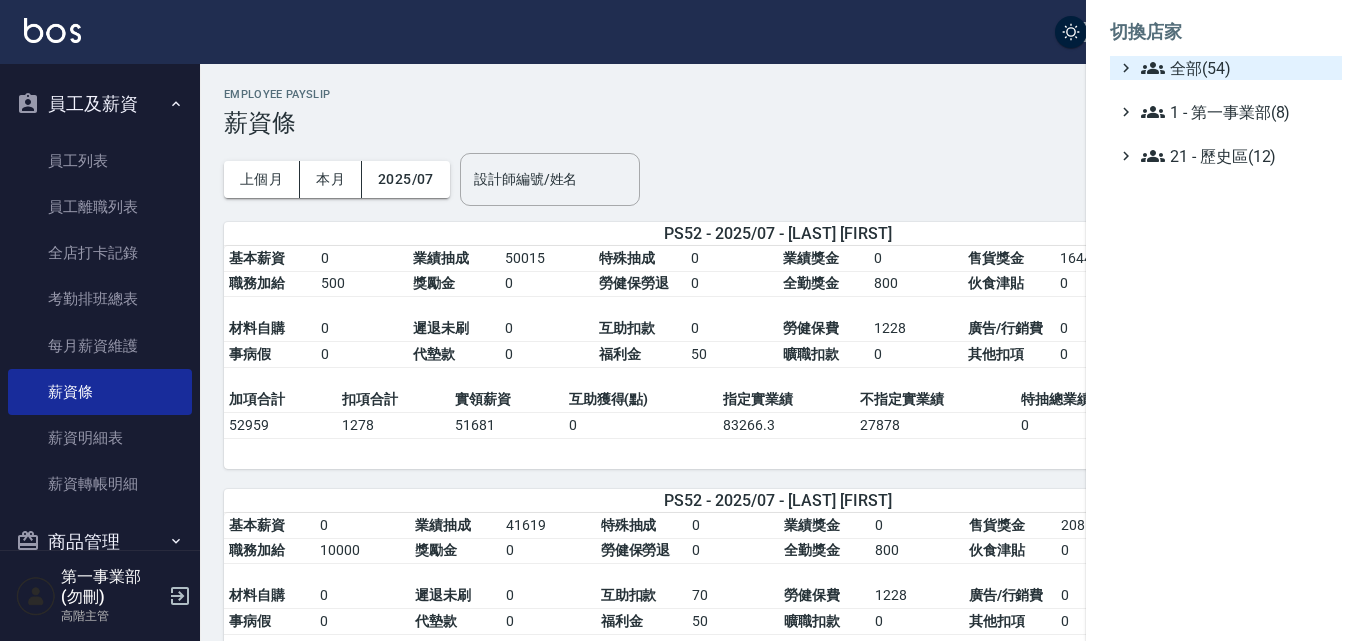 click on "全部(54)" at bounding box center (1237, 68) 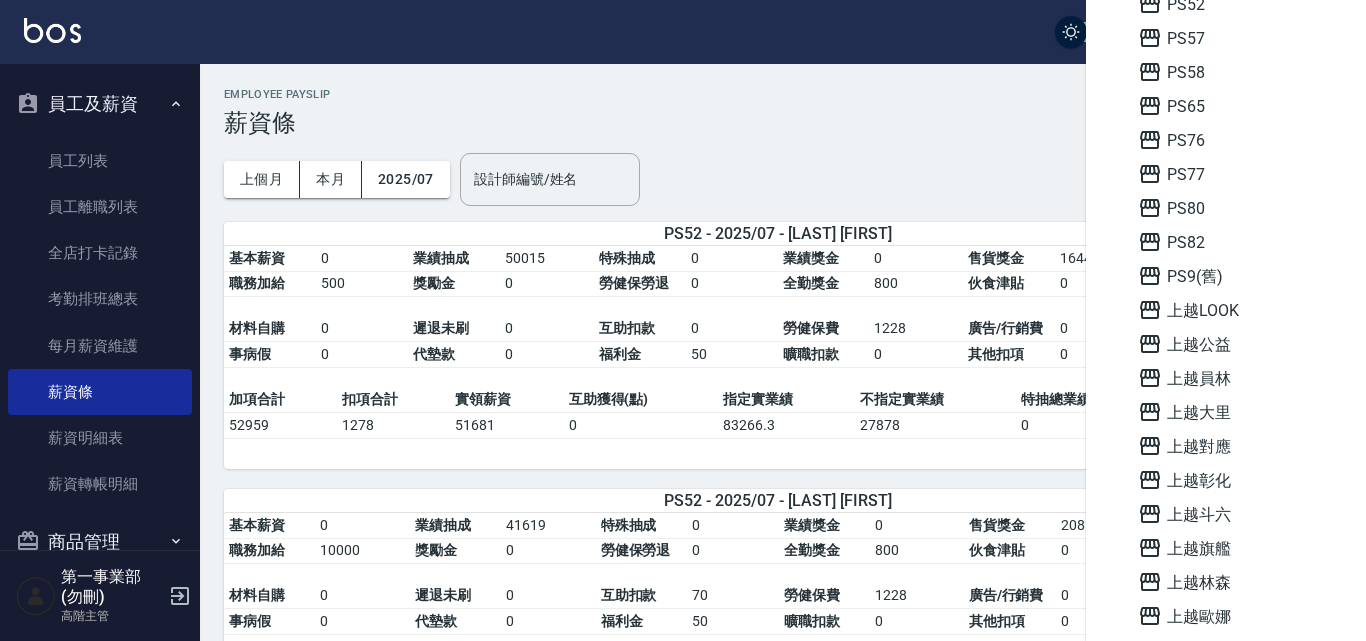 scroll, scrollTop: 900, scrollLeft: 0, axis: vertical 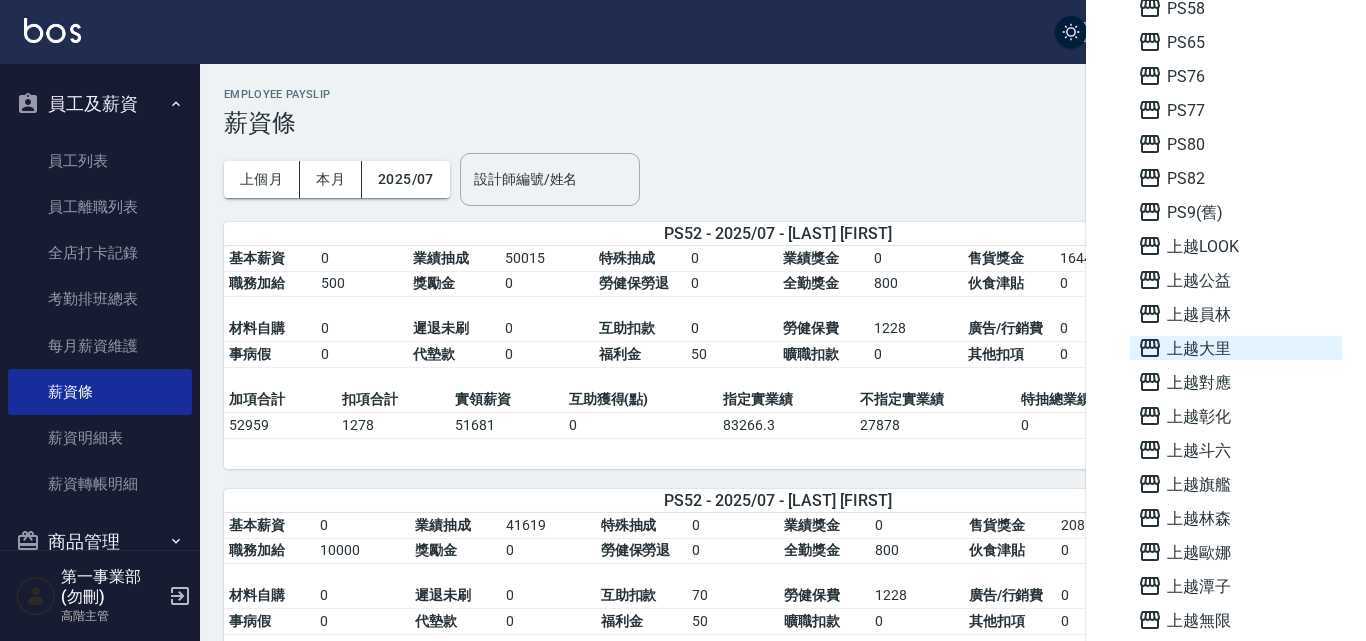 click on "上越大里" at bounding box center [1236, 348] 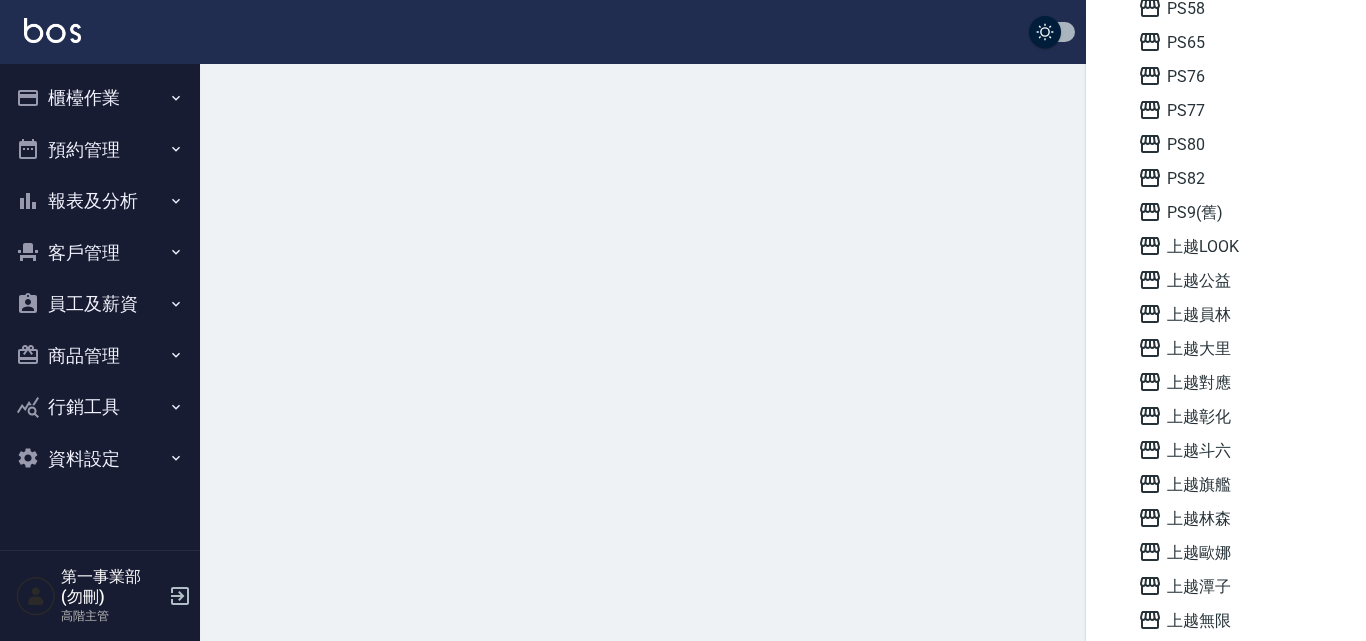 scroll, scrollTop: 0, scrollLeft: 0, axis: both 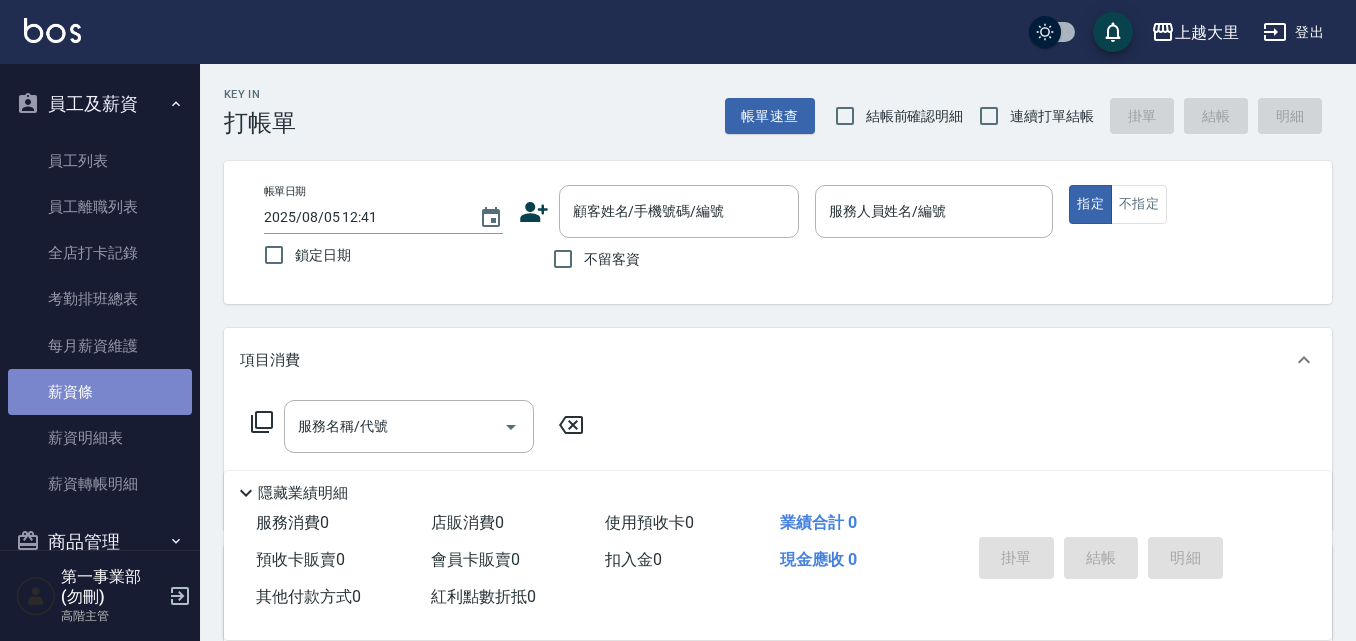 click on "薪資條" at bounding box center (100, 392) 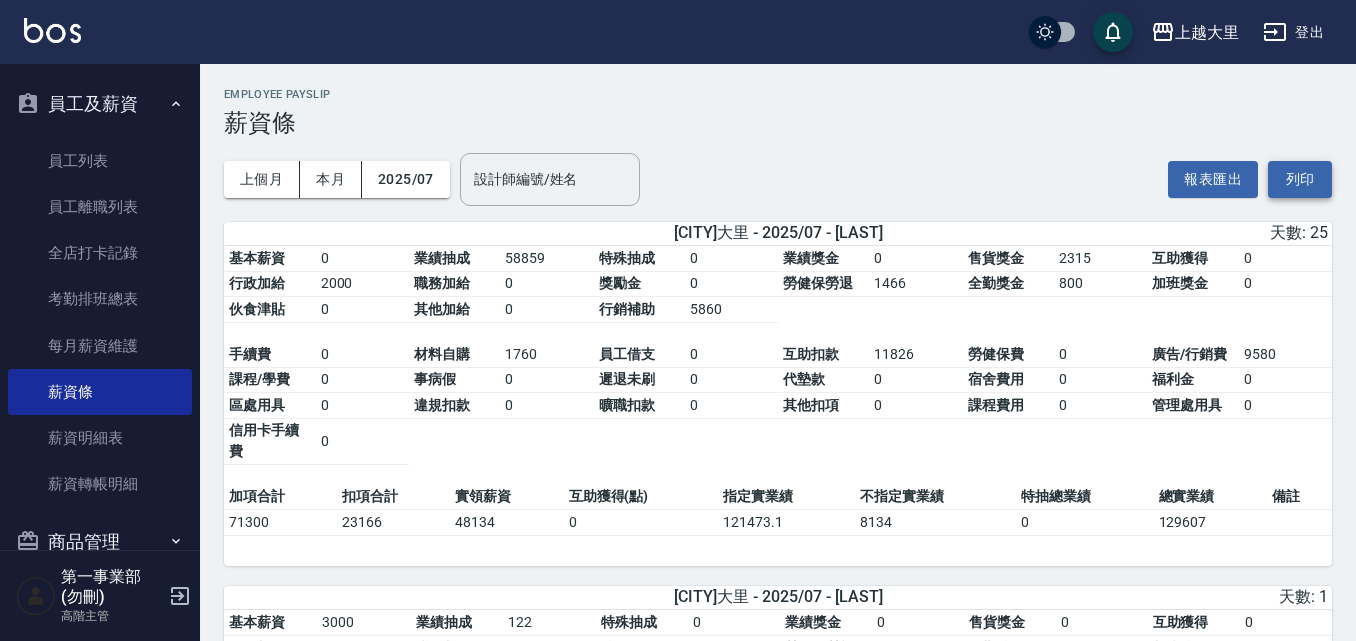 click on "列印" at bounding box center [1300, 179] 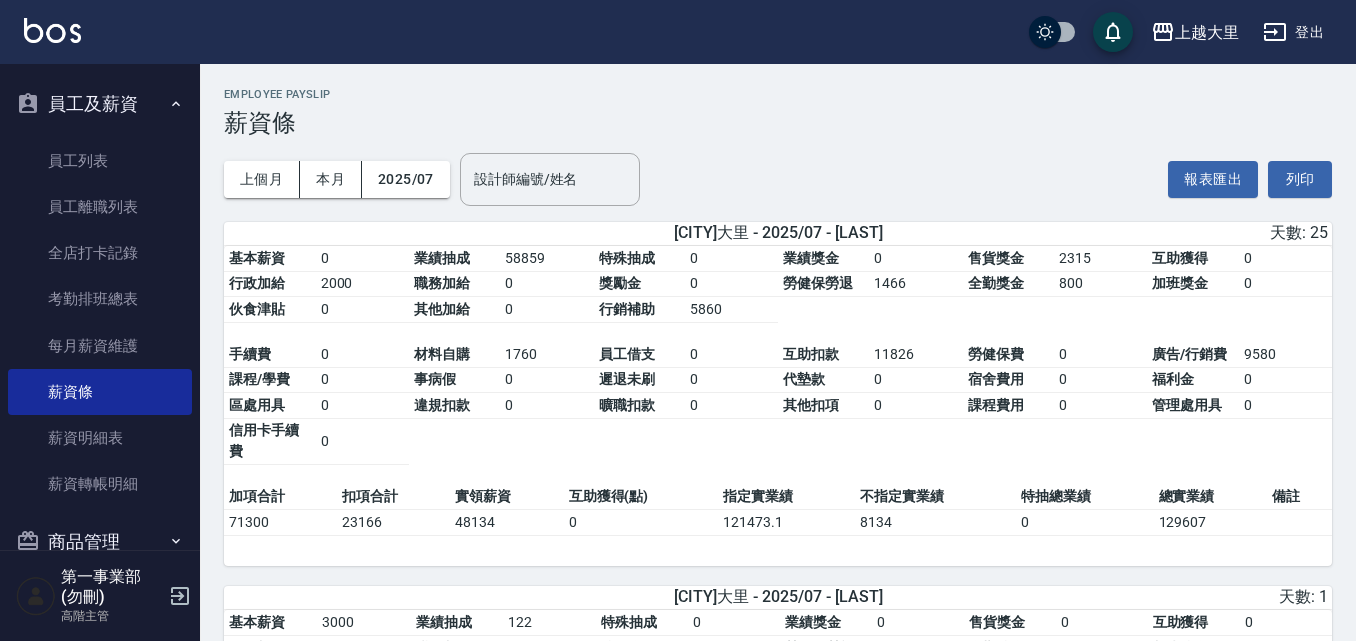 click on "[CITY]大里 登出" at bounding box center [678, 32] 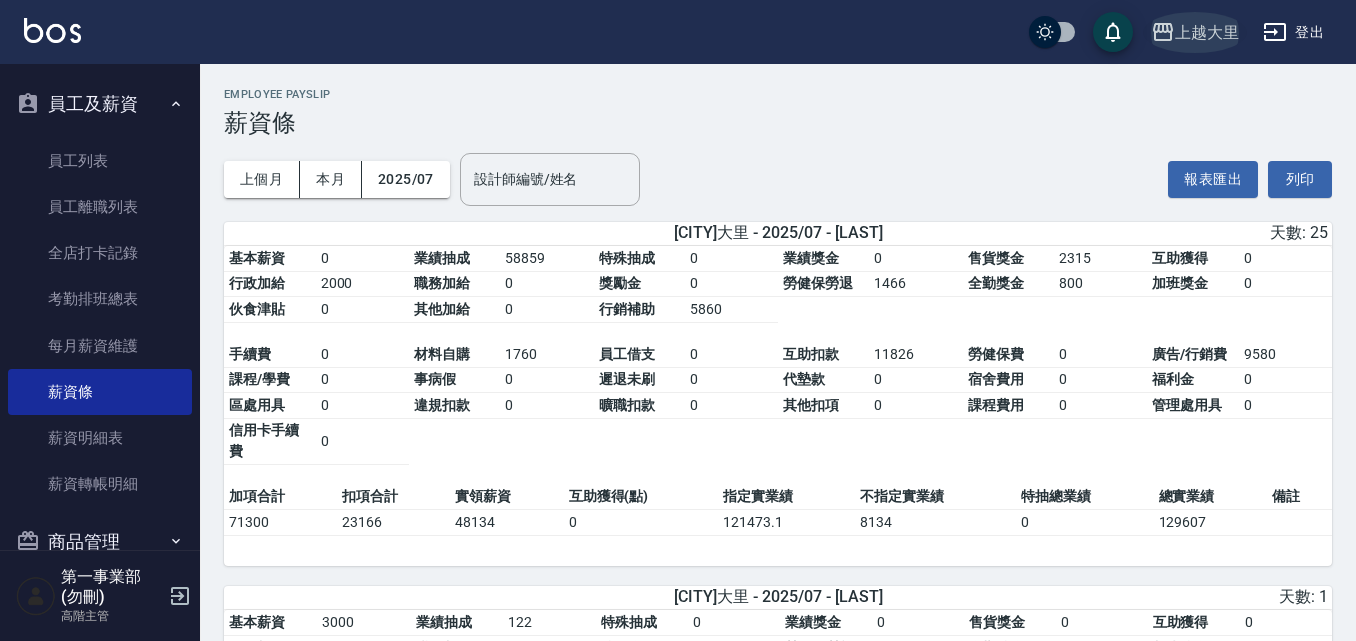 click on "上越大里" at bounding box center (1207, 32) 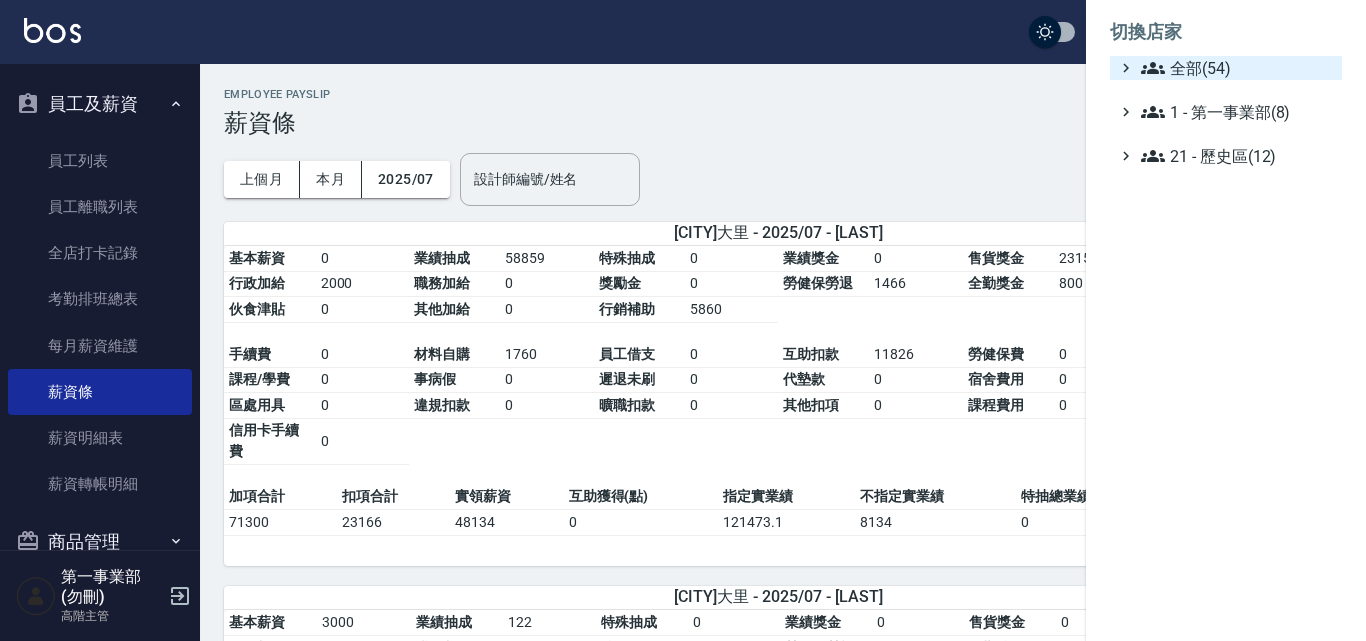 click on "全部(54)" at bounding box center (1237, 68) 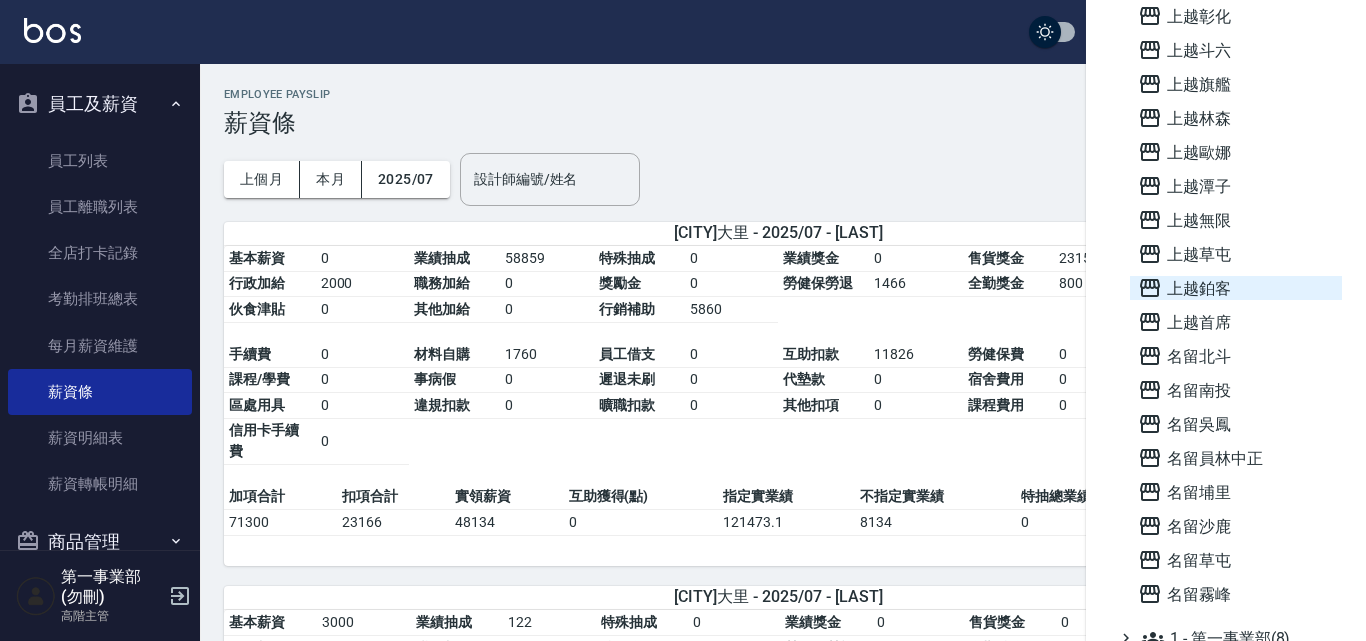 scroll, scrollTop: 1361, scrollLeft: 0, axis: vertical 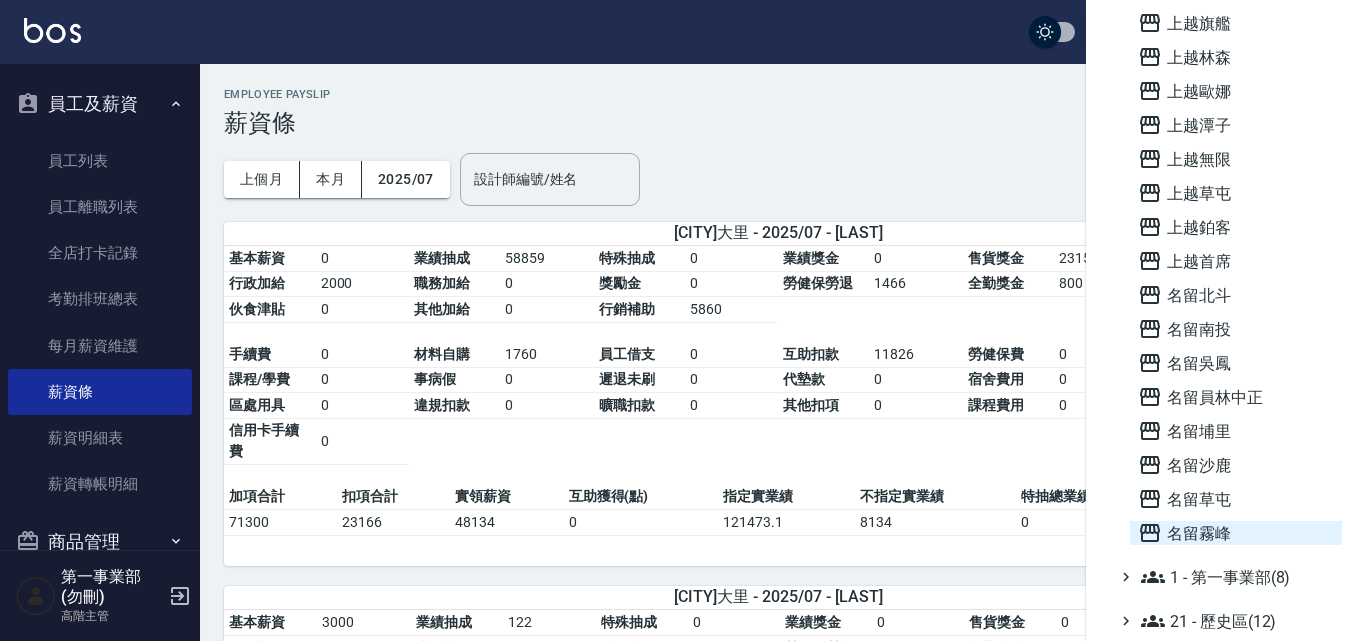 click on "名留霧峰" at bounding box center (1236, 533) 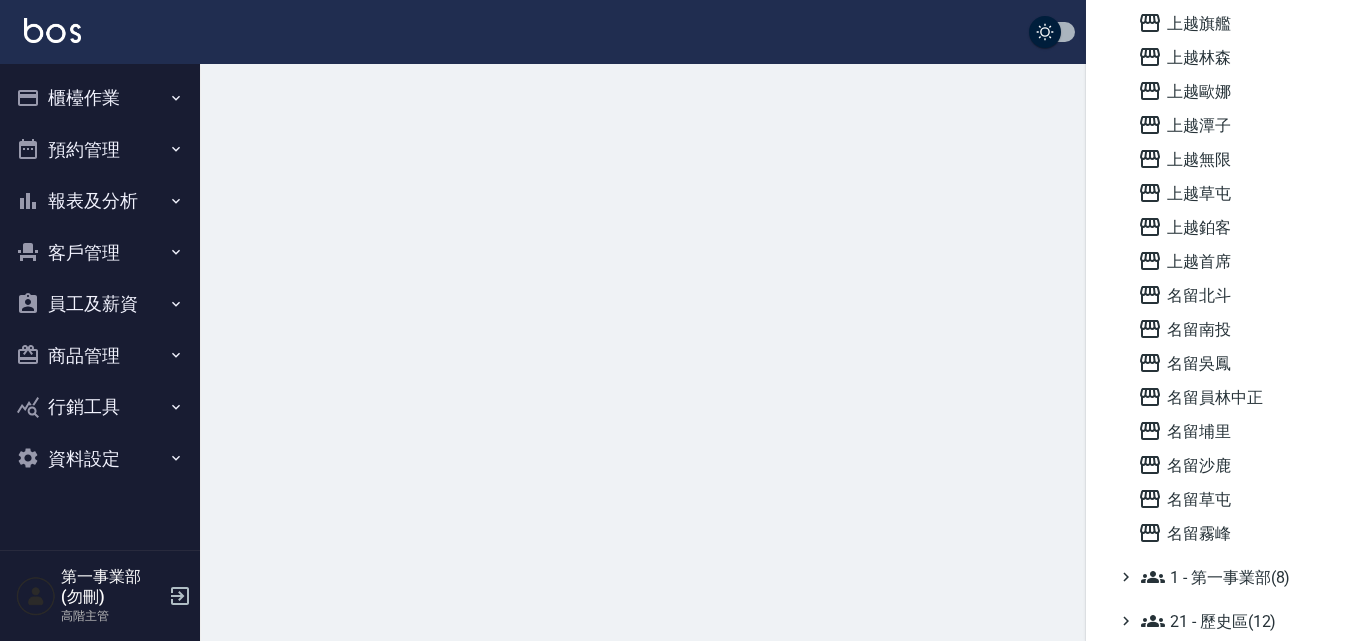 scroll, scrollTop: 0, scrollLeft: 0, axis: both 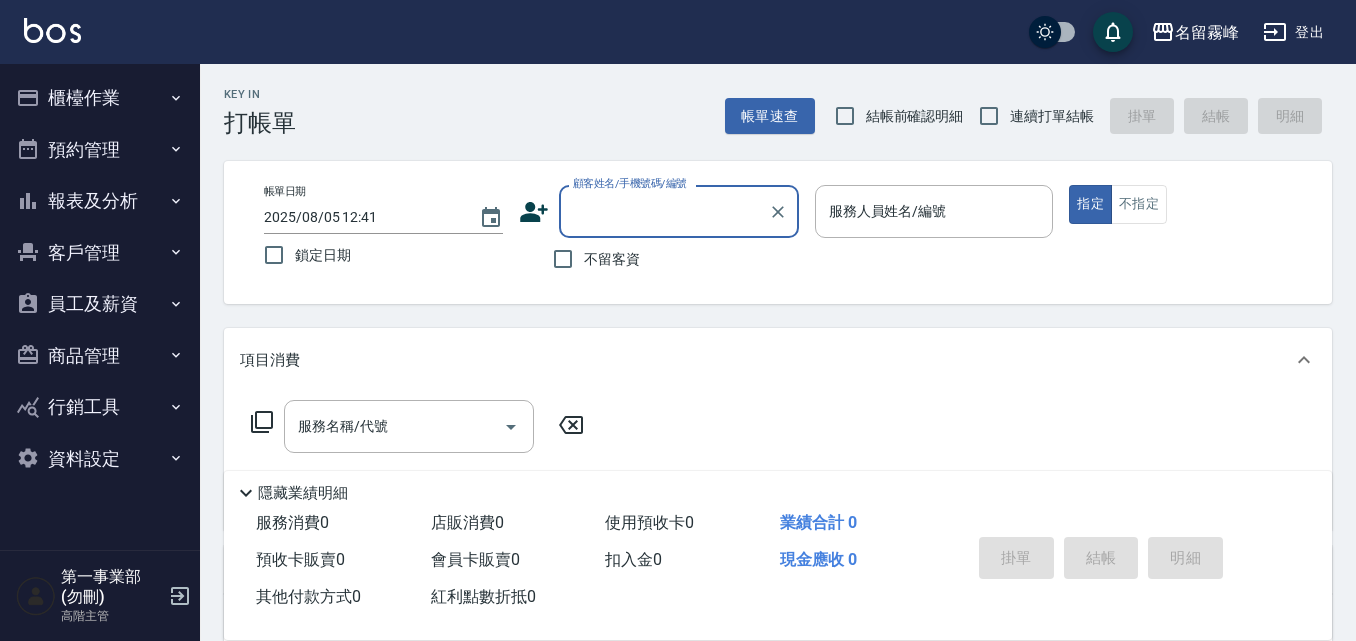 click on "員工及薪資" at bounding box center [100, 304] 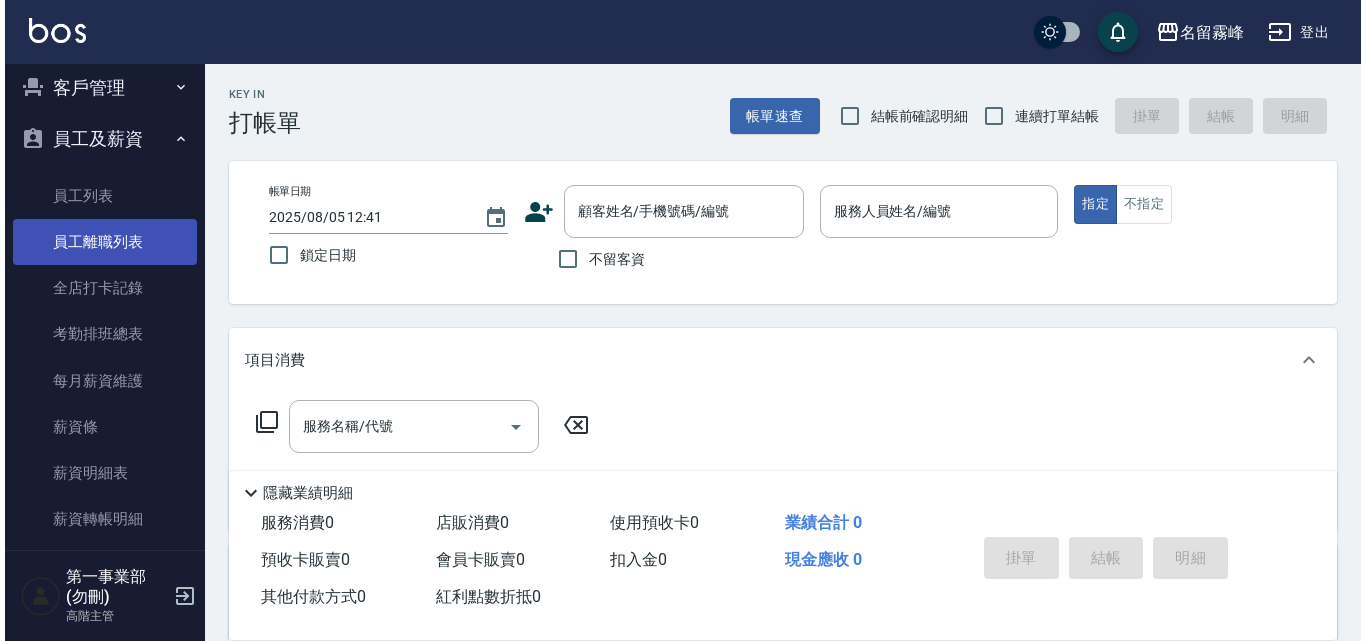 scroll, scrollTop: 200, scrollLeft: 0, axis: vertical 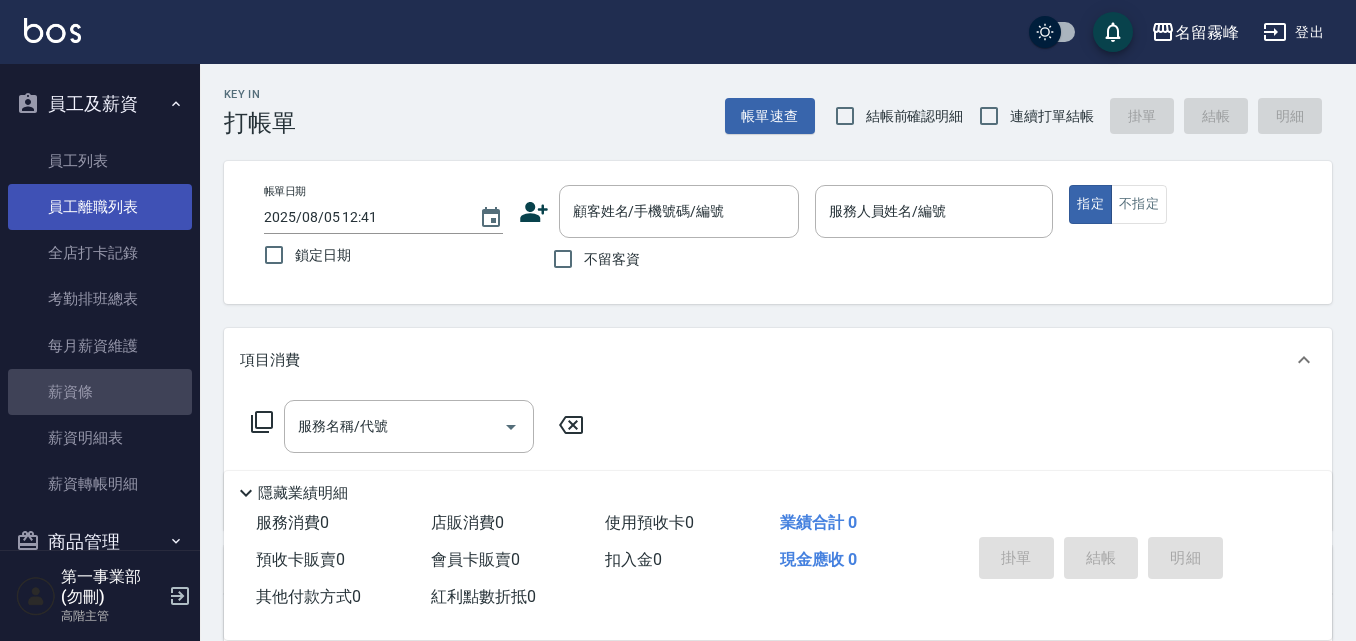 click on "薪資條" at bounding box center (100, 392) 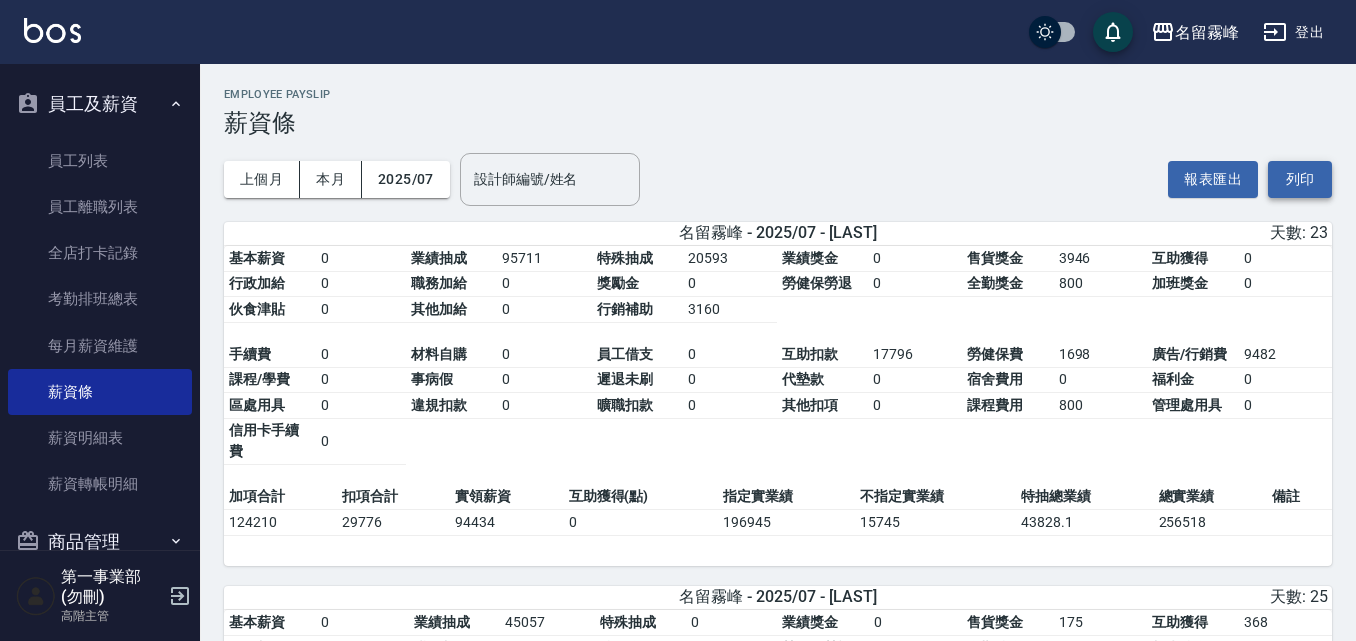 click on "列印" at bounding box center [1300, 179] 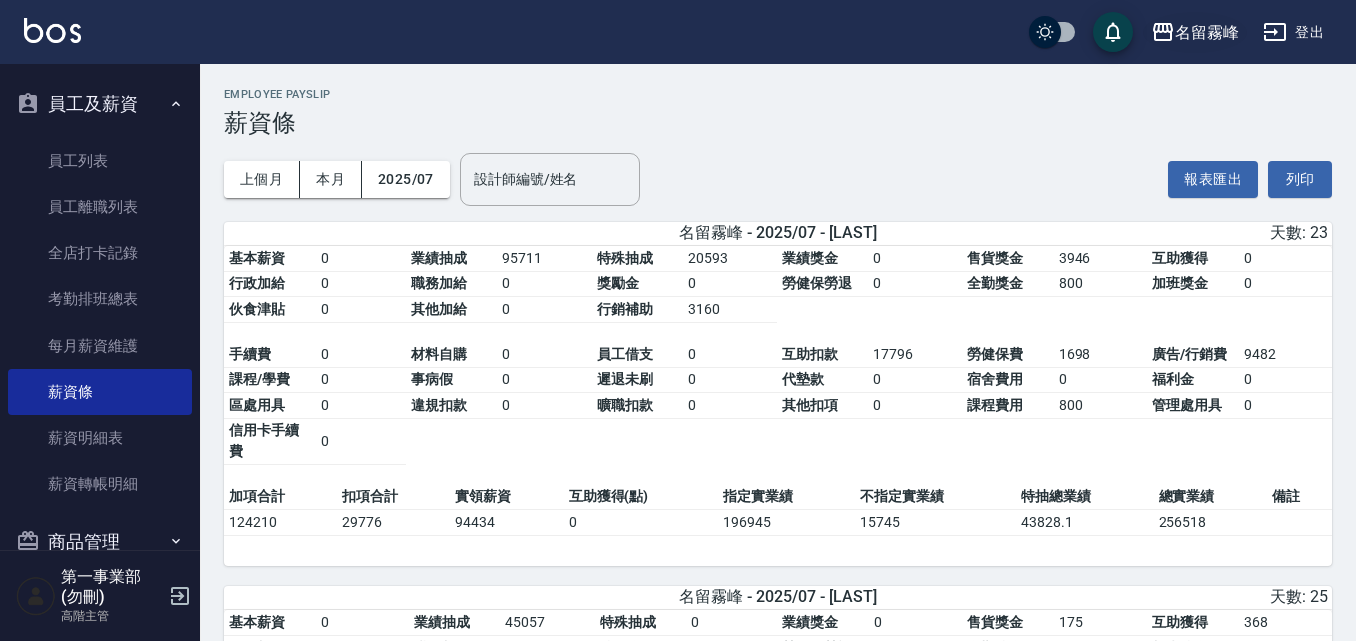 click on "名留霧峰" at bounding box center (1207, 32) 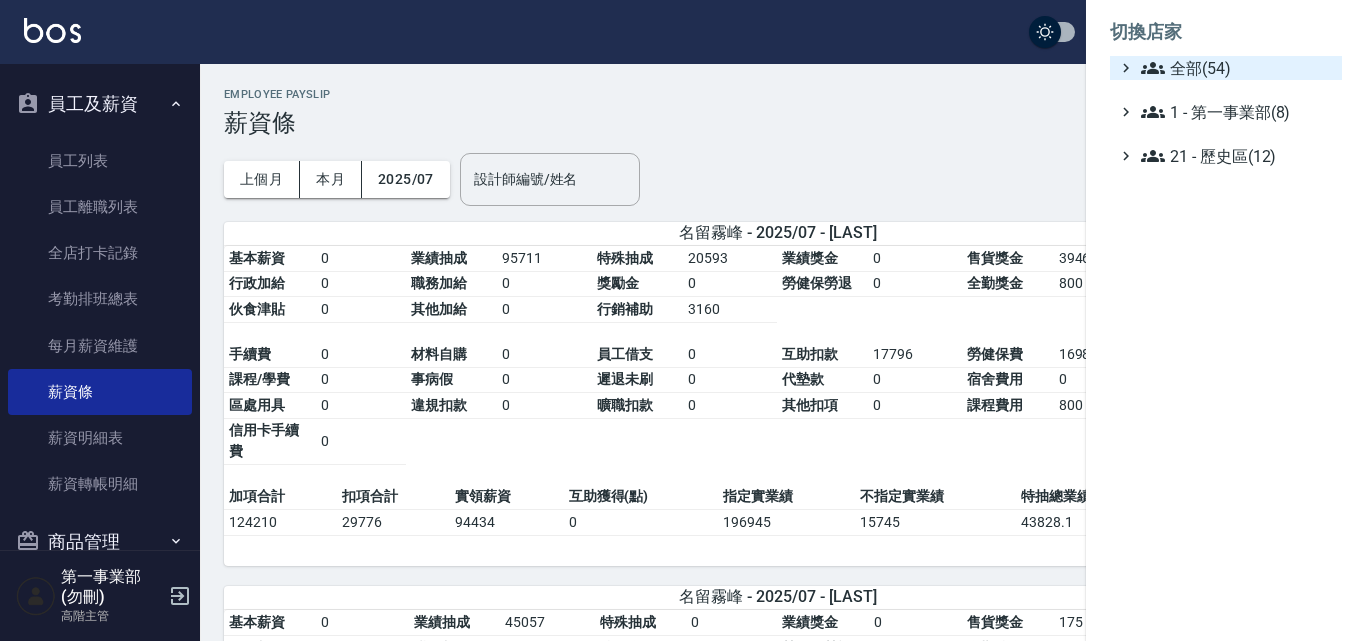 click on "全部(54)" at bounding box center [1237, 68] 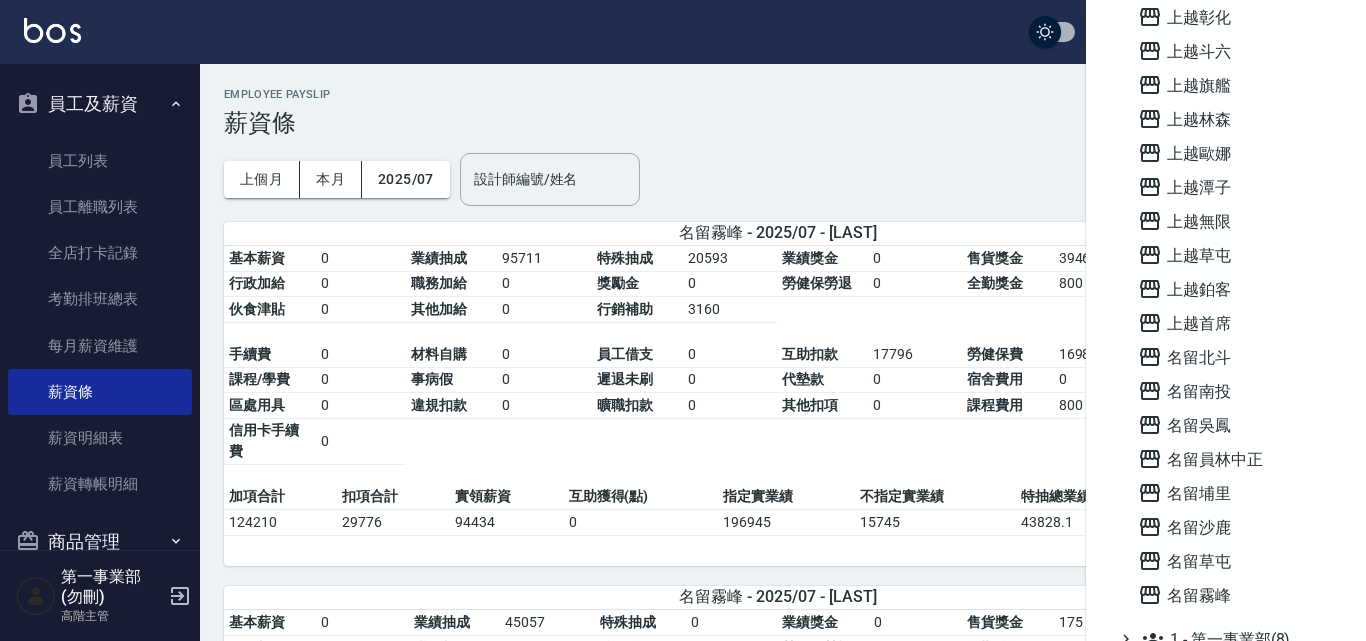 scroll, scrollTop: 1300, scrollLeft: 0, axis: vertical 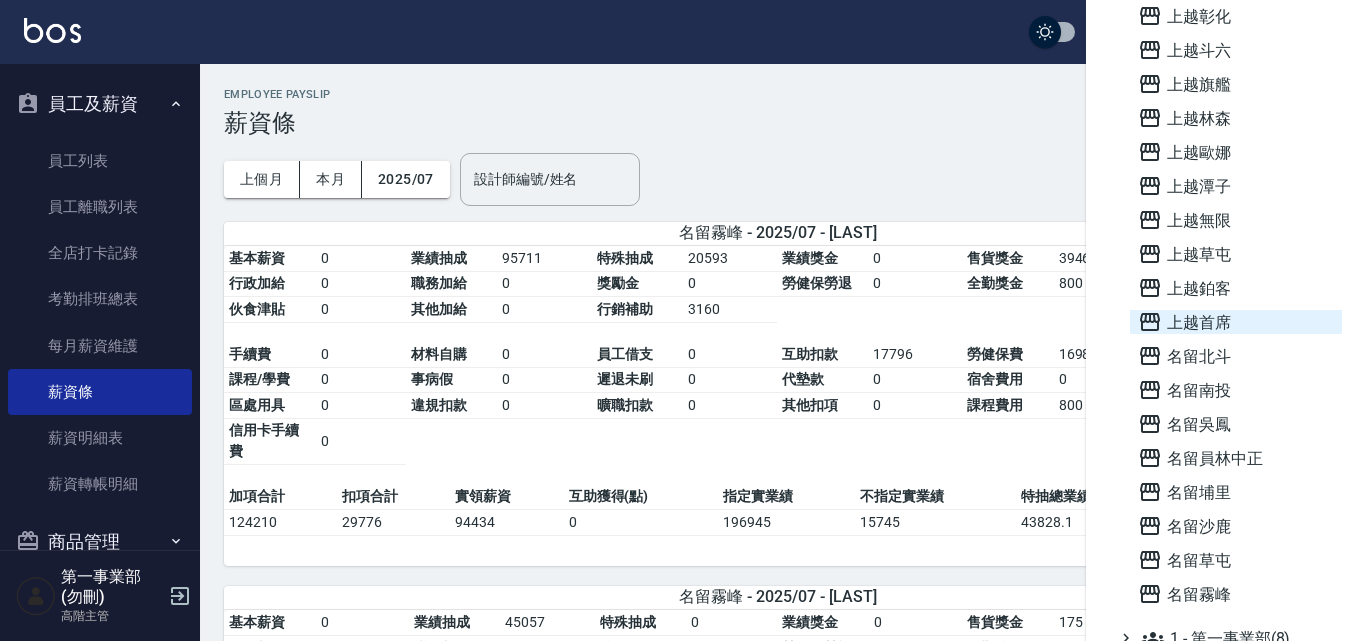 click on "上越首席" at bounding box center [1236, 322] 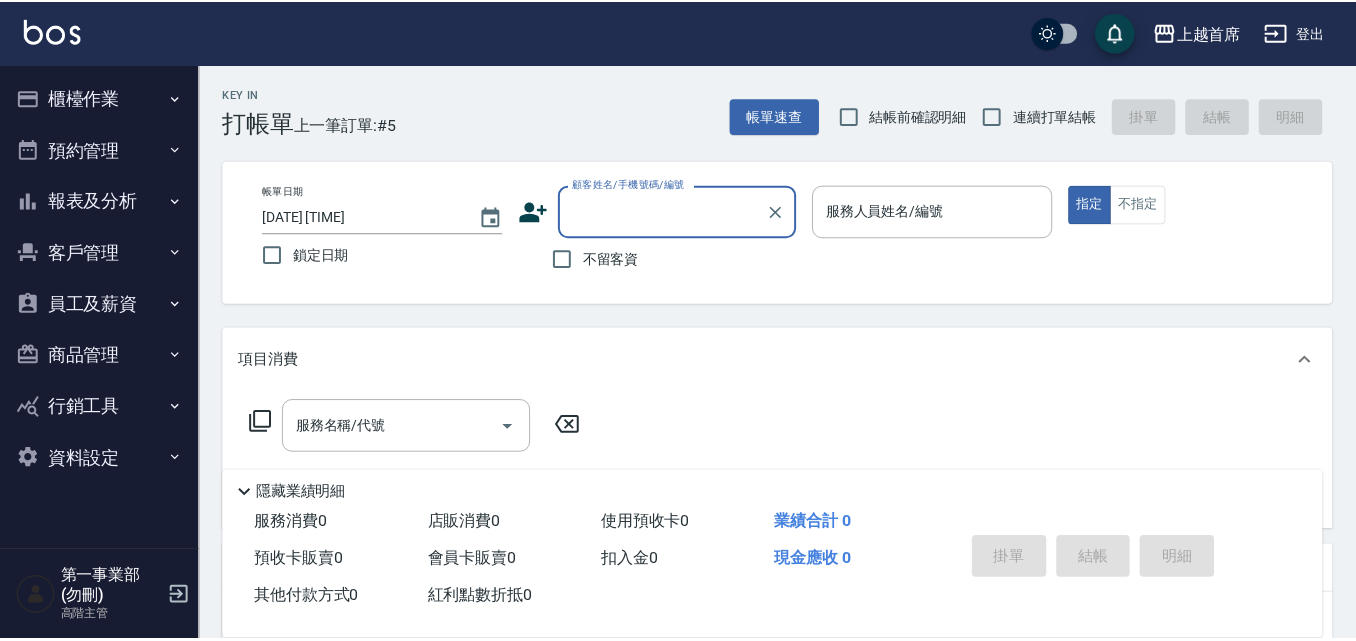 scroll, scrollTop: 0, scrollLeft: 0, axis: both 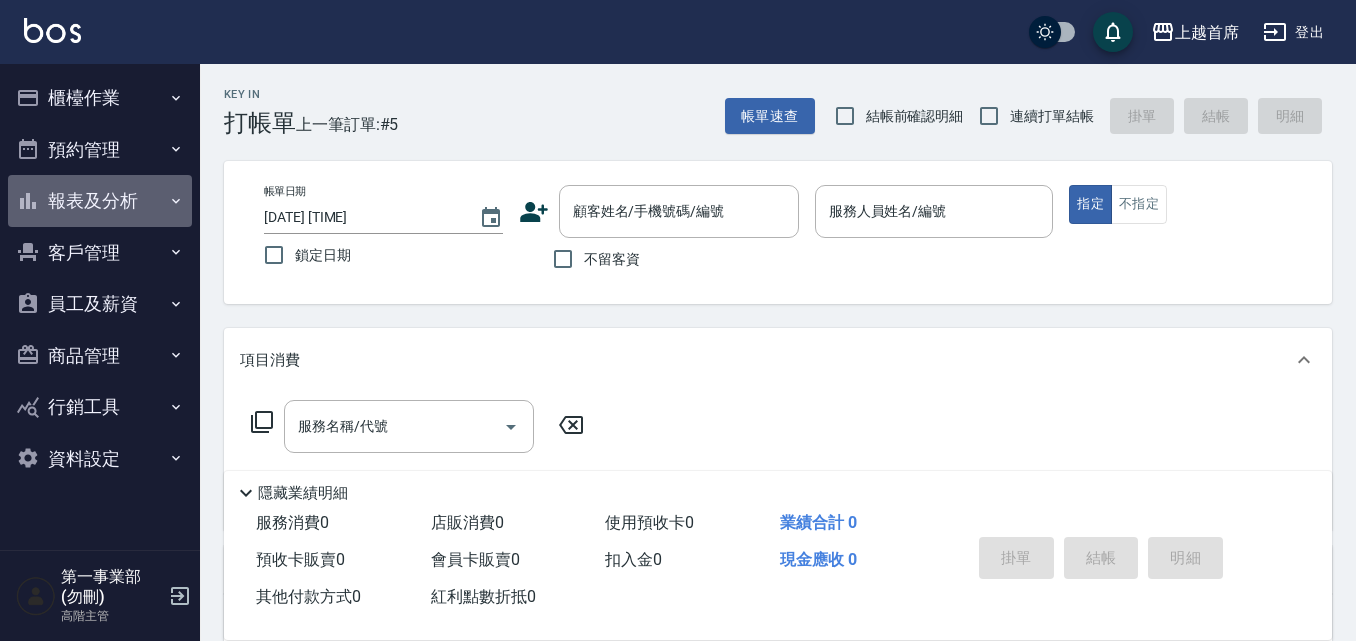 click on "報表及分析" at bounding box center [100, 201] 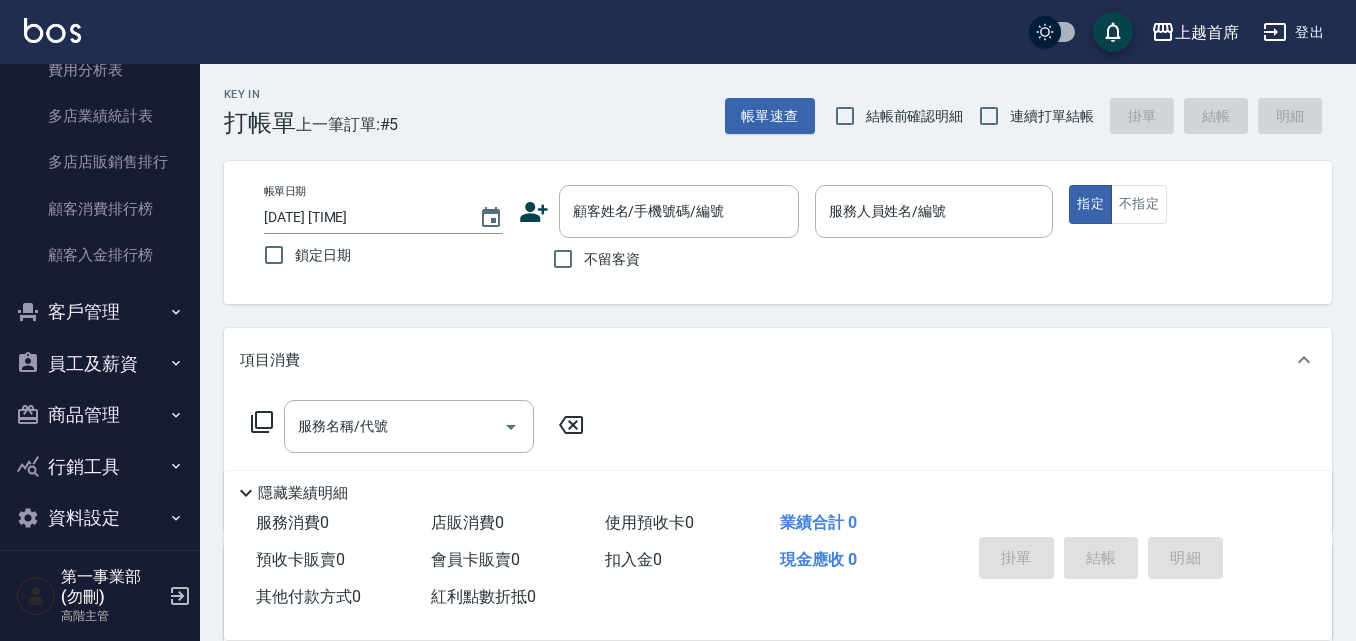 scroll, scrollTop: 1900, scrollLeft: 0, axis: vertical 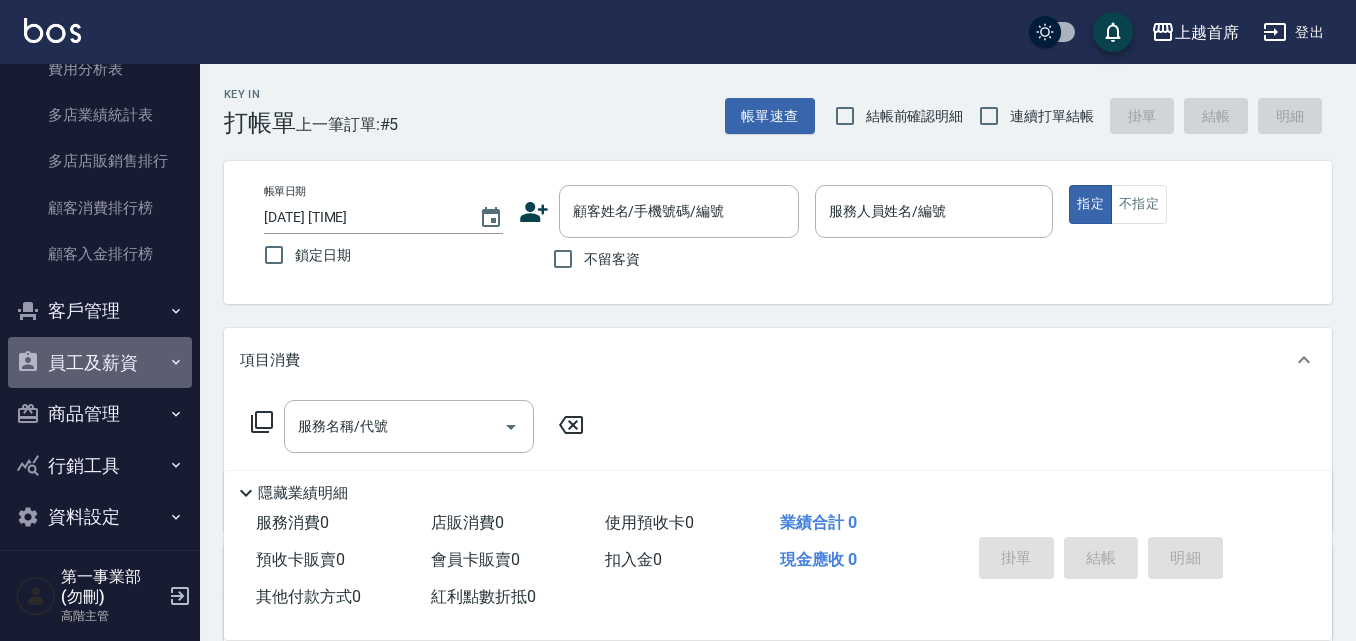 click on "員工及薪資" at bounding box center [100, 363] 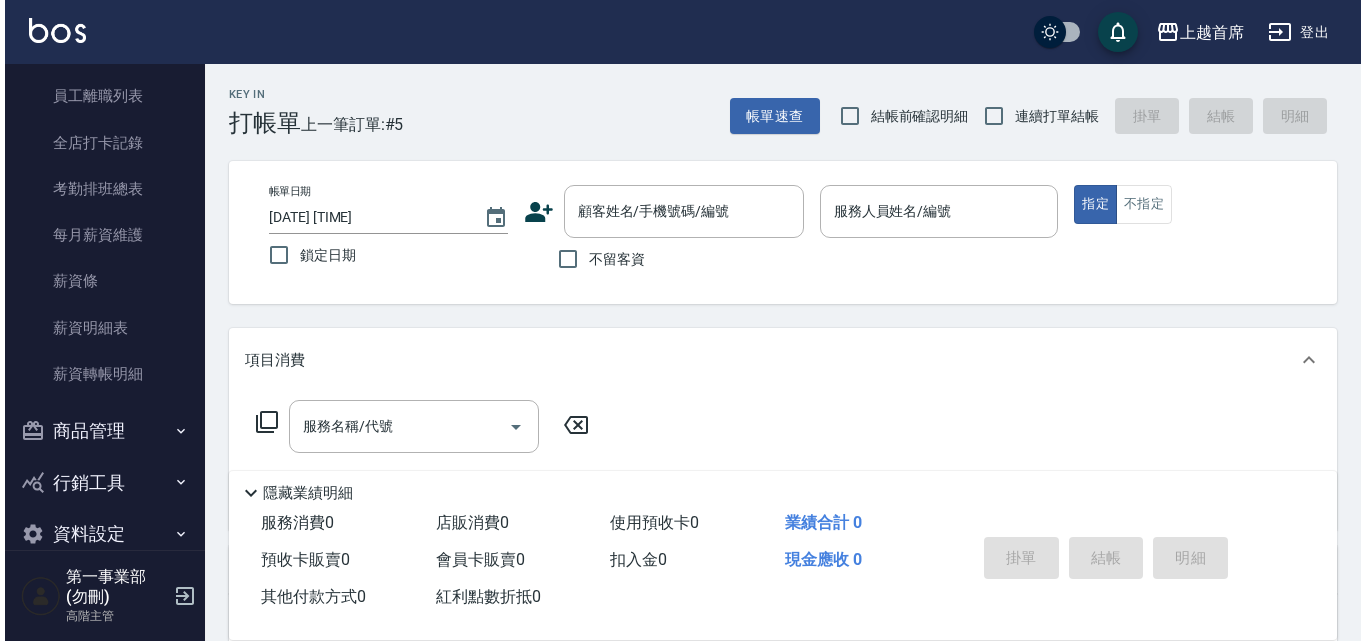 scroll, scrollTop: 2300, scrollLeft: 0, axis: vertical 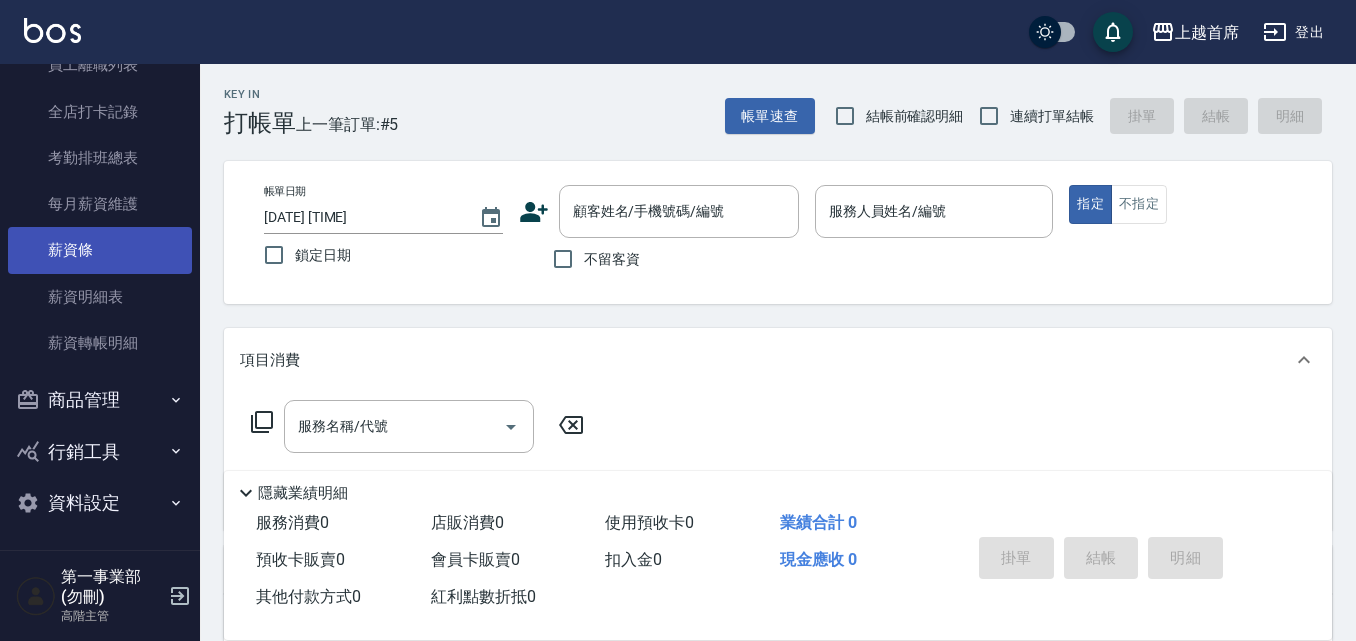 click on "薪資條" at bounding box center [100, 250] 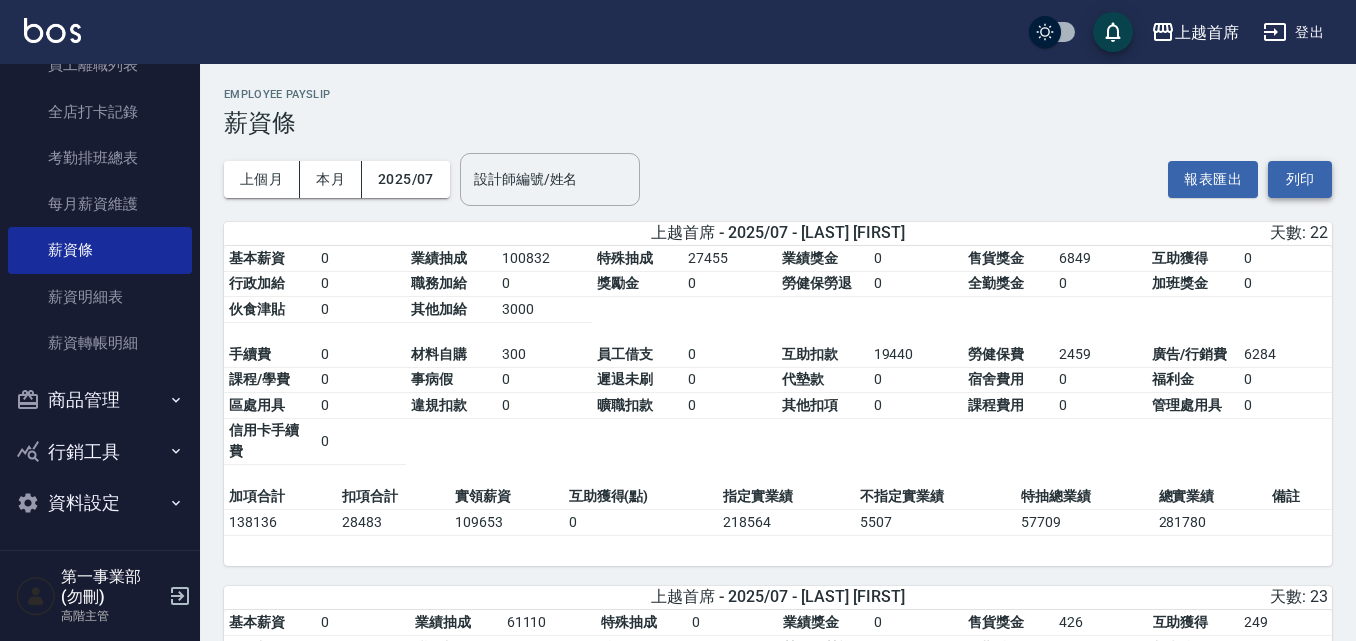 click on "列印" at bounding box center [1300, 179] 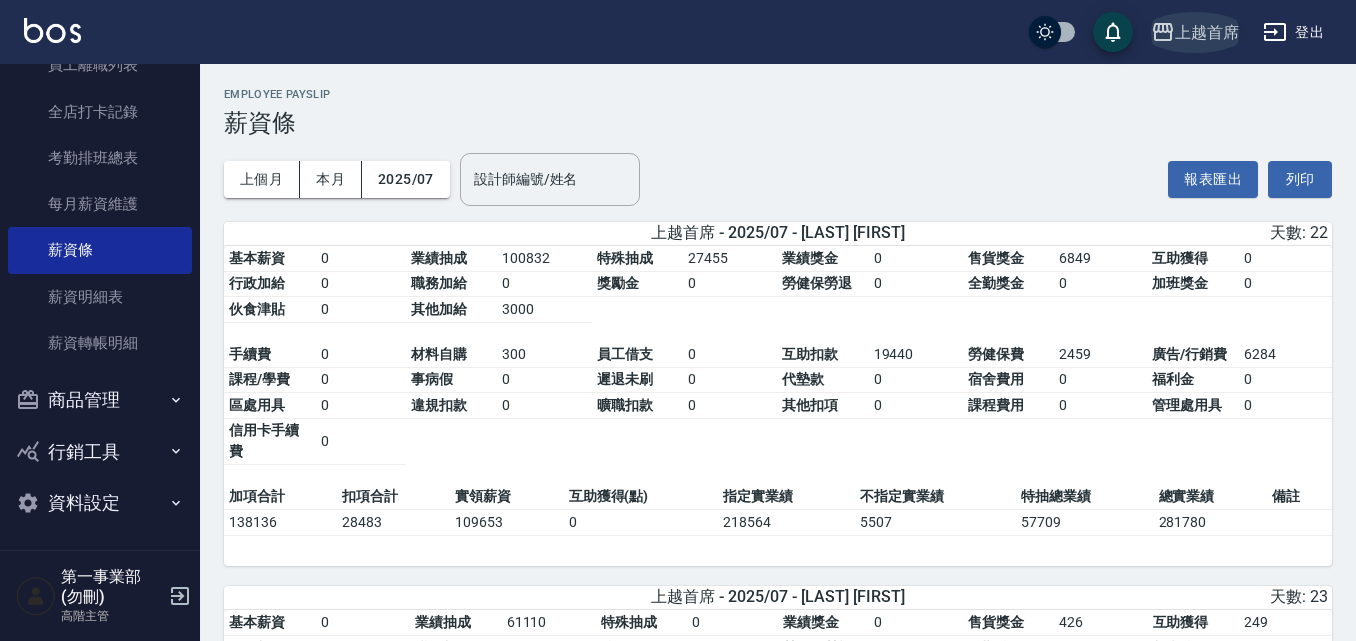 click on "上越首席" at bounding box center [1207, 32] 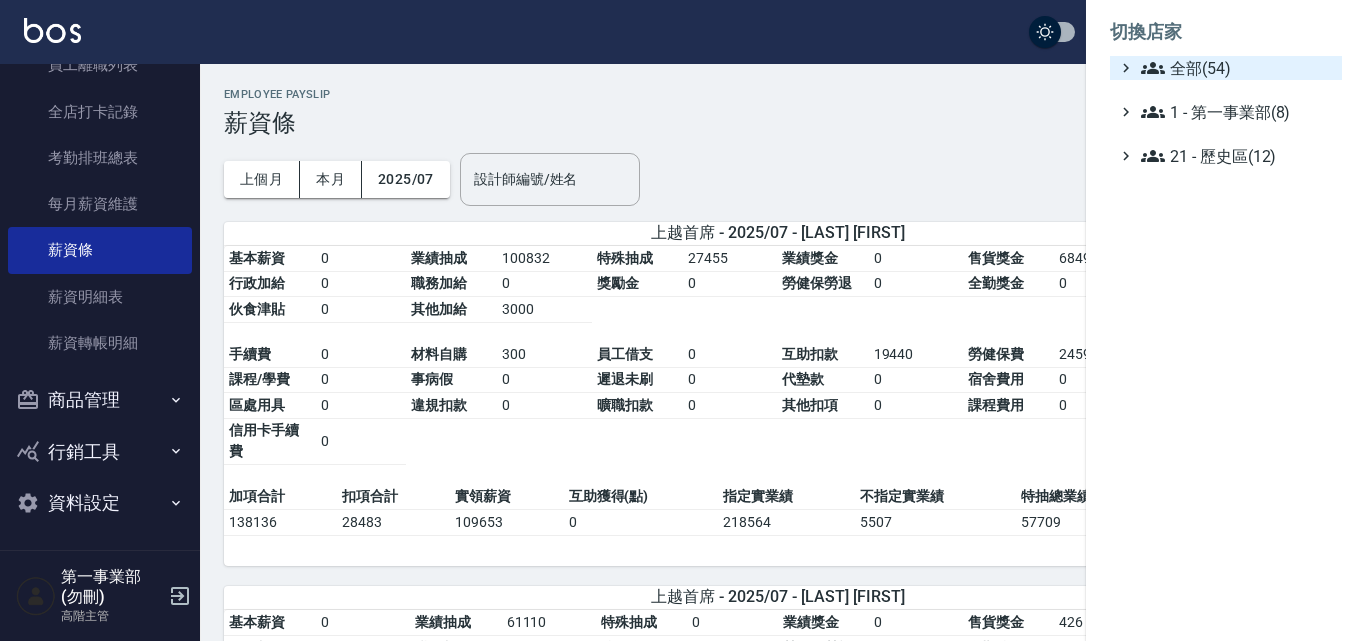 click on "全部(54)" at bounding box center [1237, 68] 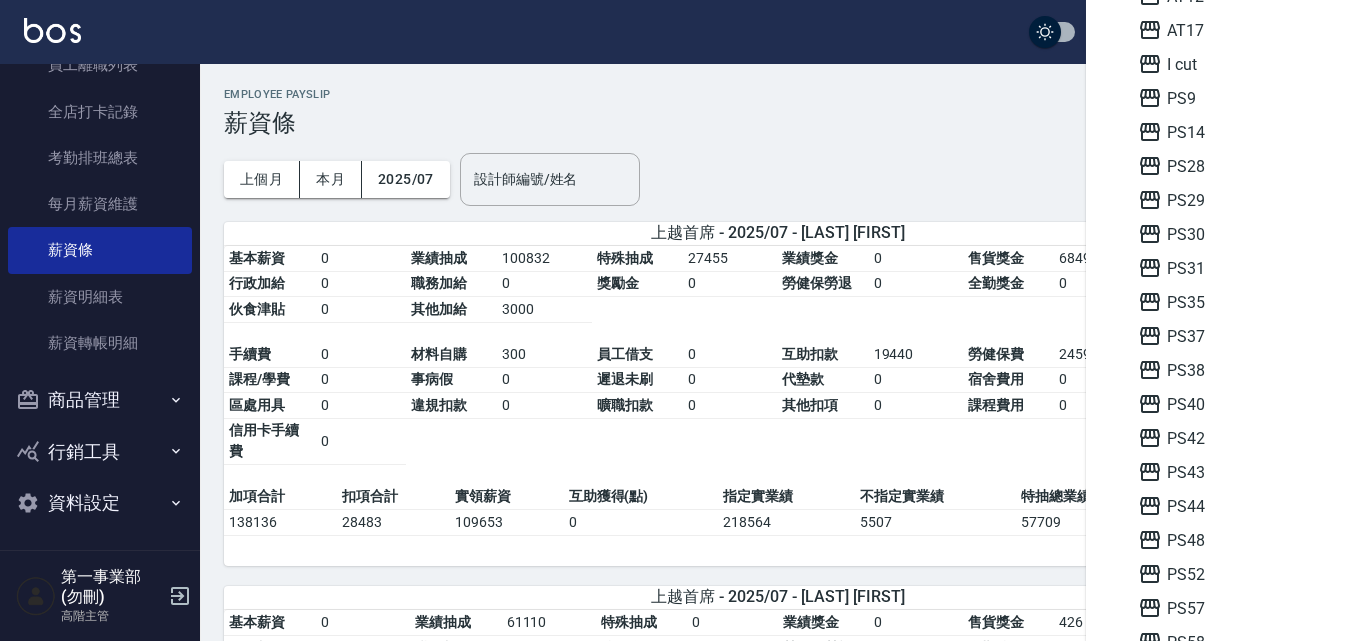 scroll, scrollTop: 300, scrollLeft: 0, axis: vertical 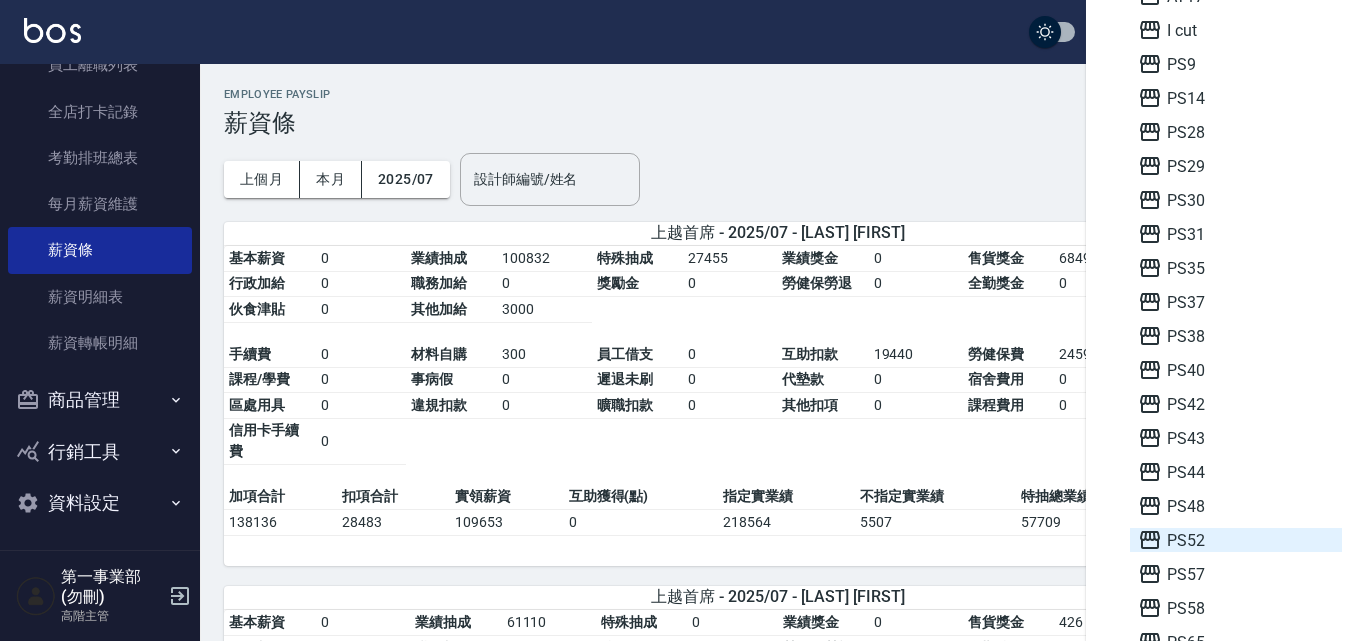 click on "PS52" at bounding box center (1236, 540) 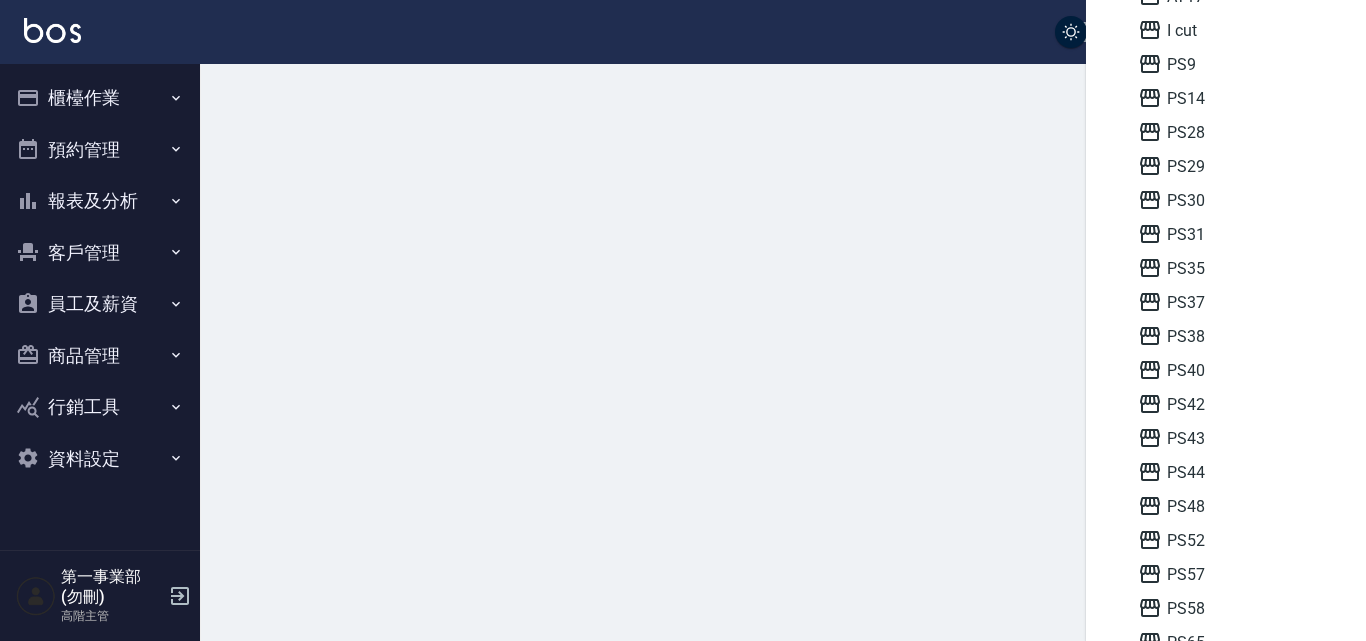 scroll, scrollTop: 0, scrollLeft: 0, axis: both 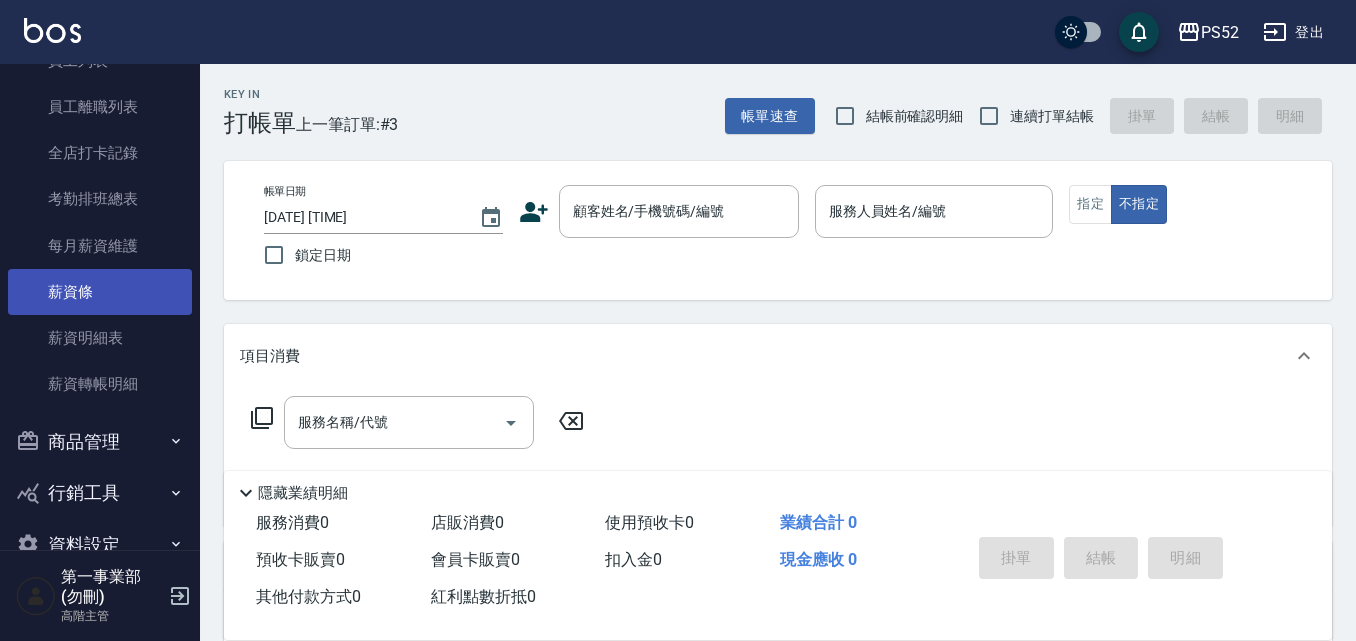 click on "薪資條" at bounding box center [100, 292] 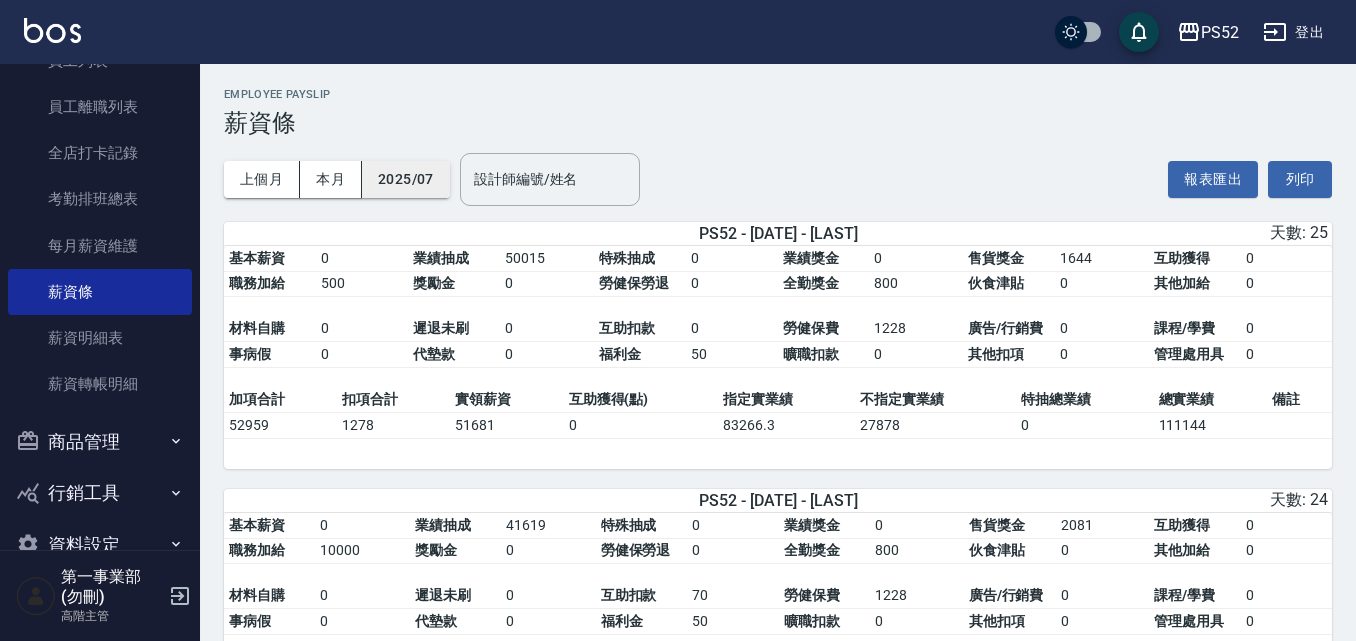 click on "2025/07" at bounding box center (406, 179) 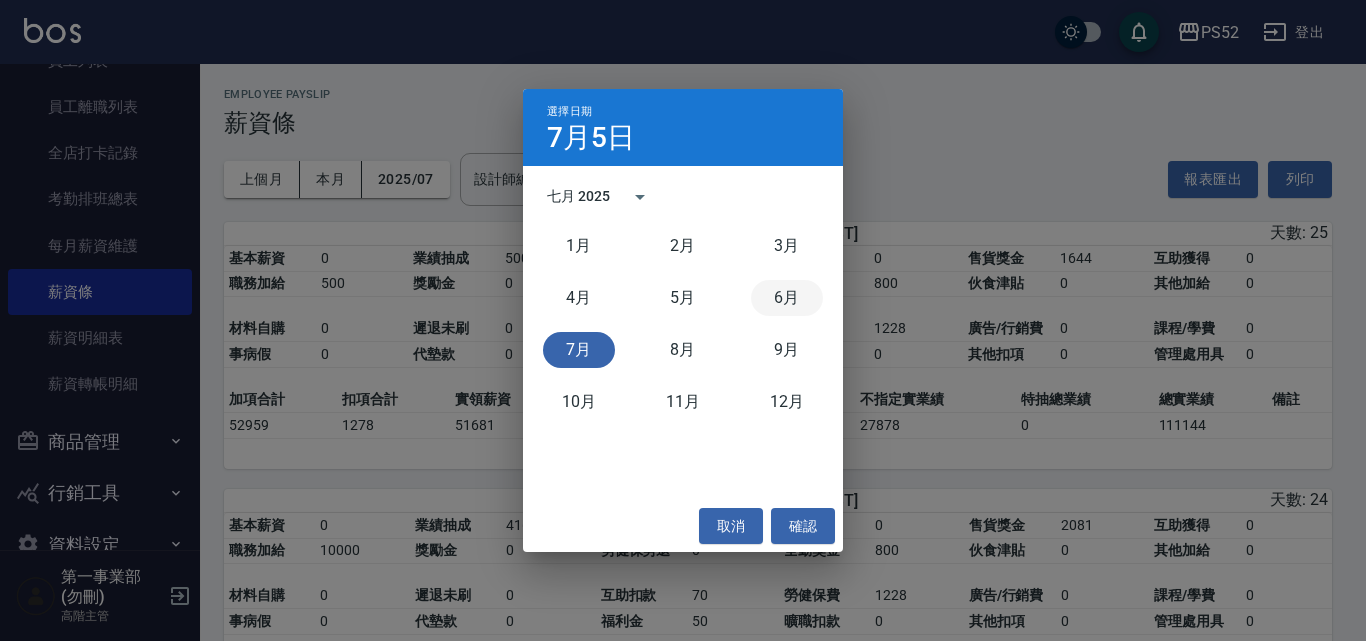 click on "6月" at bounding box center [787, 298] 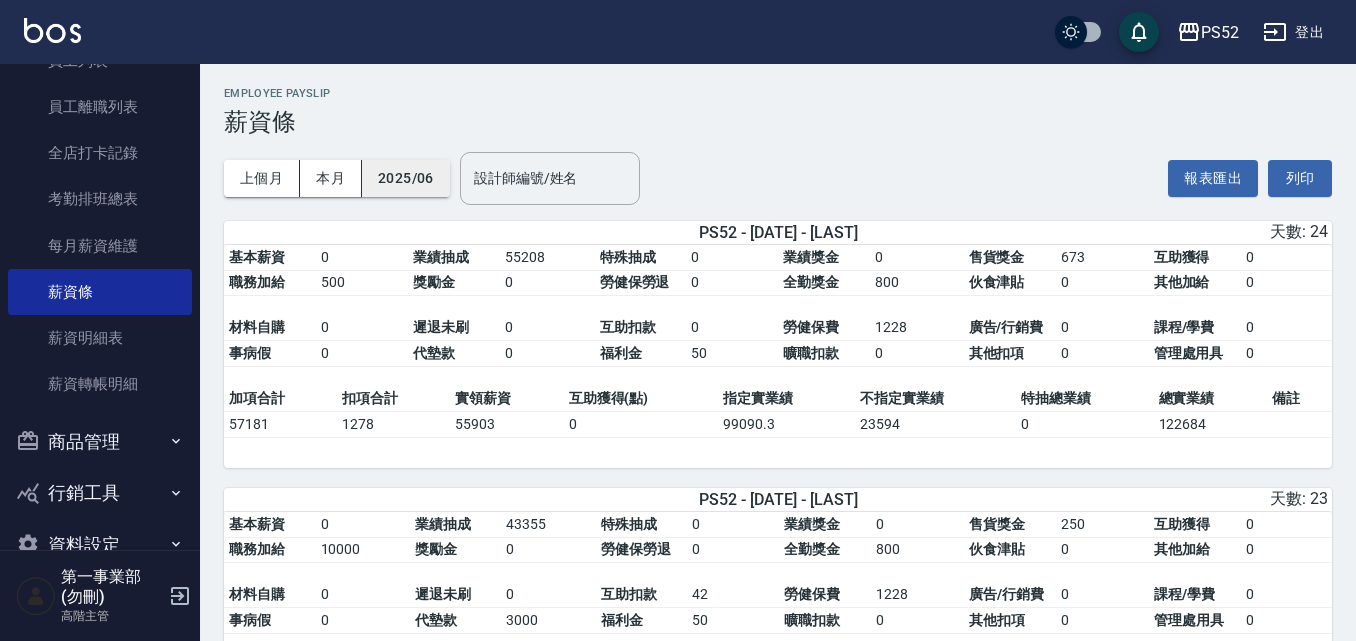 scroll, scrollTop: 0, scrollLeft: 0, axis: both 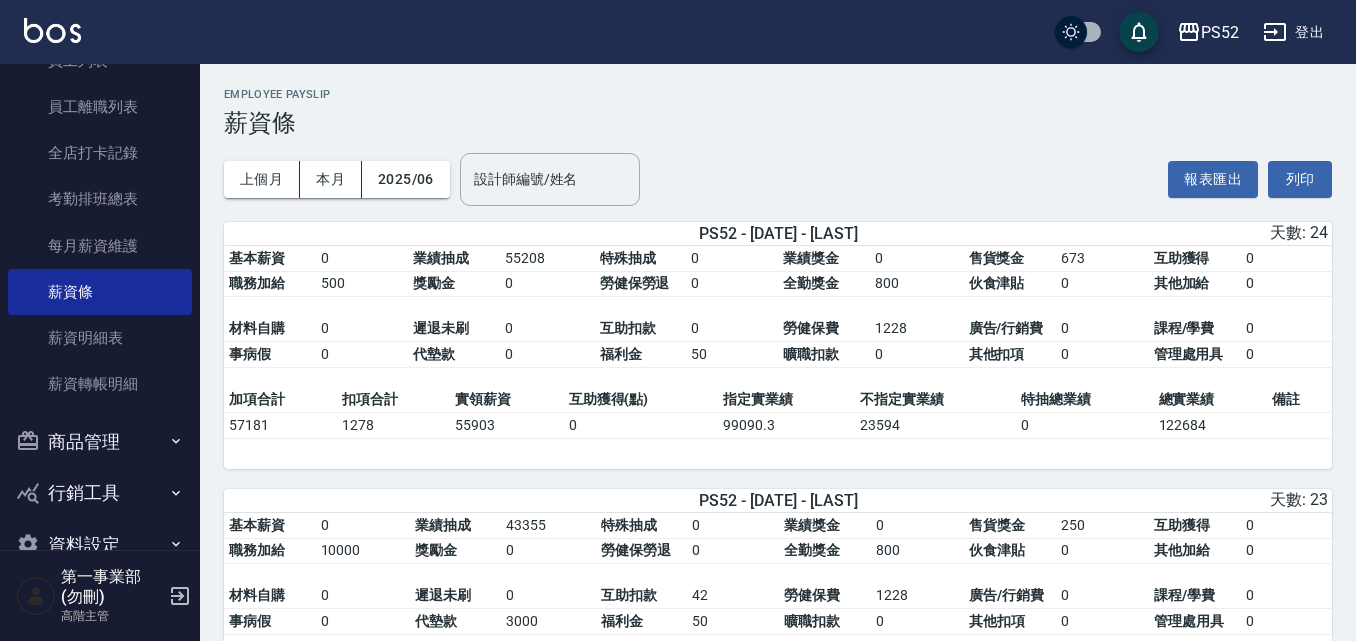 click on "薪資條" at bounding box center (778, 123) 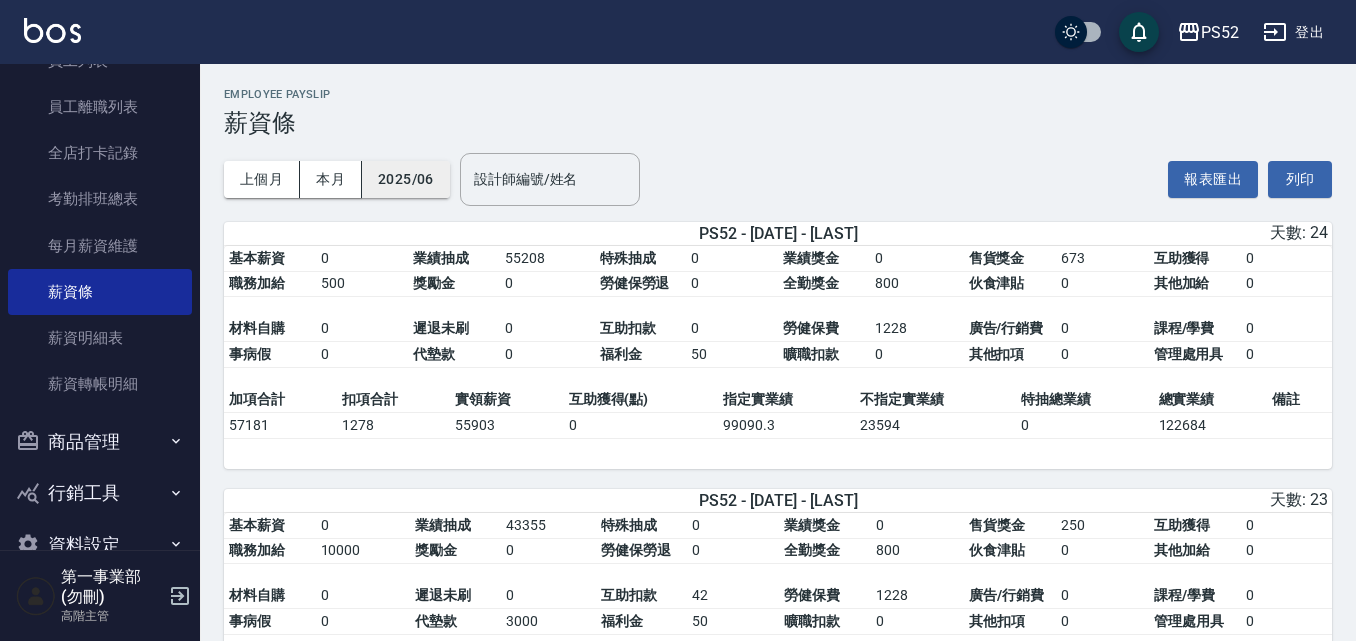 click on "2025/06" at bounding box center [406, 179] 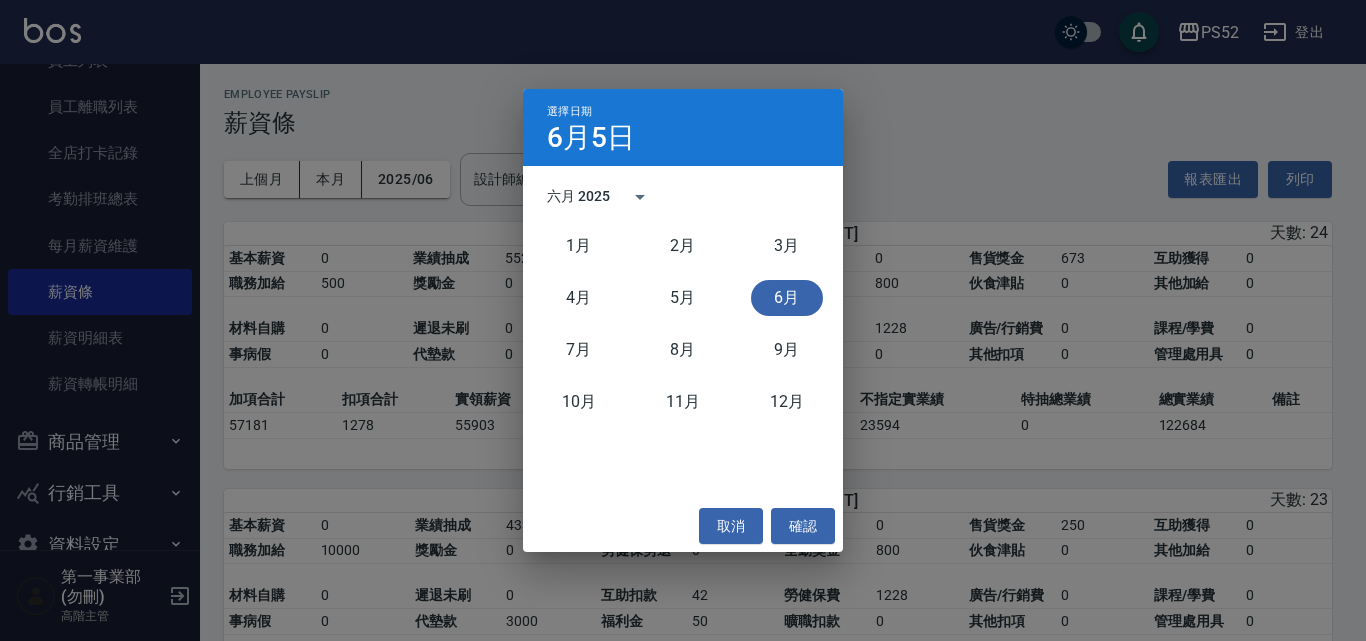 click on "選擇日期 6月5日 六月 2025 1月 2月 3月 4月 5月 6月 7月 8月 9月 10月 11月 12月 取消 確認" at bounding box center (683, 320) 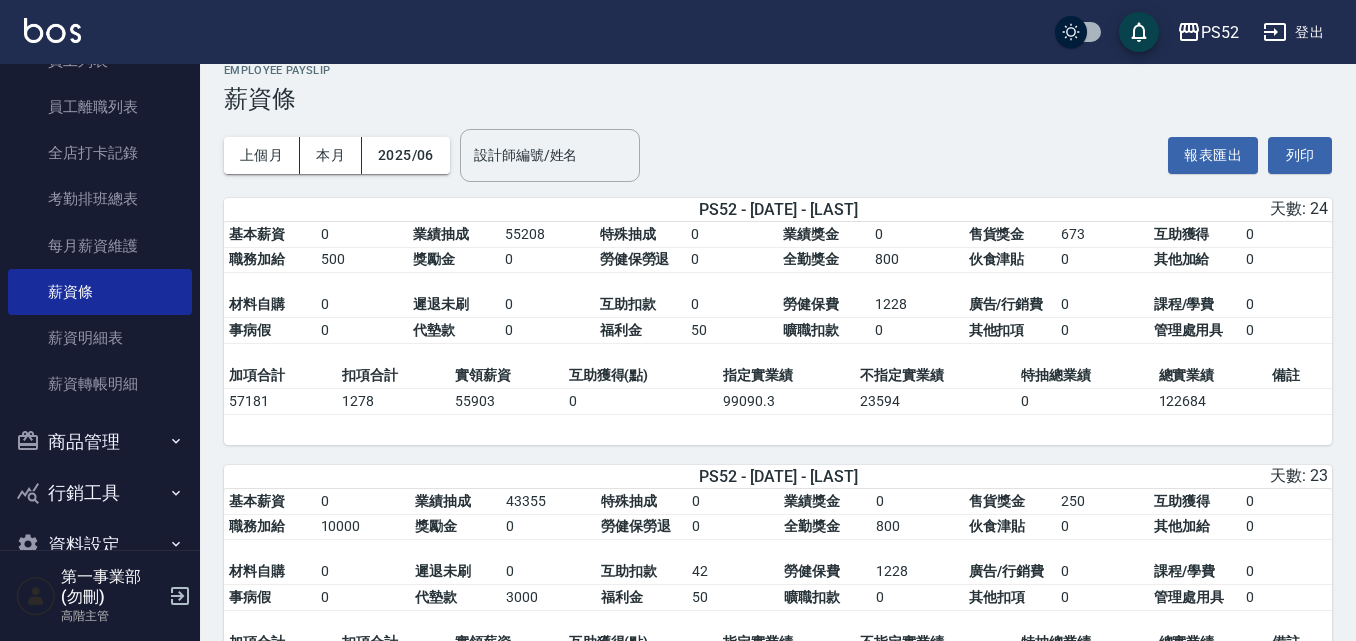 scroll, scrollTop: 0, scrollLeft: 0, axis: both 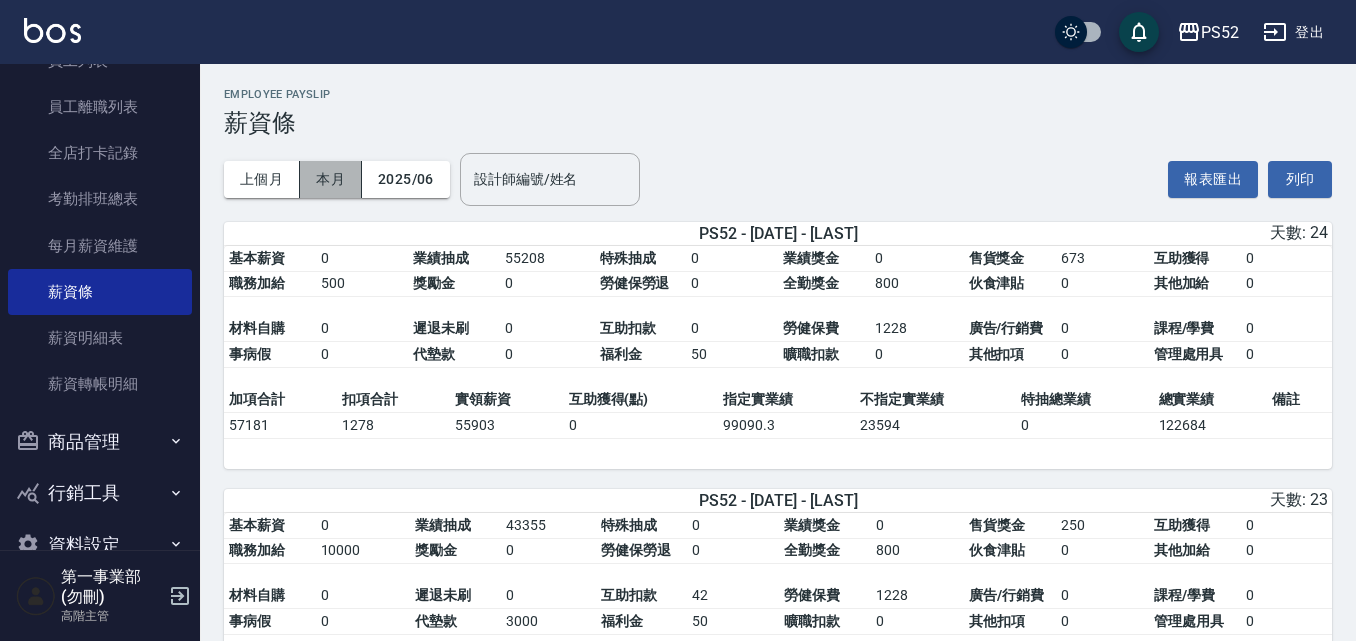 click on "本月" at bounding box center (331, 179) 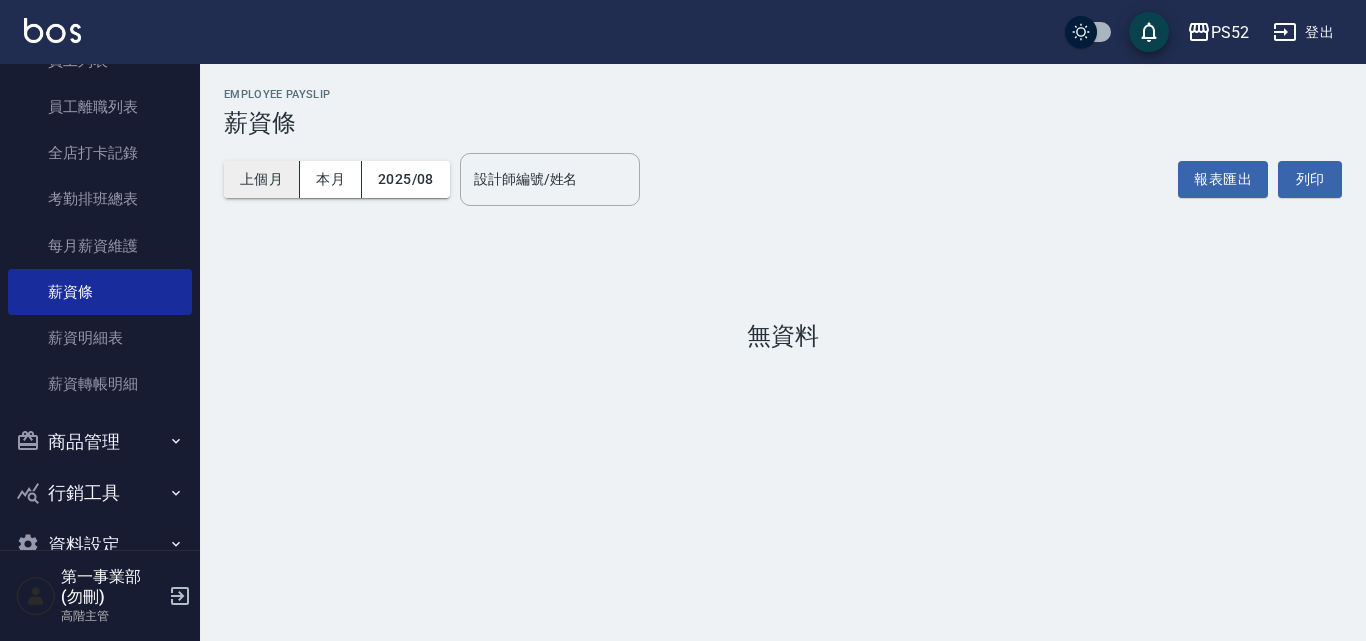 click on "上個月" at bounding box center (262, 179) 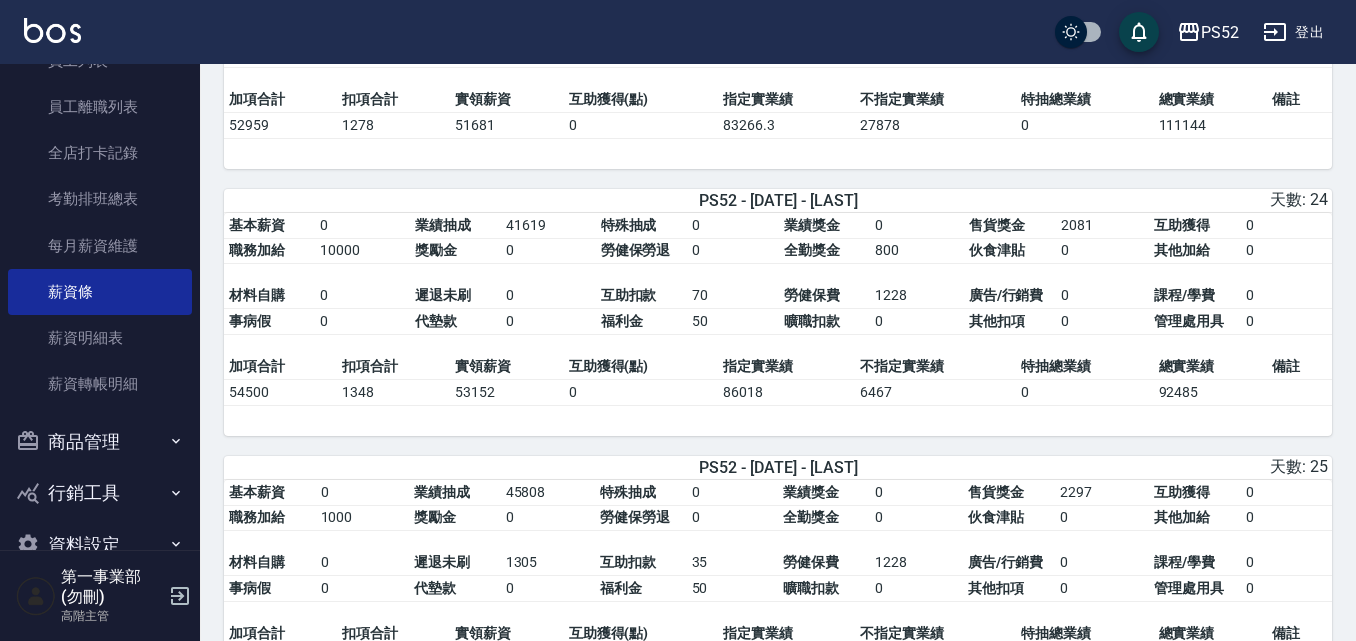 click on "勞健保勞退" at bounding box center [636, 250] 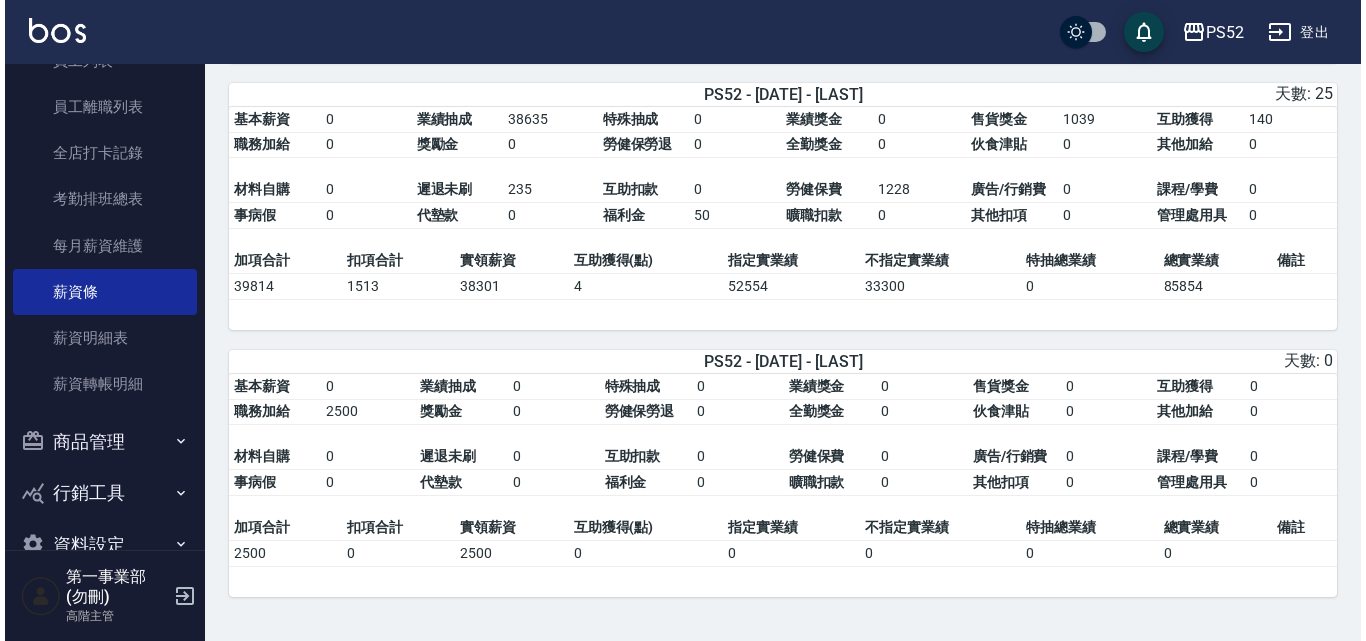 scroll, scrollTop: 955, scrollLeft: 0, axis: vertical 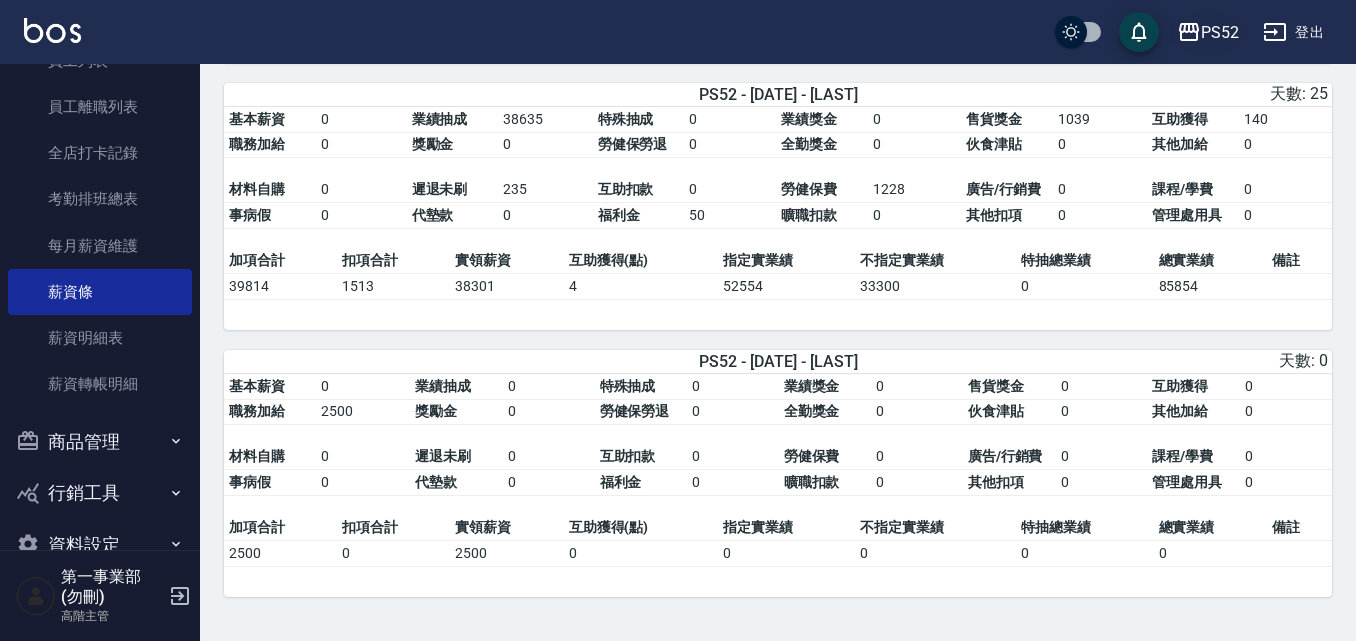 click on "PS52" at bounding box center [1220, 32] 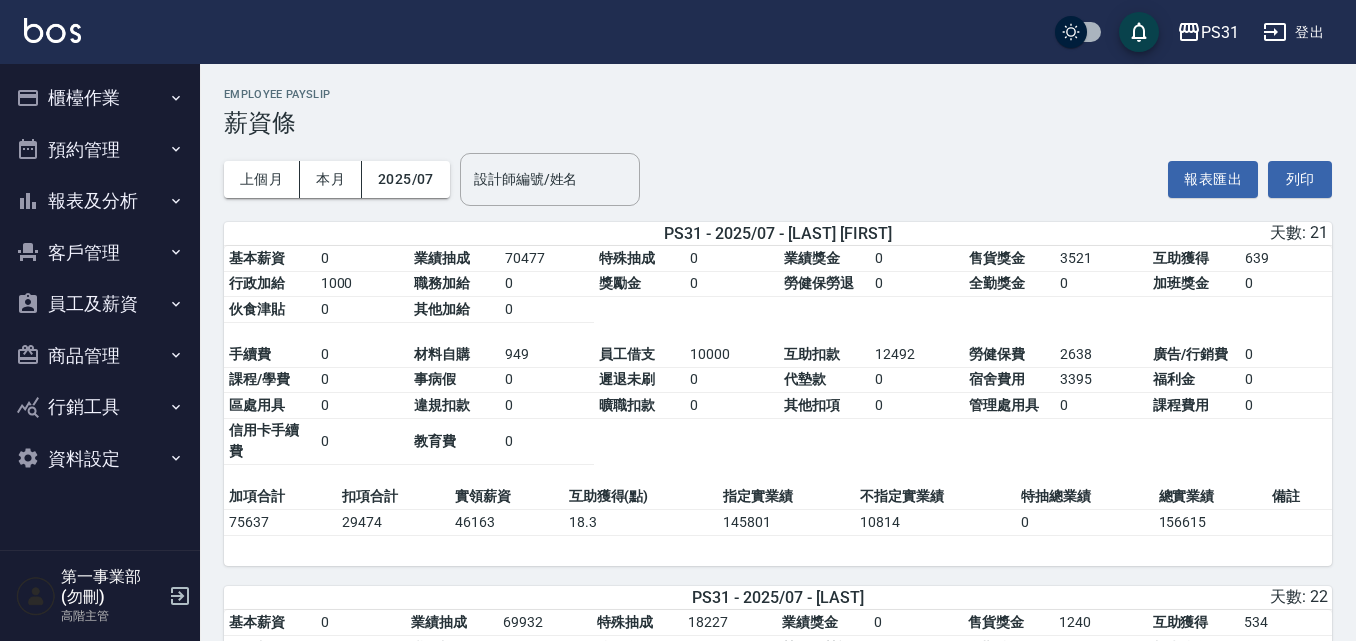 scroll, scrollTop: 1248, scrollLeft: 0, axis: vertical 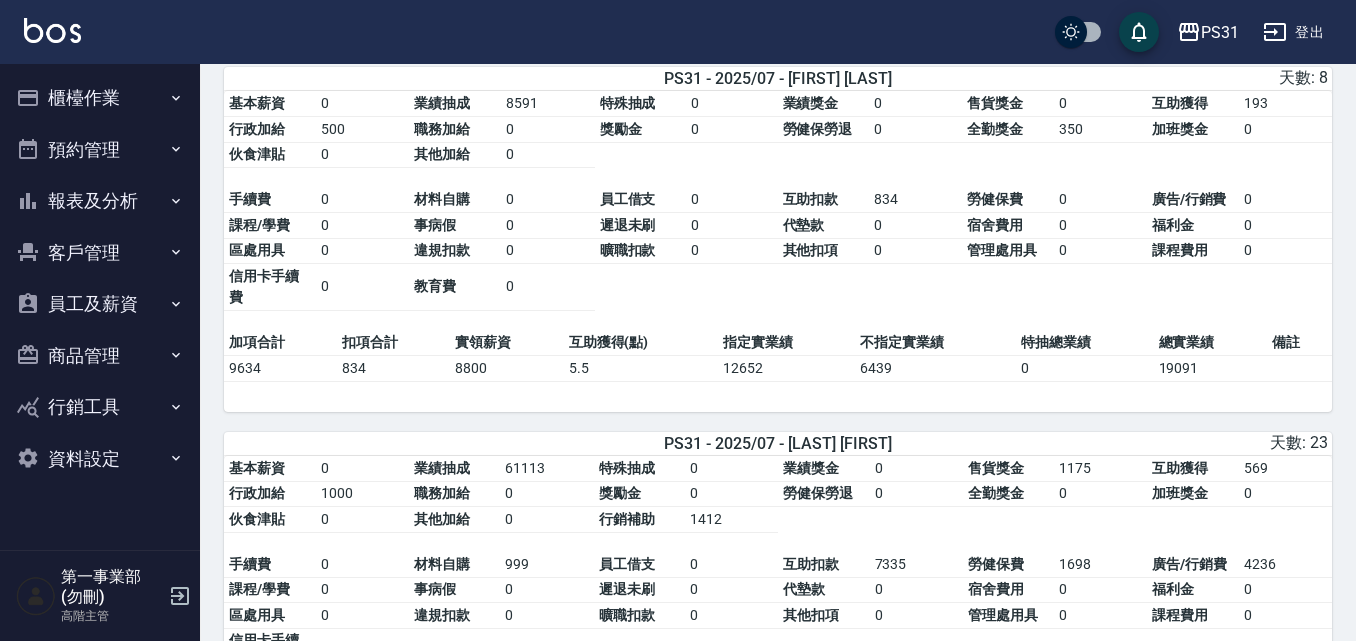click on "基本薪資 0 業績抽成 8591 特殊抽成 0 業績獎金 0 售貨獎金 0 互助獲得 193 行政加給 500 職務加給 0 獎勵金 0 勞健保勞退 0 全勤獎金 350 加班獎金 0 伙食津貼 0 其他加給 0 手續費 0 材料自購 0 員工借支 0 互助扣款 834 勞健保費 0 廣告/行銷費 0 課程/學費 0 事病假 0 遲退未刷 0 代墊款 0 宿舍費用 0 福利金 0 區處用具 0 違規扣款 0 曠職扣款 0 其他扣項 0 管理處用具 0 課程費用 0 信用卡手續費 0 教育費 0 加項合計 扣項合計 實領薪資 互助獲得(點) 指定實業績 不指定實業績 特抽總業績 總實業績 備註 9634 834 8800 5.5 12652 6439 0 19091" at bounding box center [778, 251] 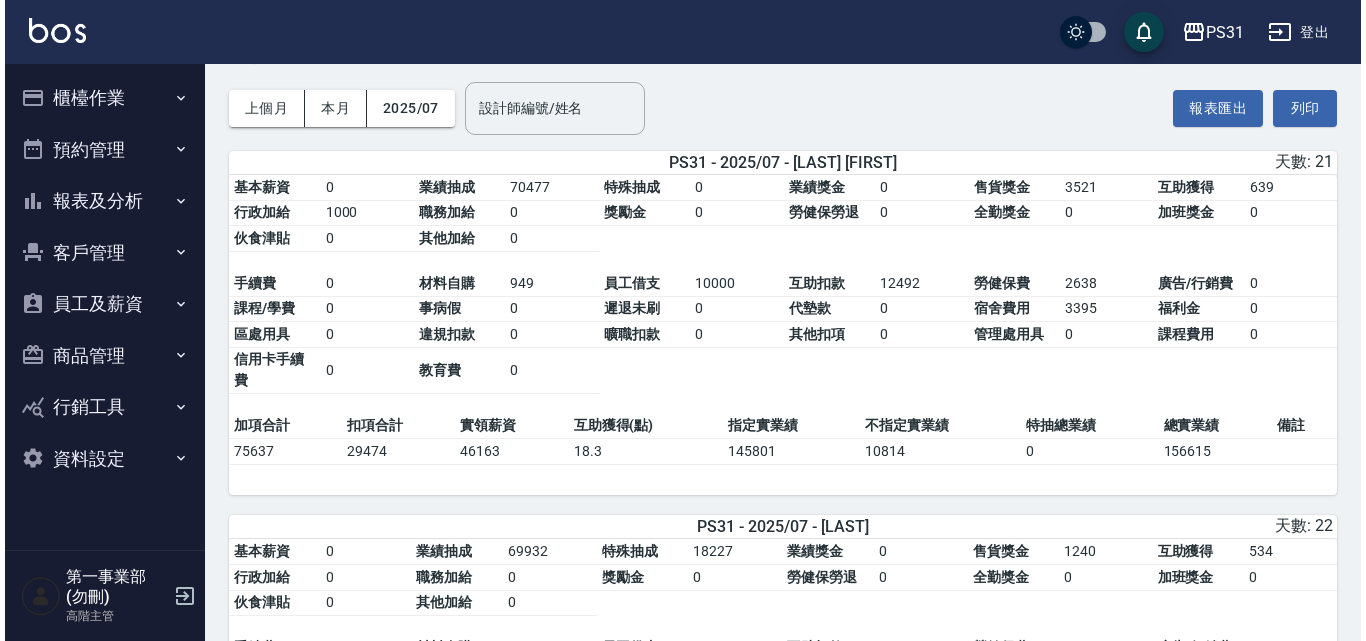 scroll, scrollTop: 0, scrollLeft: 0, axis: both 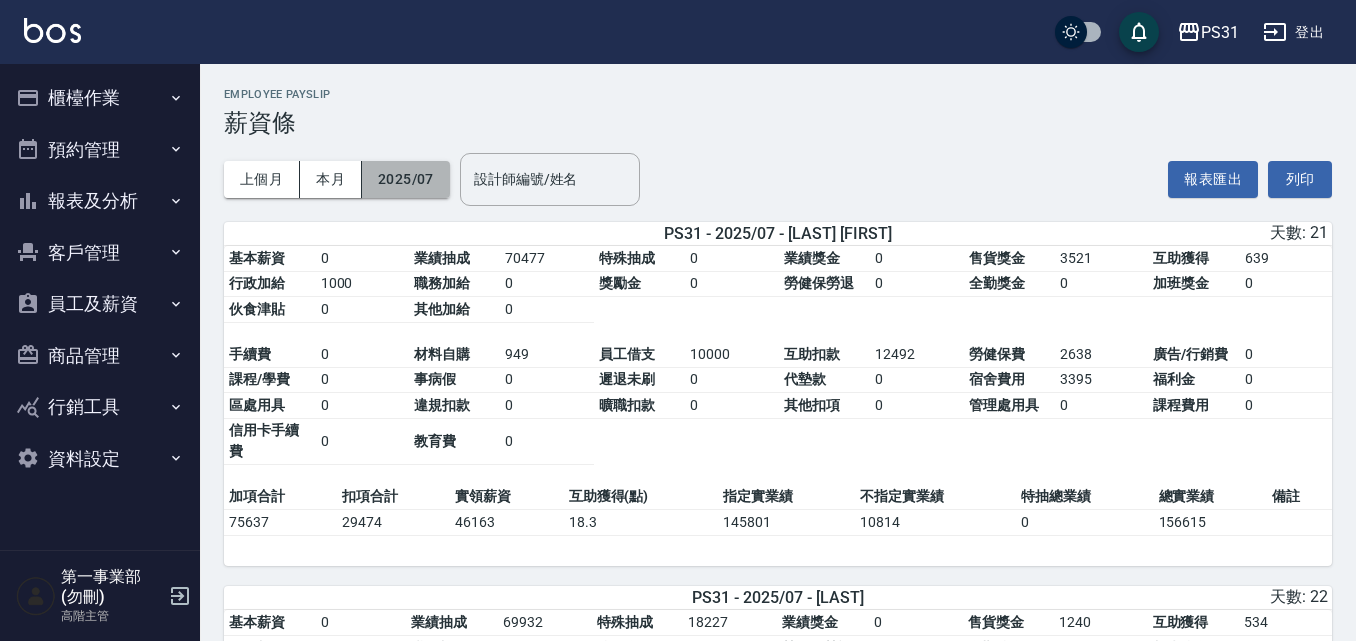 click on "2025/07" at bounding box center [406, 179] 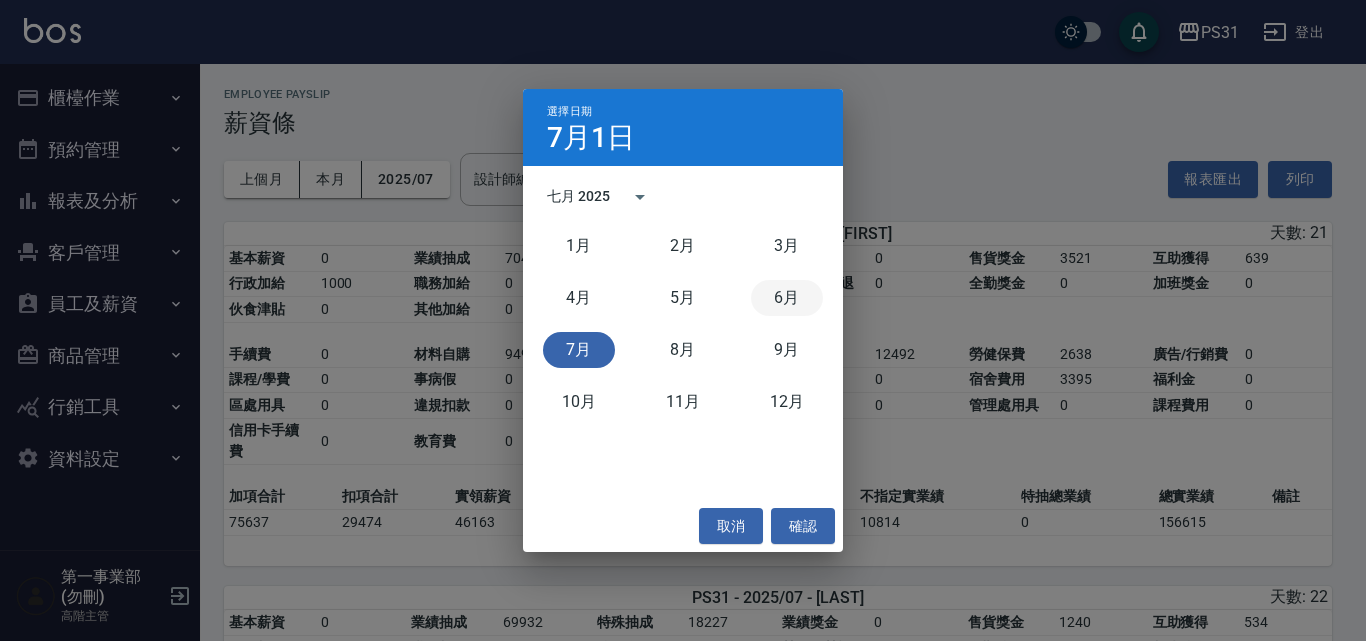 click on "6月" at bounding box center (787, 298) 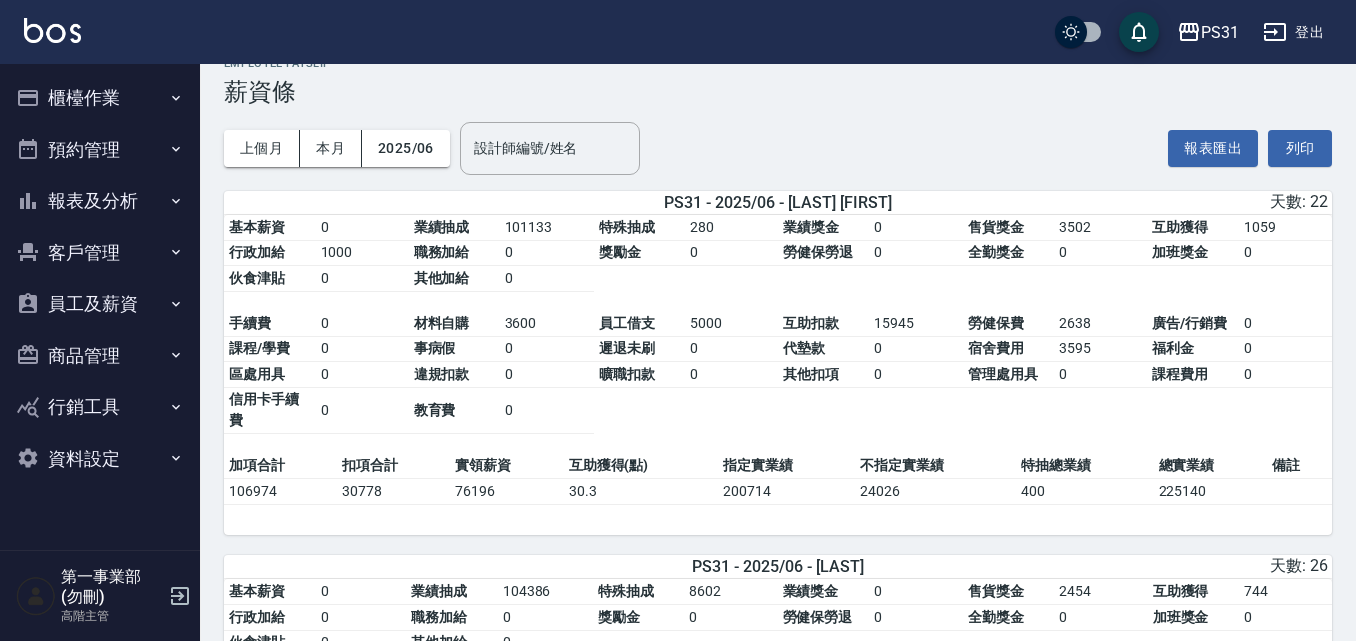 scroll, scrollTop: 0, scrollLeft: 0, axis: both 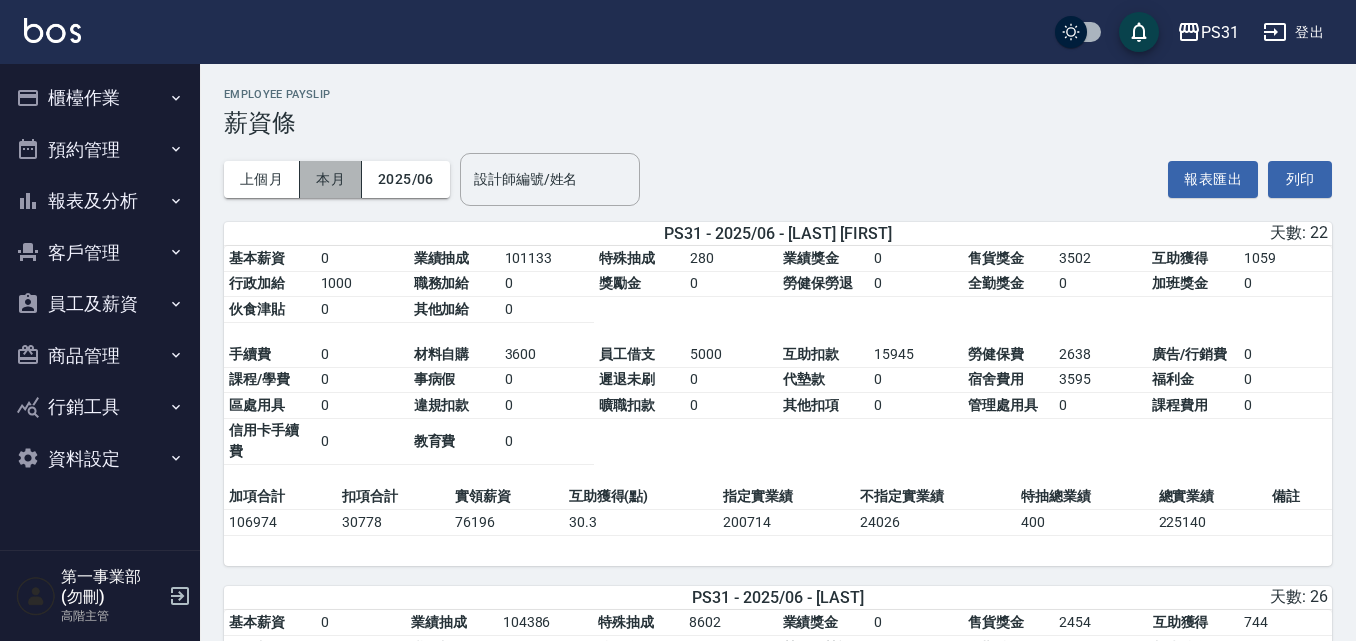 click on "本月" at bounding box center [331, 179] 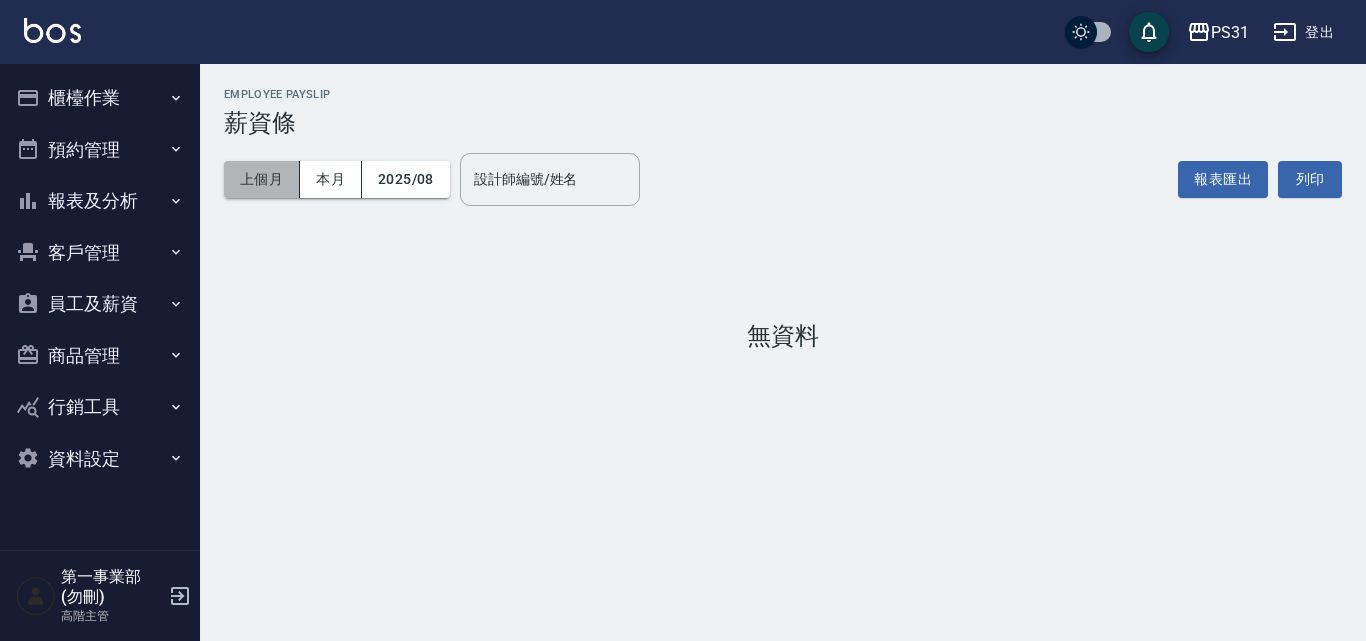 click on "上個月" at bounding box center (262, 179) 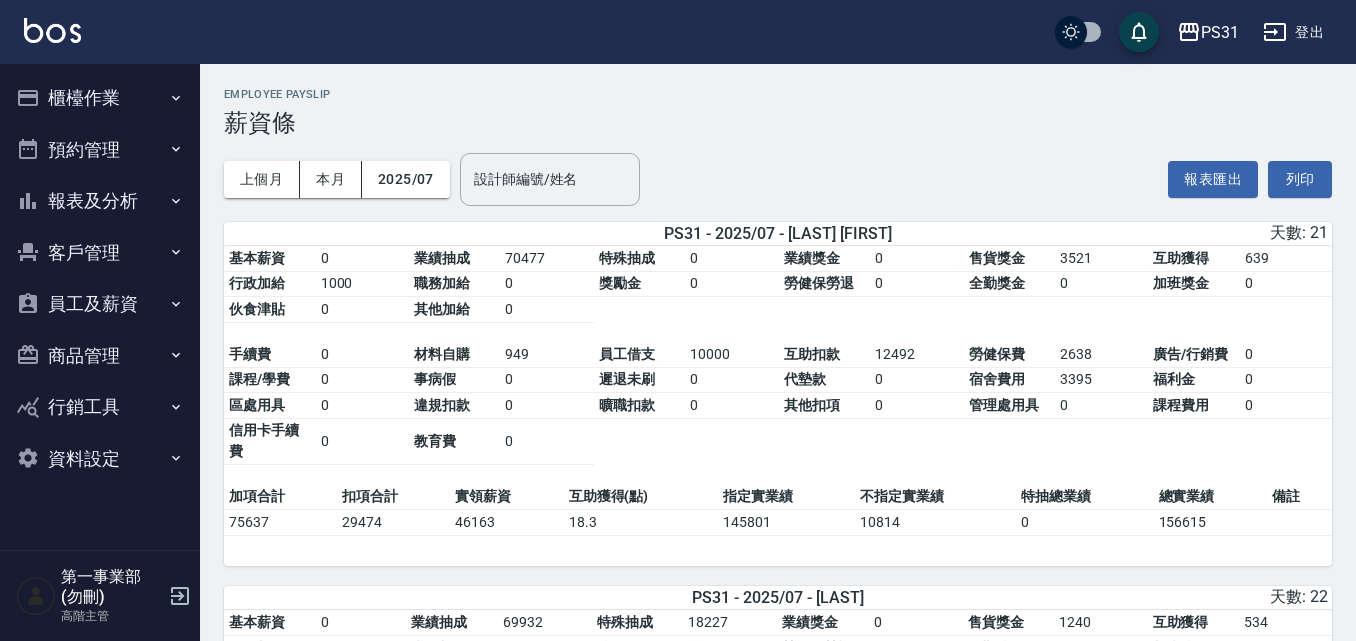 click on "上個月 本月 2025/07 設計師編號/姓名 設計師編號/姓名 報表匯出 列印" at bounding box center (778, 179) 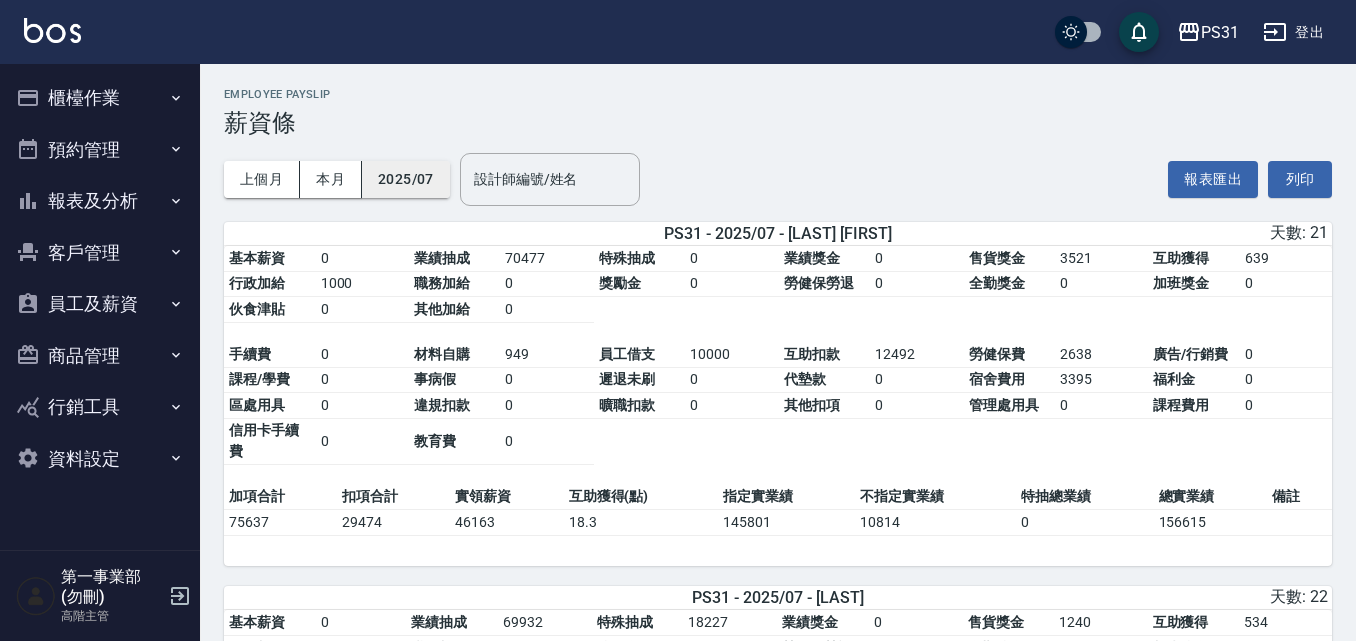 click on "2025/07" at bounding box center (406, 179) 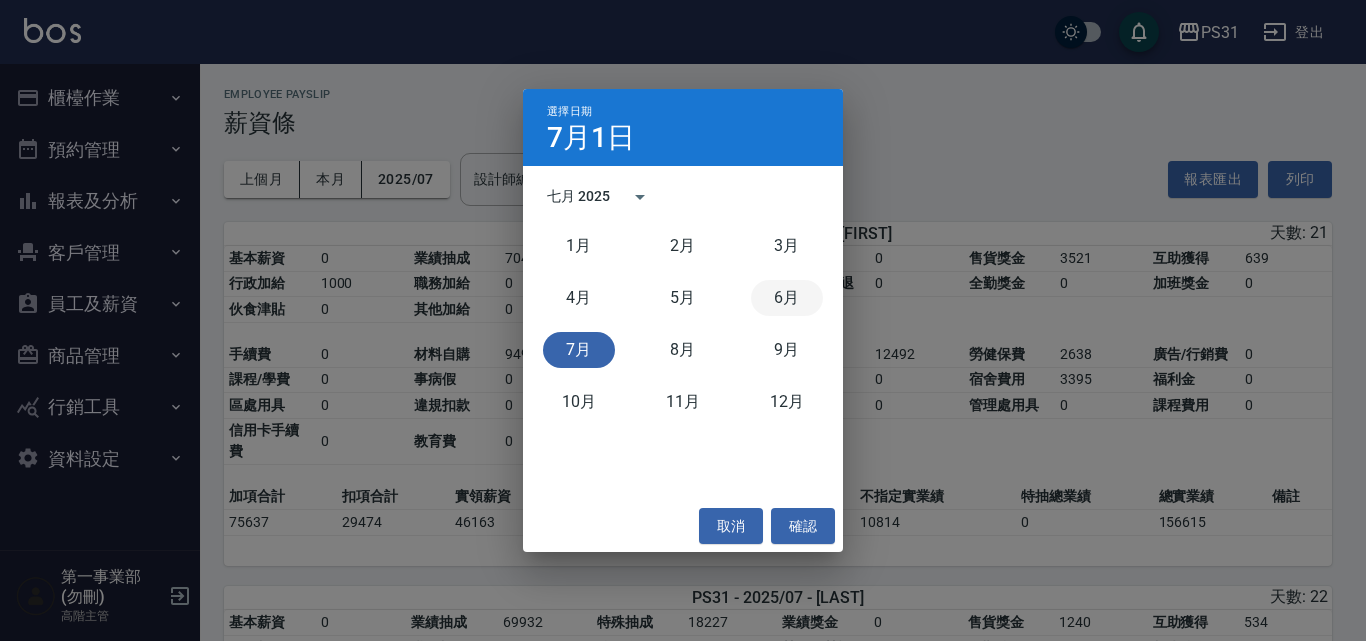 click on "6月" at bounding box center [787, 298] 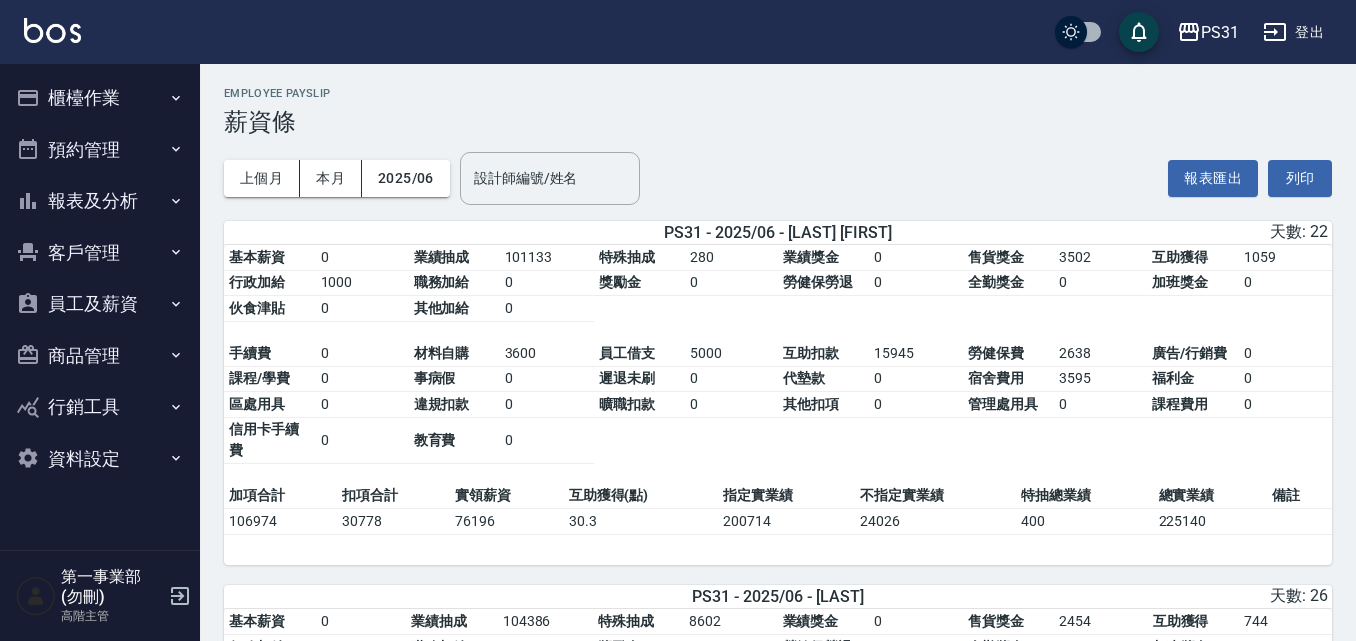 scroll, scrollTop: 0, scrollLeft: 0, axis: both 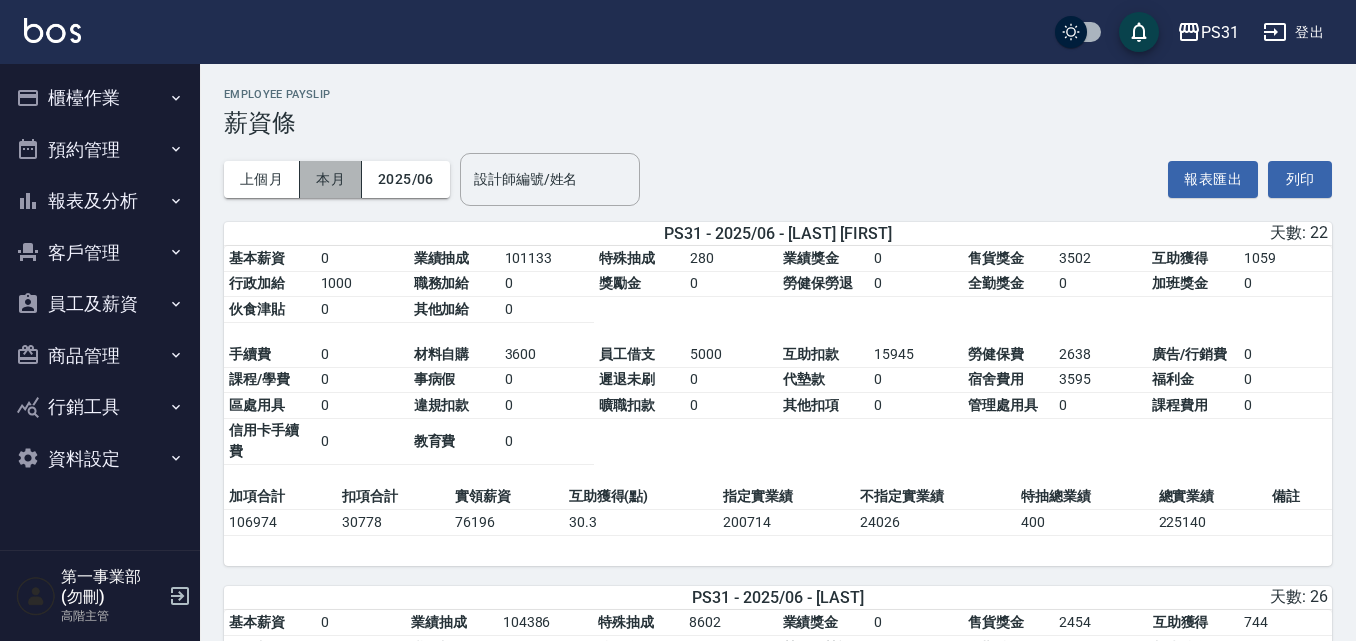 click on "本月" at bounding box center (331, 179) 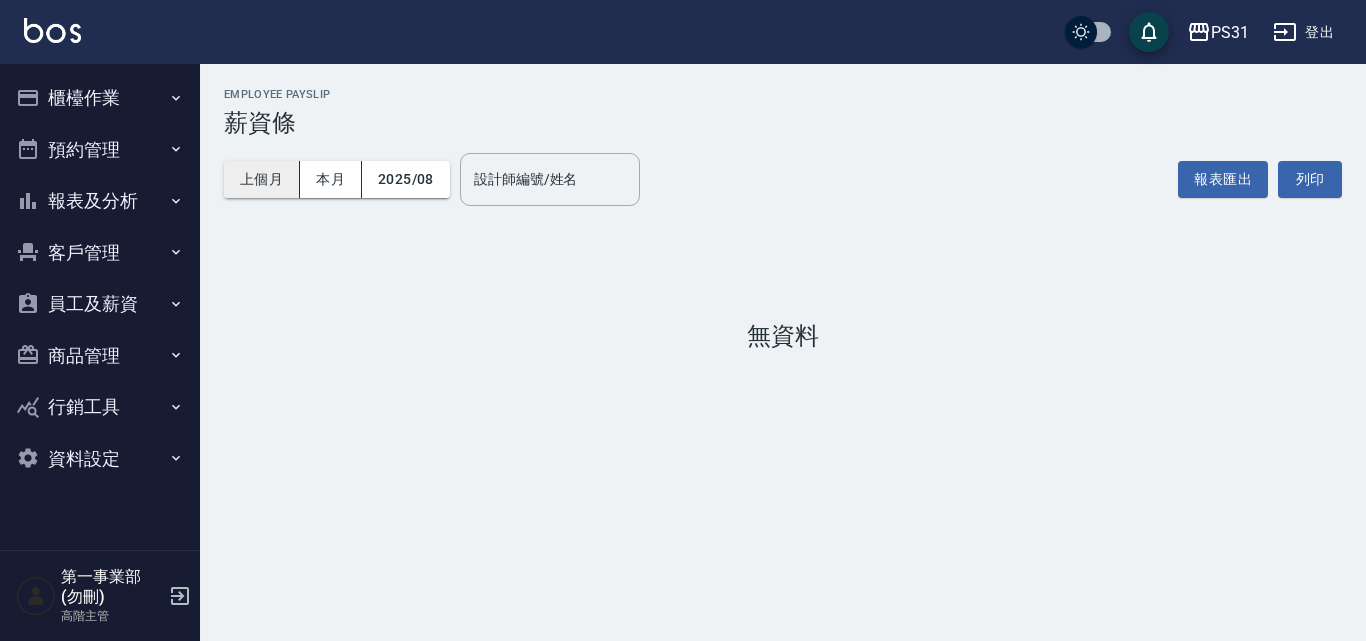 click on "上個月" at bounding box center [262, 179] 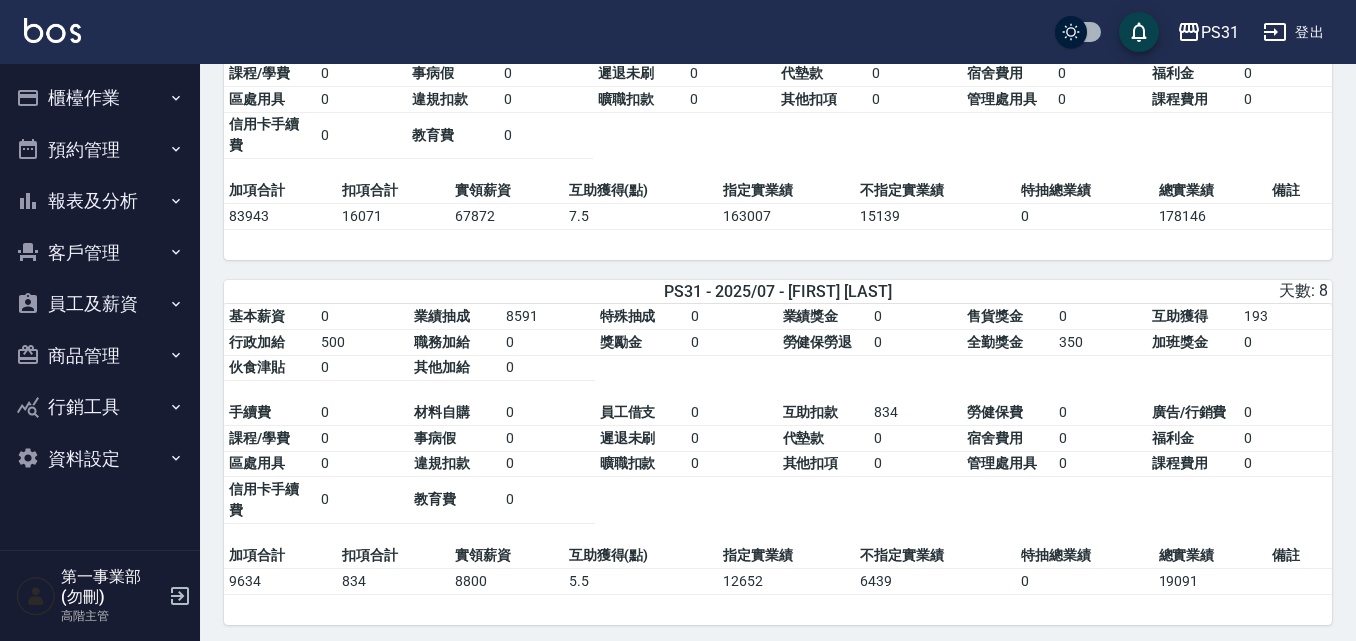 scroll, scrollTop: 1000, scrollLeft: 0, axis: vertical 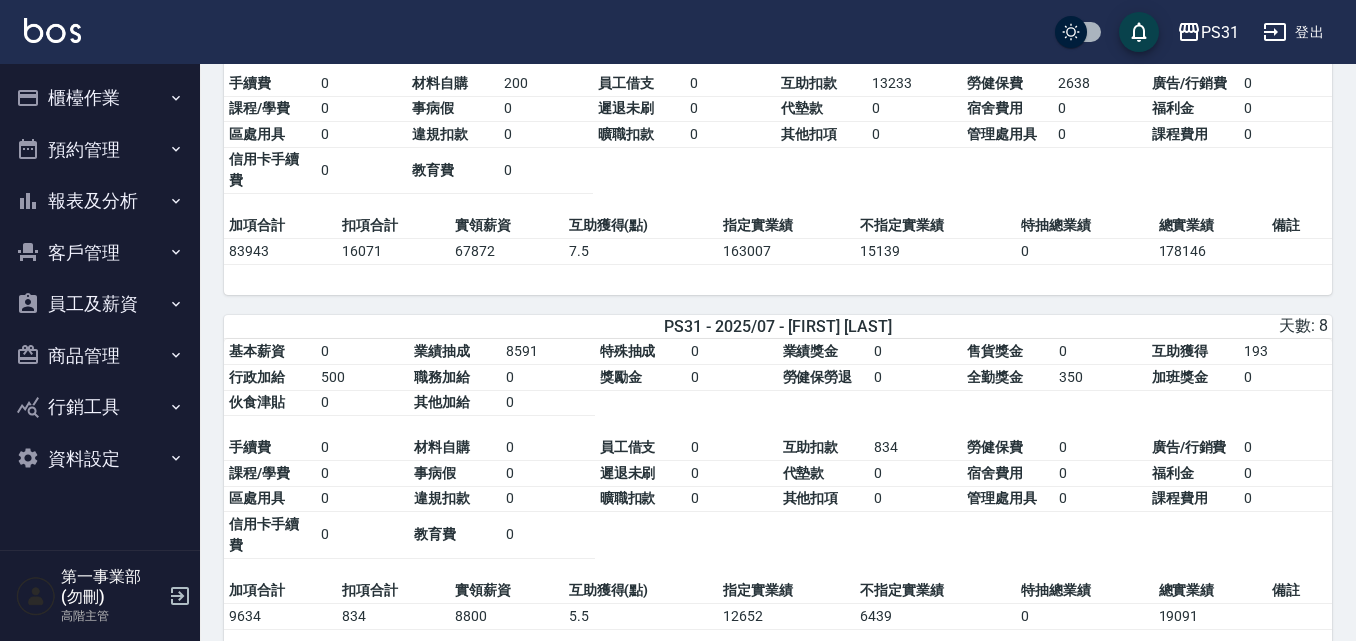 click on "基本薪資 0 業績抽成 8591 特殊抽成 0 業績獎金 0 售貨獎金 0 互助獲得 193 行政加給 500 職務加給 0 獎勵金 0 勞健保勞退 0 全勤獎金 350 加班獎金 0 伙食津貼 0 其他加給 0 手續費 0 材料自購 0 員工借支 0 互助扣款 834 勞健保費 0 廣告/行銷費 0 課程/學費 0 事病假 0 遲退未刷 0 代墊款 0 宿舍費用 0 福利金 0 區處用具 0 違規扣款 0 曠職扣款 0 其他扣項 0 管理處用具 0 課程費用 0 信用卡手續費 0 教育費 0" at bounding box center (778, 458) 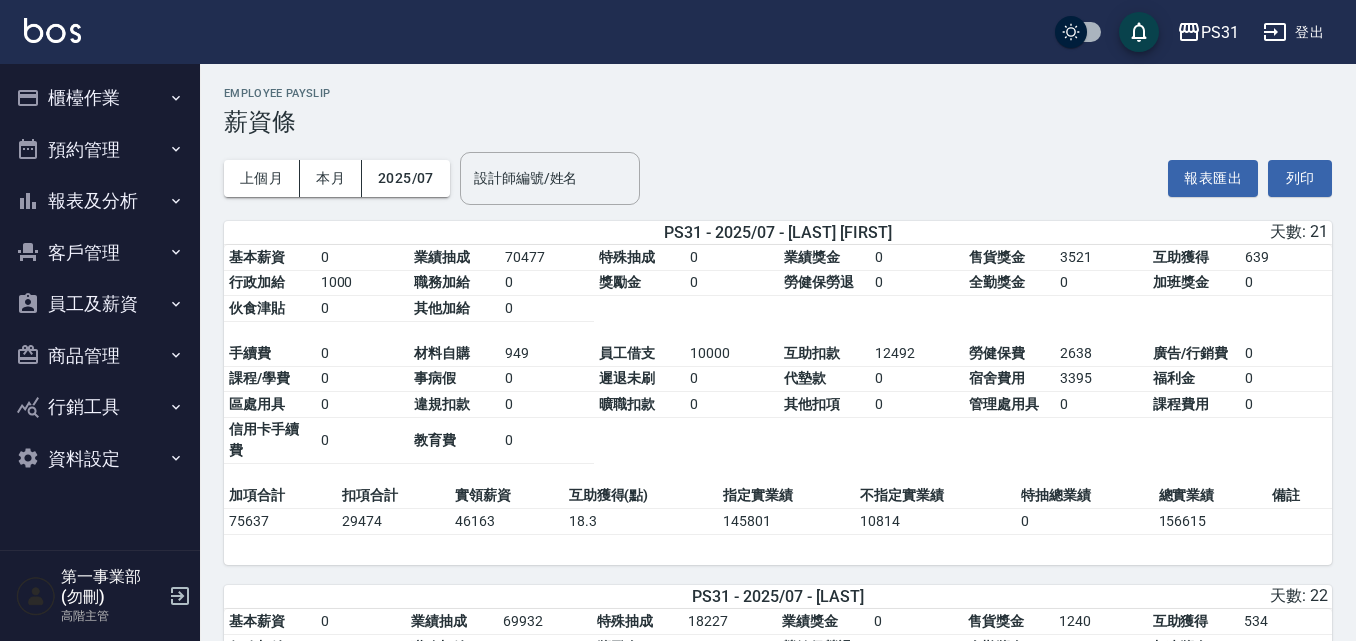 scroll, scrollTop: 0, scrollLeft: 0, axis: both 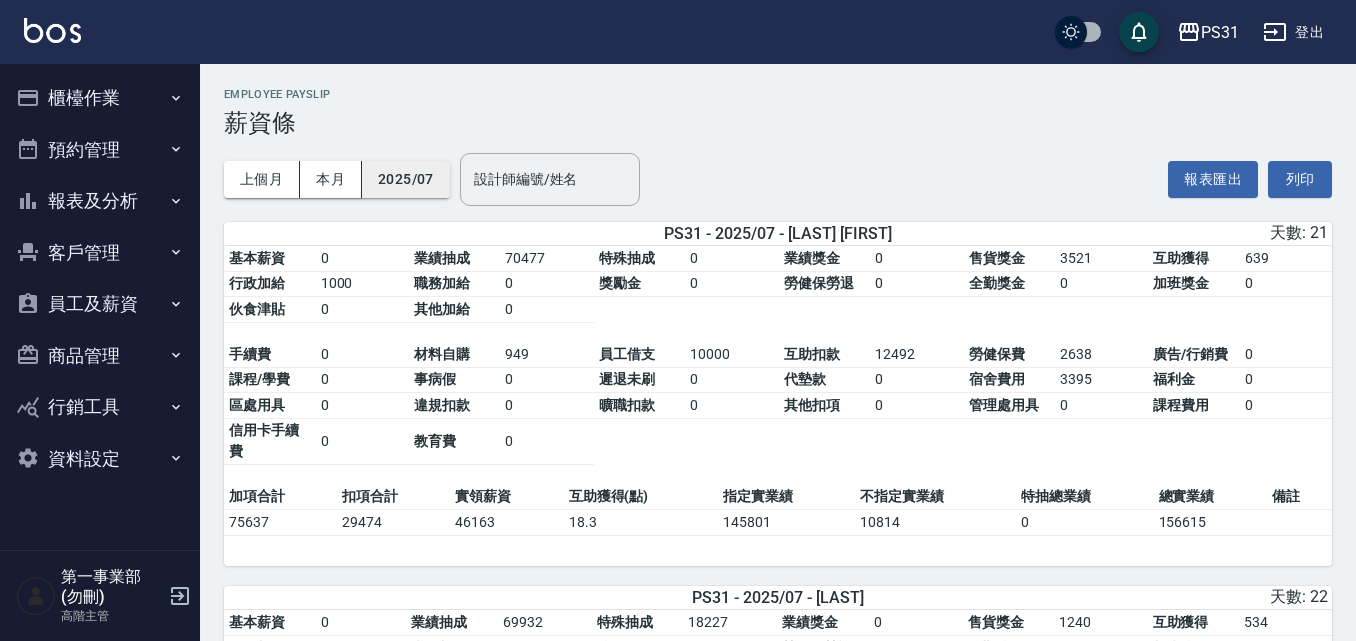 click on "2025/07" at bounding box center [406, 179] 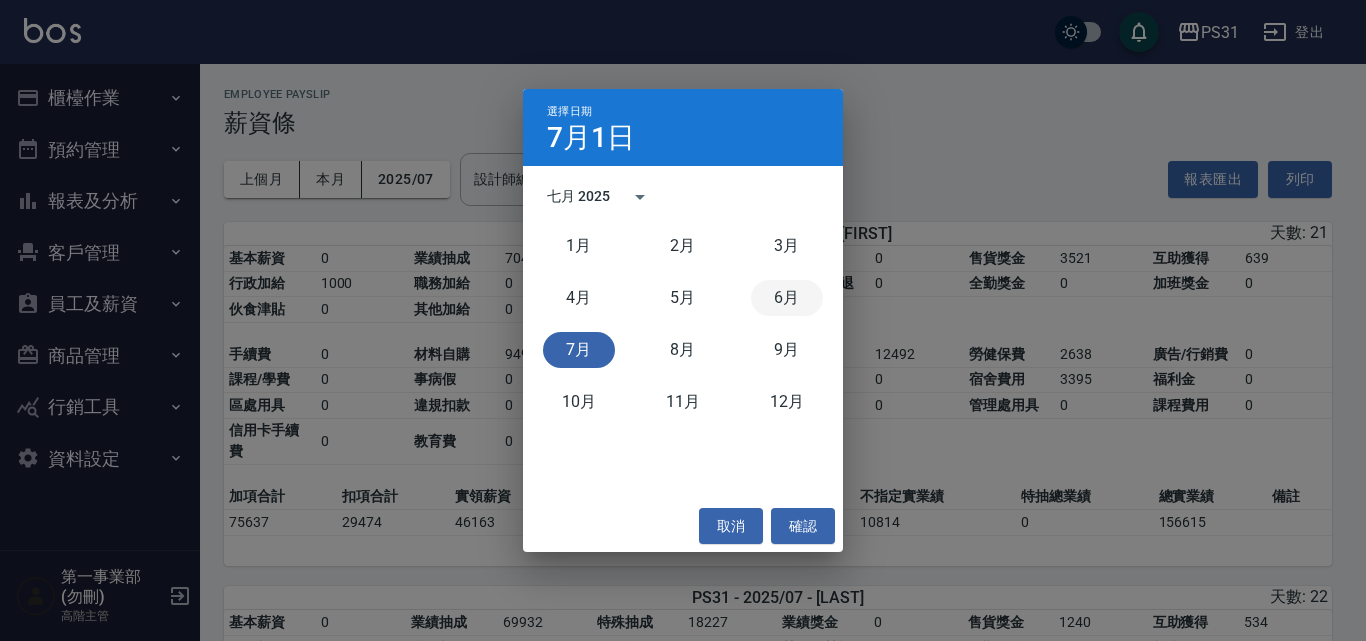 click on "6月" at bounding box center [787, 298] 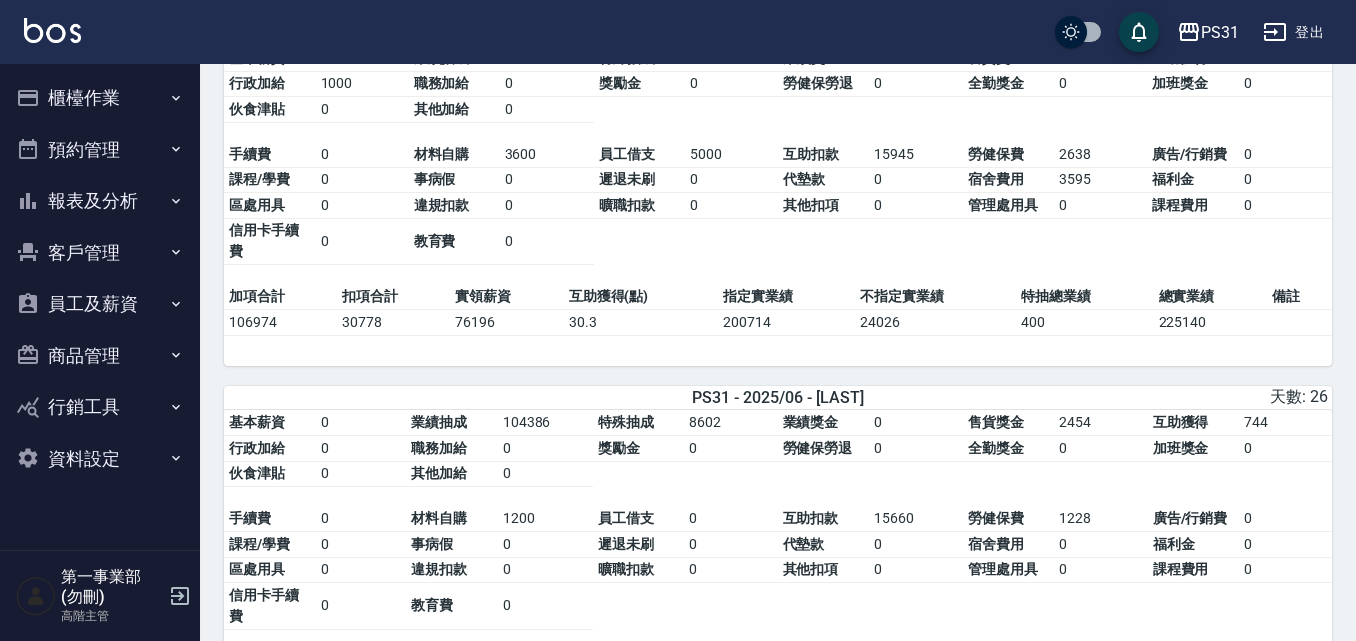scroll, scrollTop: 0, scrollLeft: 0, axis: both 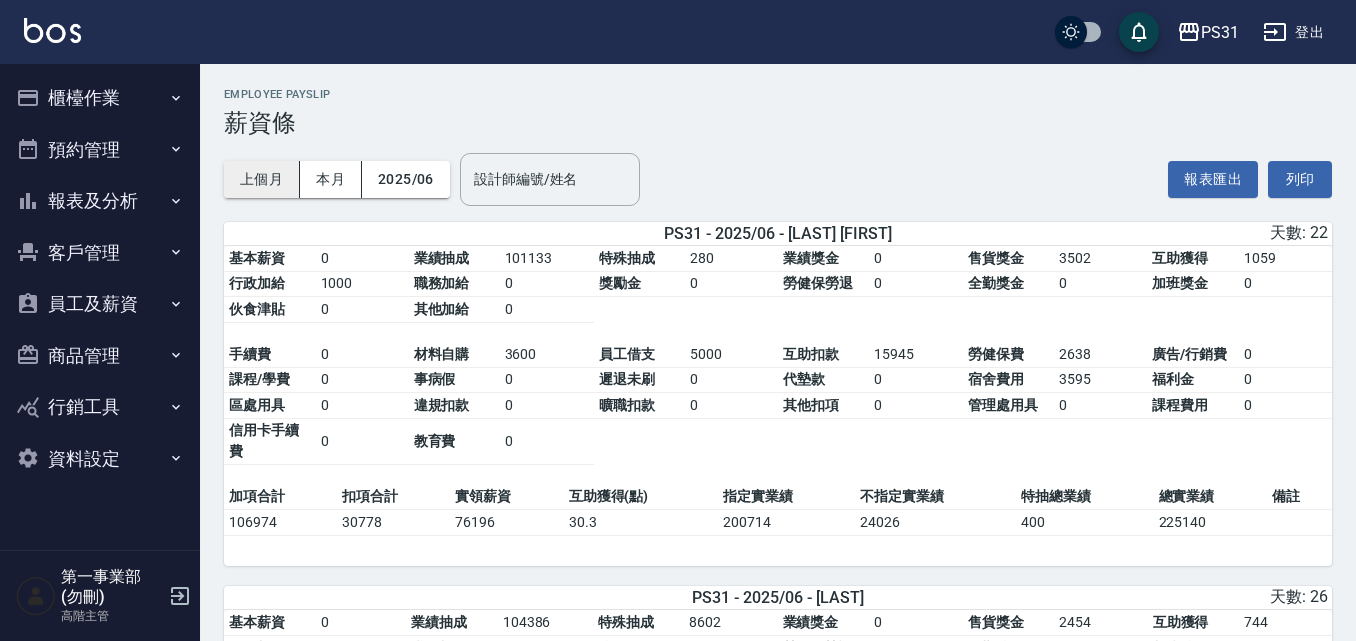 click on "上個月" at bounding box center (262, 179) 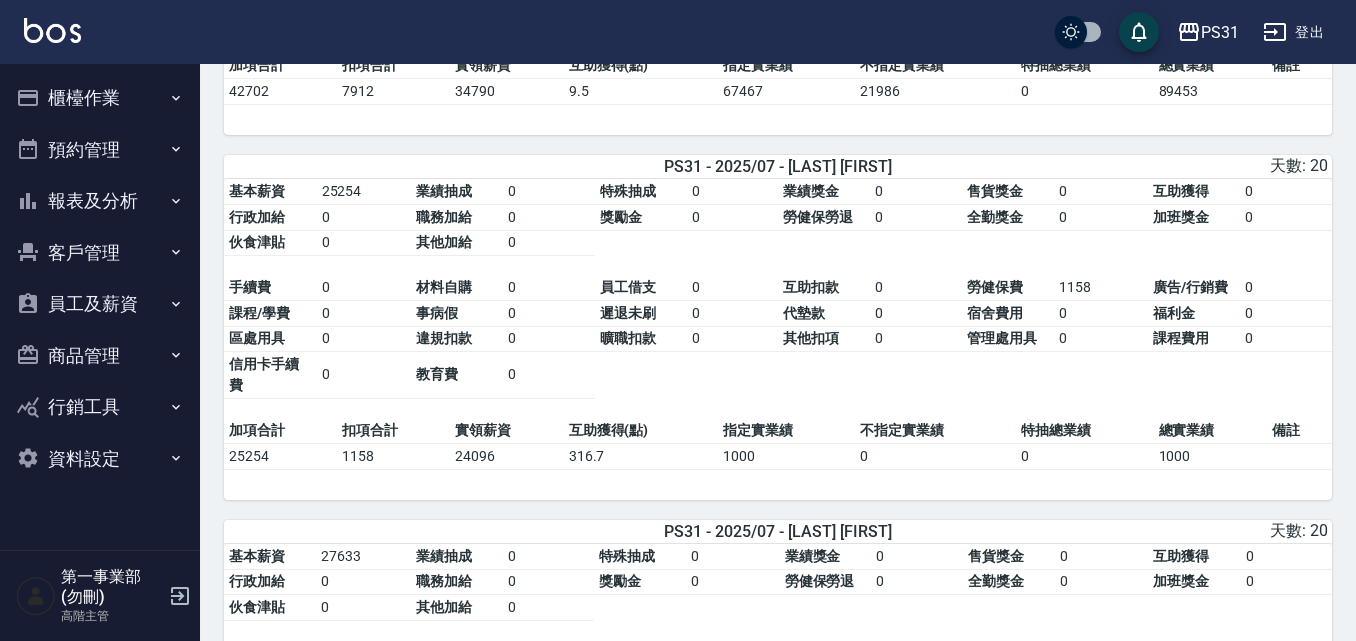 scroll, scrollTop: 4087, scrollLeft: 0, axis: vertical 